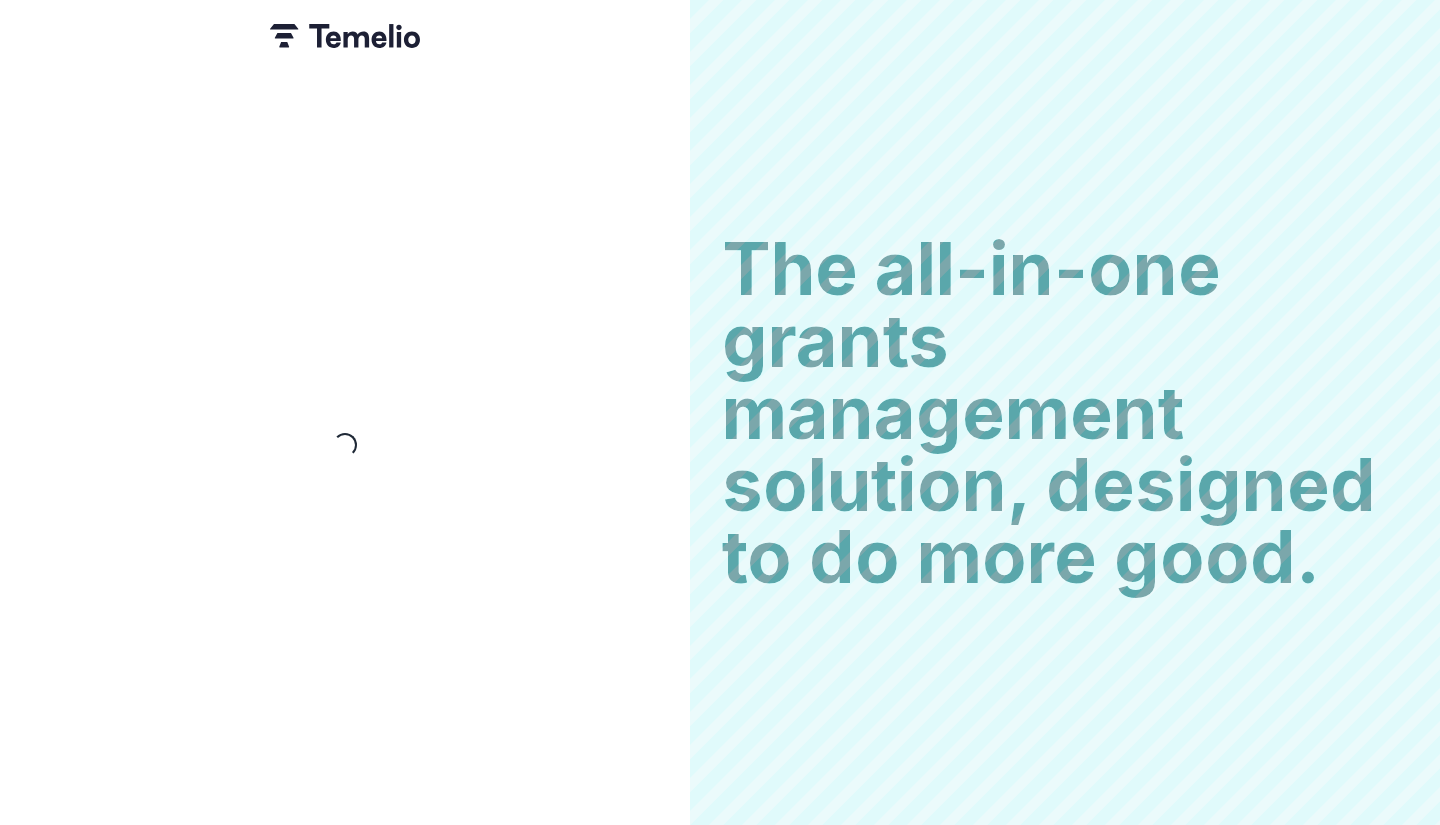 scroll, scrollTop: 0, scrollLeft: 0, axis: both 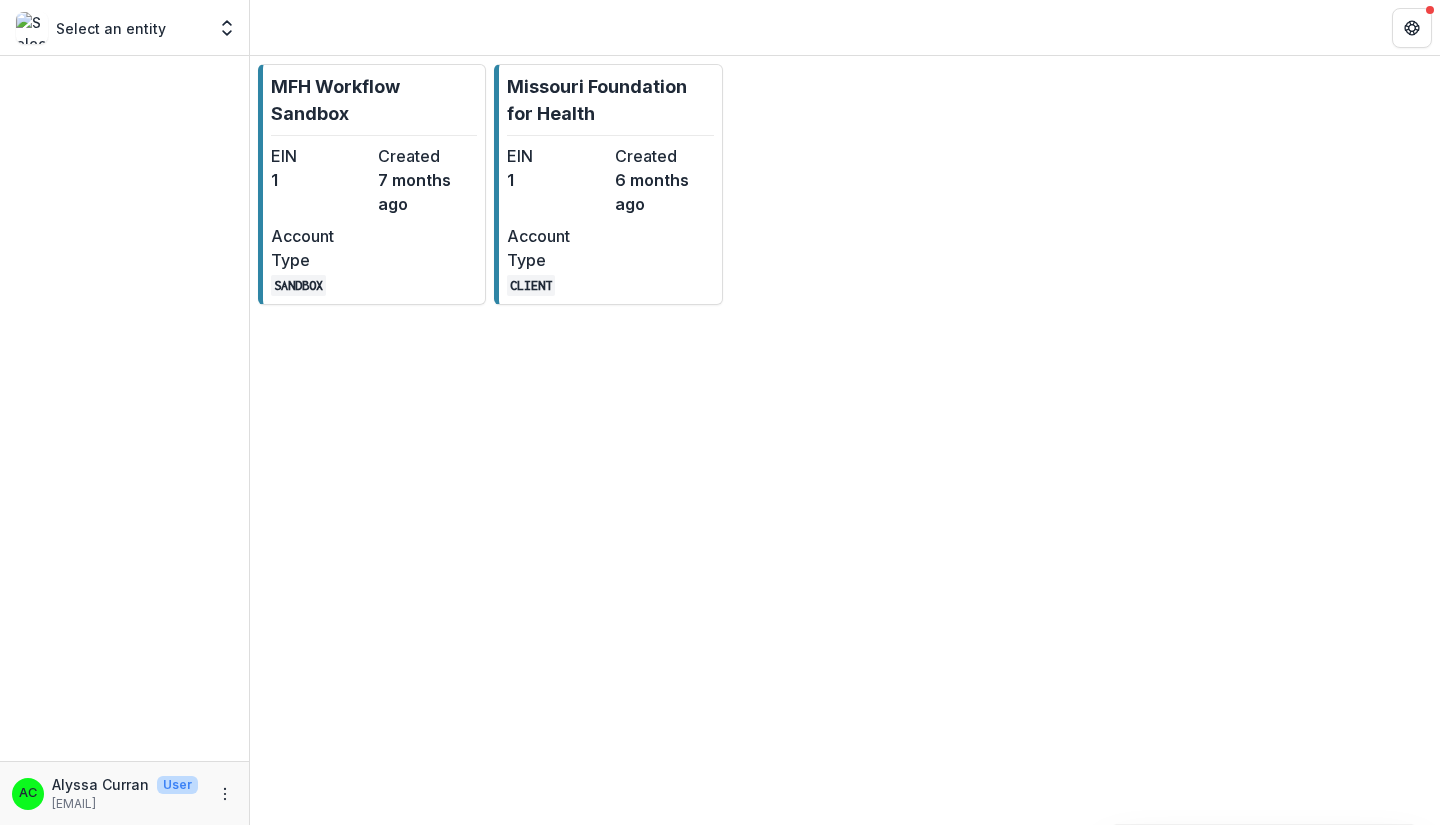 click on "Missouri Foundation for Health" at bounding box center [610, 100] 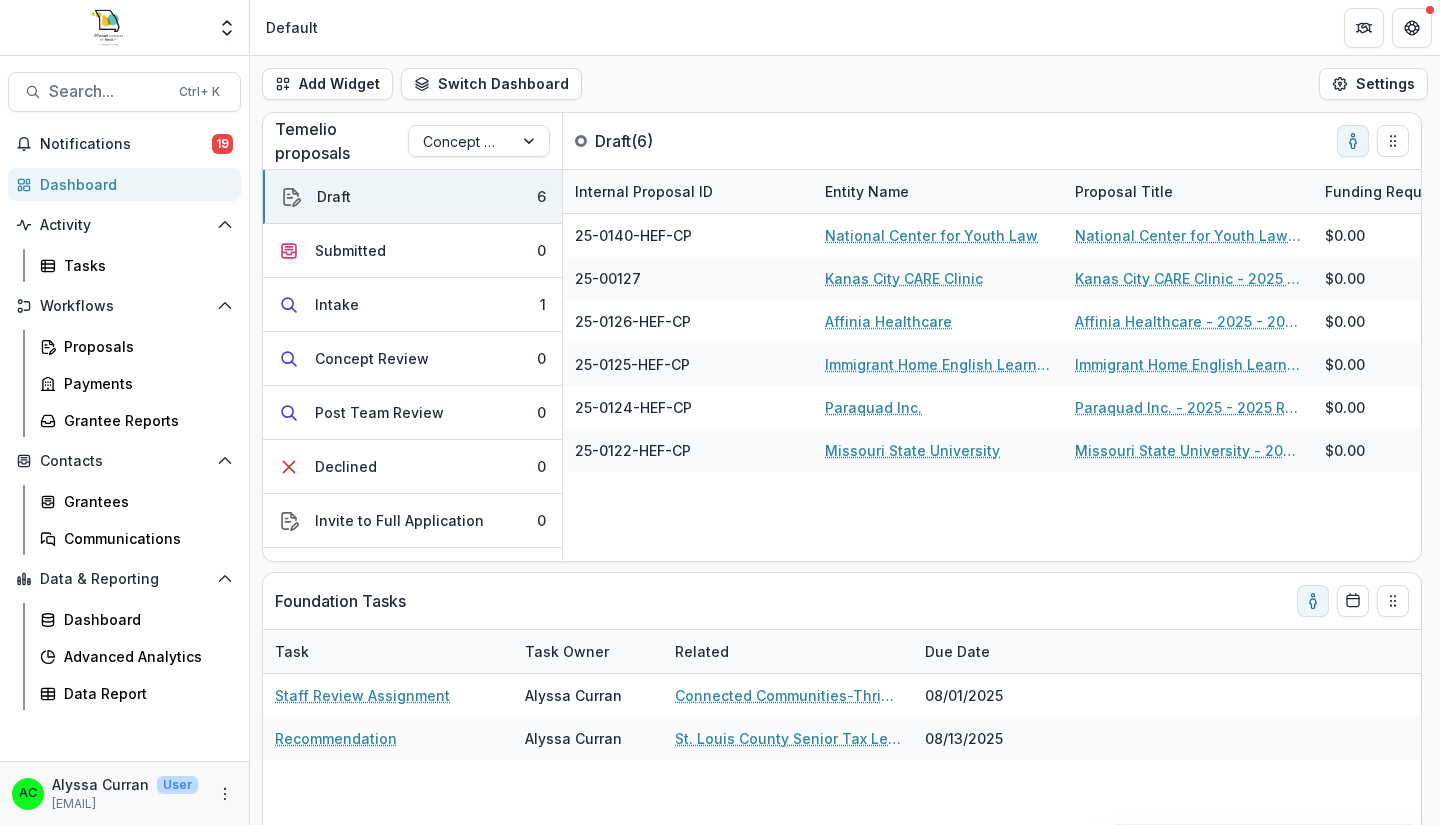 click on "Search..." at bounding box center [108, 91] 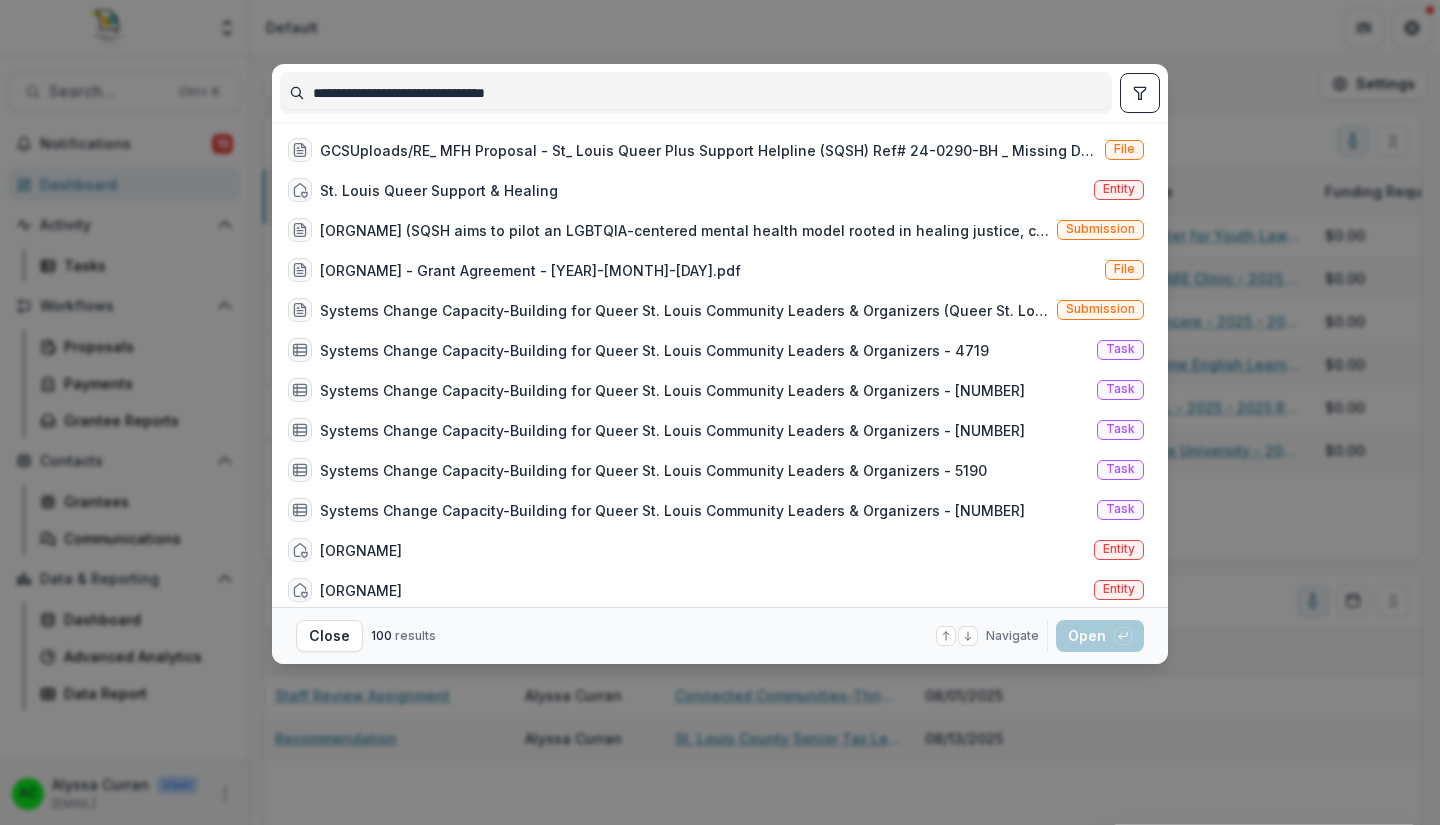 click on "**********" at bounding box center [696, 93] 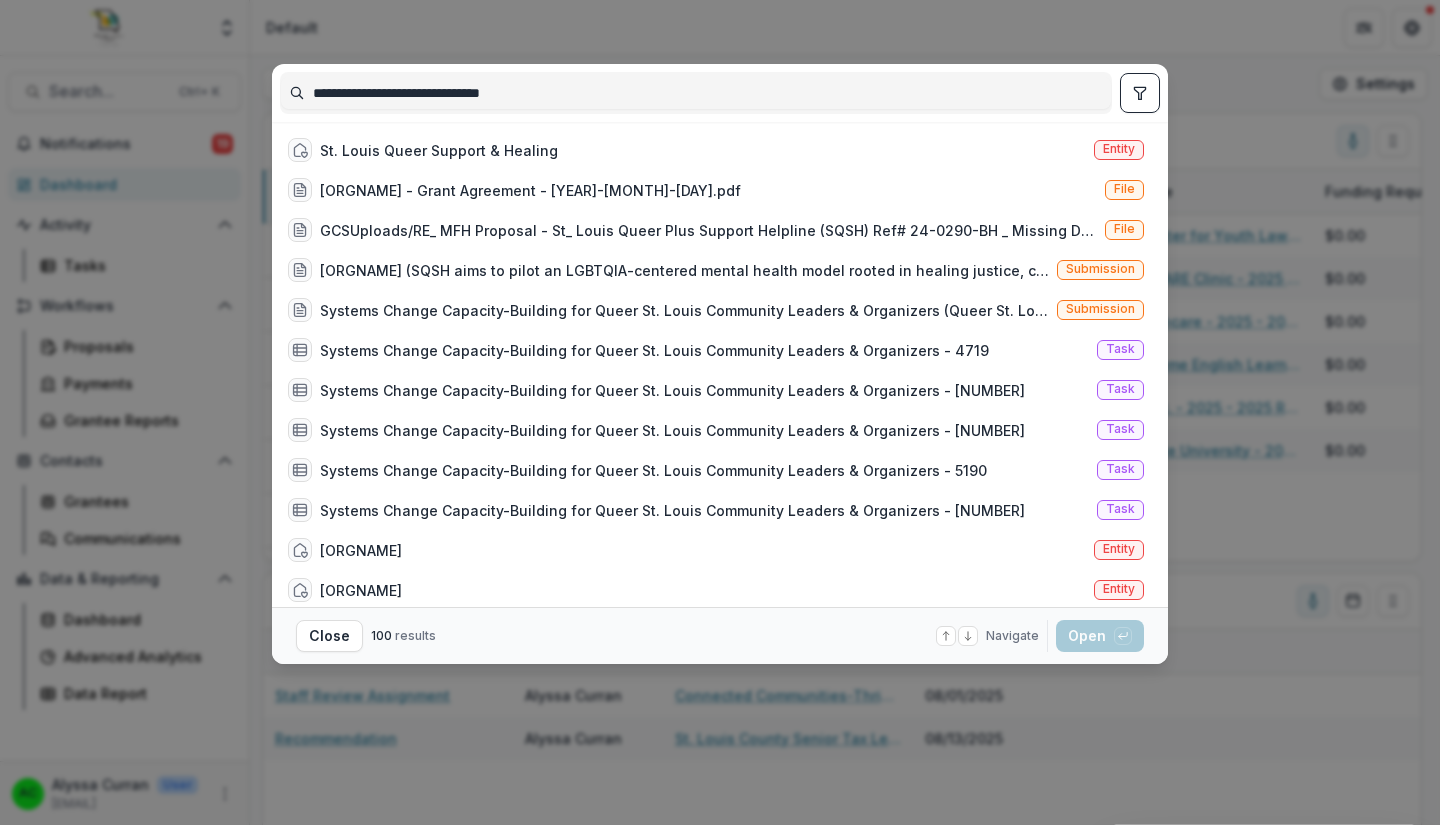 type on "**********" 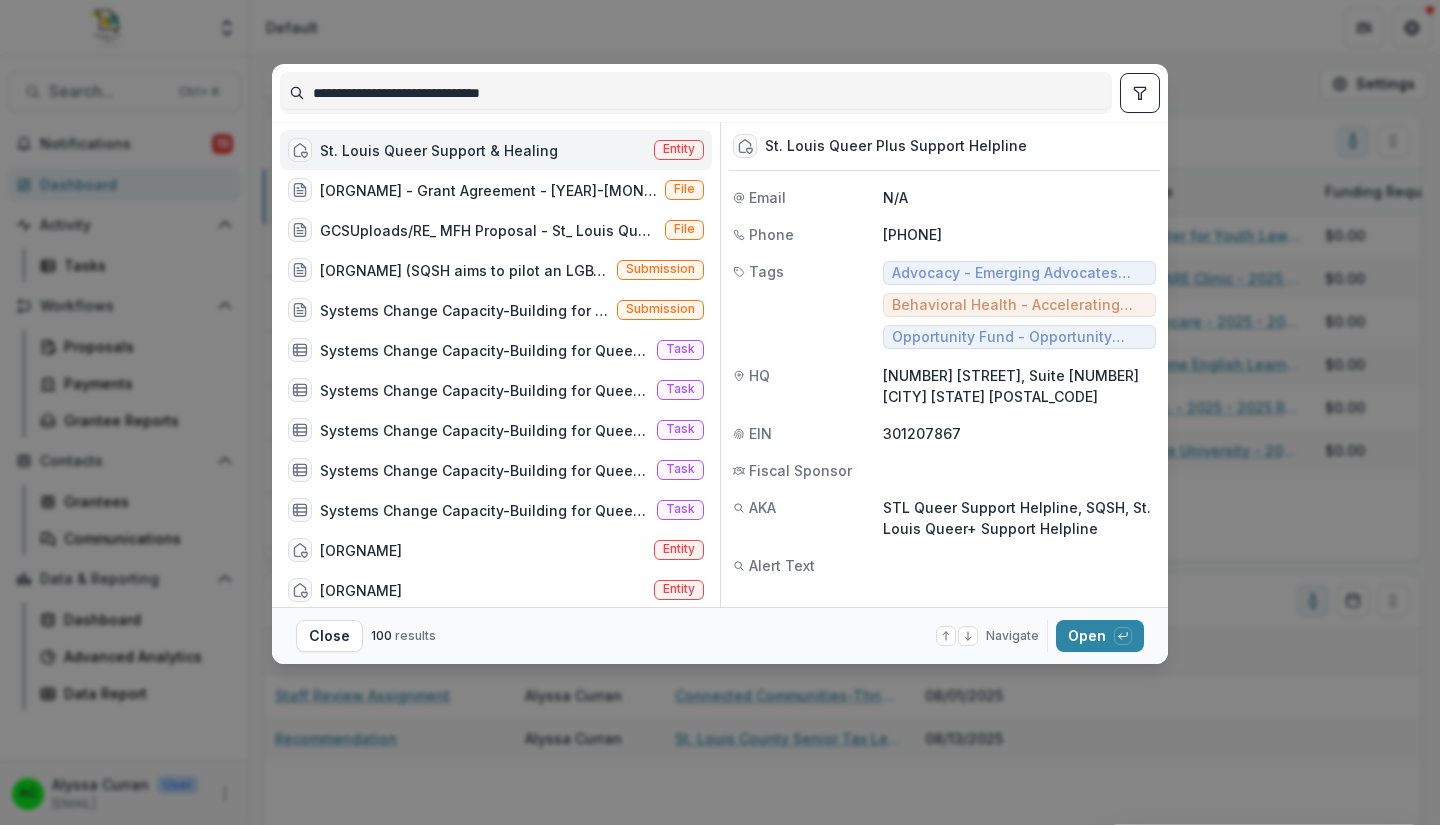 click on "Systems Change Capacity-Building for Queer St. Louis Community Leaders & Organizers (Queer St. Louisans face long-standing barriers to developing systems-change capacity. We'll form a cross-sector Cohort of queer St. Louis community leaders/organizers to build skills/relationships/buy-in for systems-change and coalition work. Through a two-year Fellowship, we'll learn how to analyze systemic barriers/opportunities for queer St. Louisans' health equity, and how to create a shared agenda, systems-map, and systems-change strategy. We'll create the foundation for a unified approach to systems work, and plan a systems-change project to embark on with the Cohort.)" at bounding box center (464, 310) 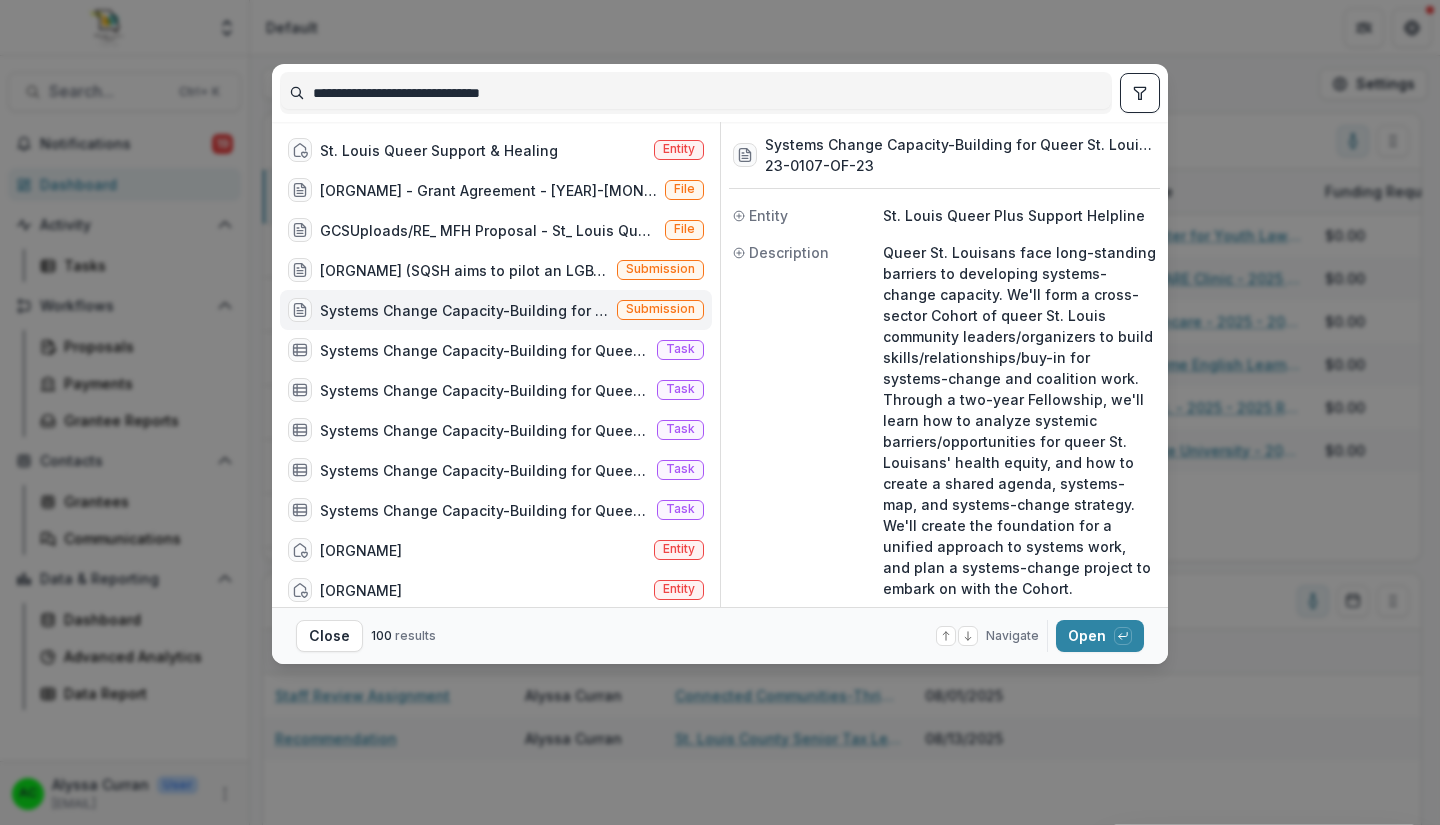 click on "Open with enter key" at bounding box center [1100, 636] 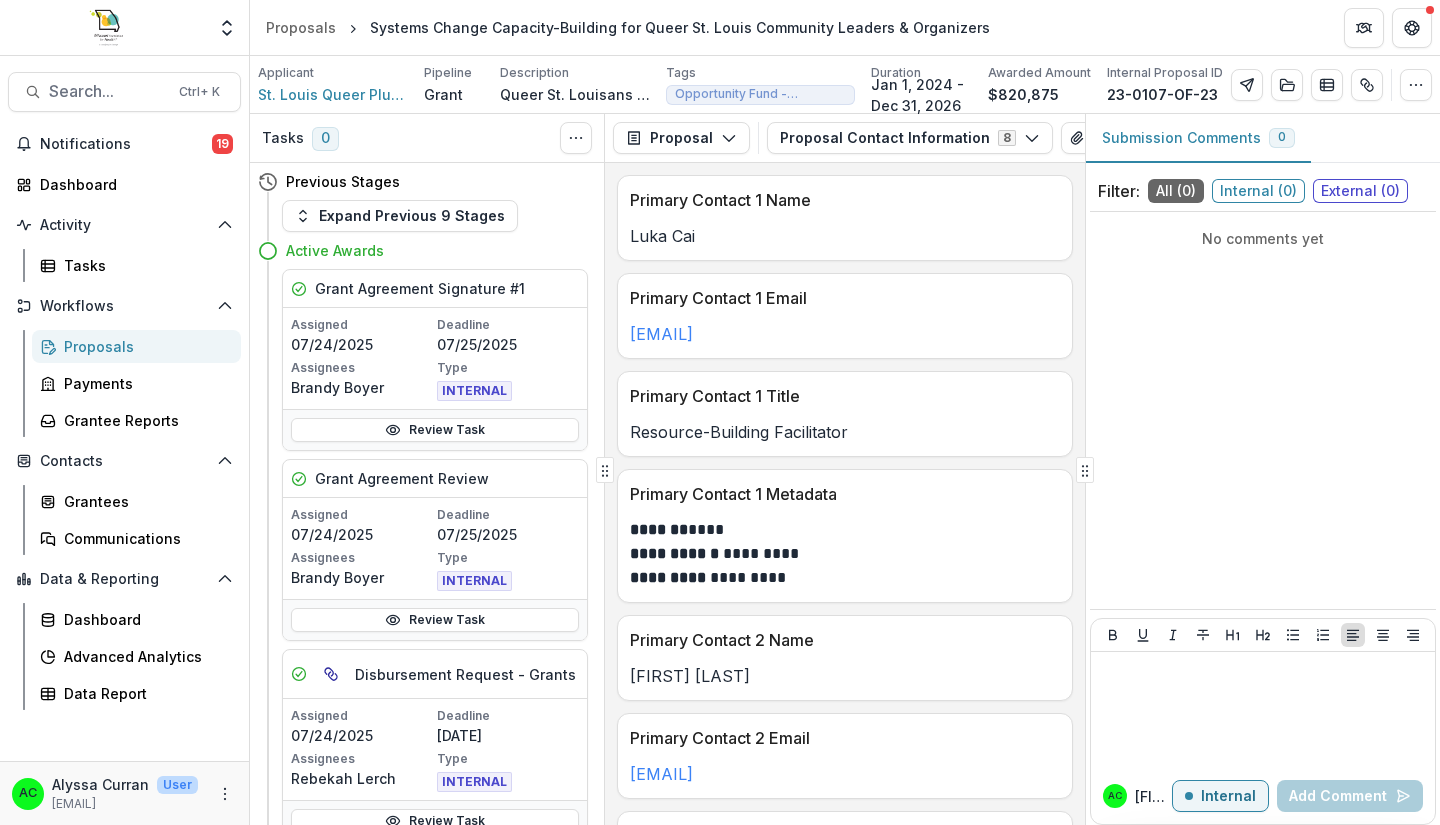 type 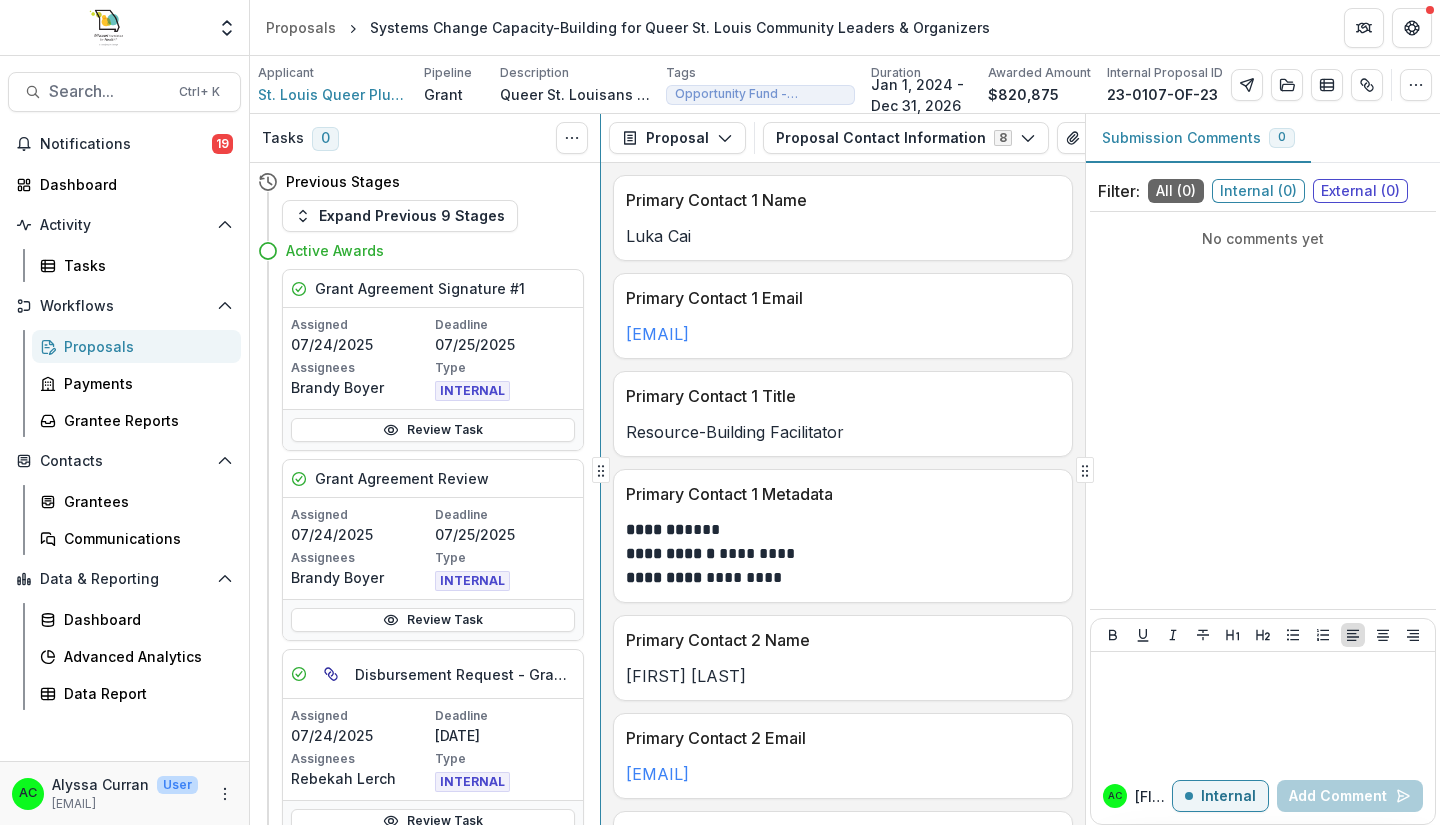 click on "Tasks 0 Show Cancelled Tasks Previous Stages Expand Previous 9 Stages Active Awards Grant Agreement Signature #1 Assigned [DATE] Deadline [DATE] Assignees [FIRST] [LAST] Type INTERNAL Review Task Grant Agreement Review Assigned [DATE] Deadline [DATE] Assignees [FIRST] [LAST] Type INTERNAL Review Task Disbursement Request - Grants Assigned [DATE] Deadline [DATE] Assignees [FIRST] [LAST] Type INTERNAL Review Task Report Review Assigned [DATE] Deadline [DATE] Assignees [FIRST] [LAST] Type INTERNAL Review Task Closed Awards Declined Declination Communication Incomplete Proposal Proposal Payments Reports Grant Agreements Board Summaries Bank Details Proposal Contact Information 8 Forms (8) Application Amendments Internal Approval Information Internal Concept Paper Internal Final Budget Review Internal PA Review Internal General Internal Proposal Contact Information Internal Word Download Word Download (with field descriptions) Zip Download Preview Merged PDF Custom Download [FIRST] [LAST] ****" at bounding box center (845, 469) 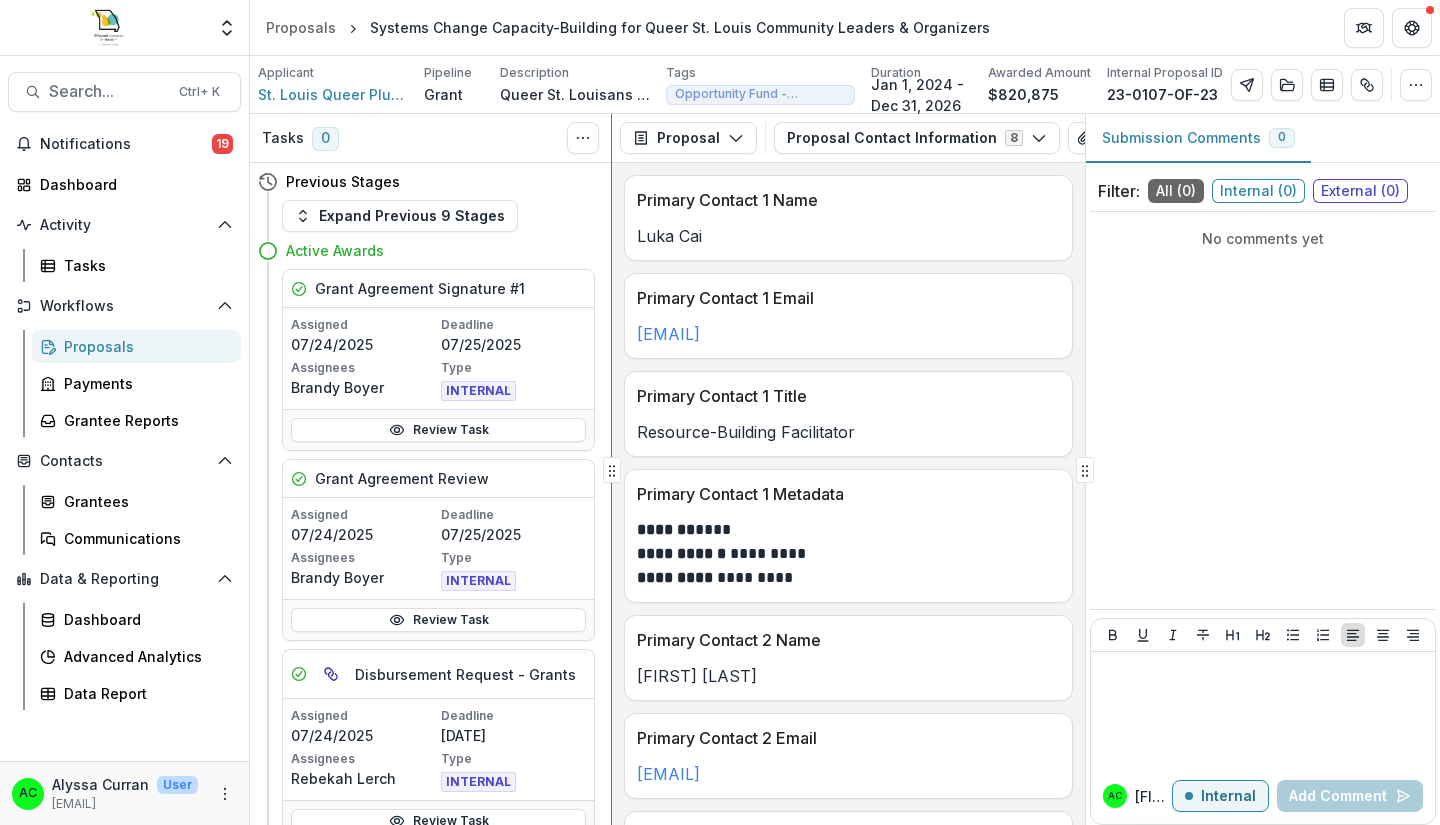 click at bounding box center (611, 469) 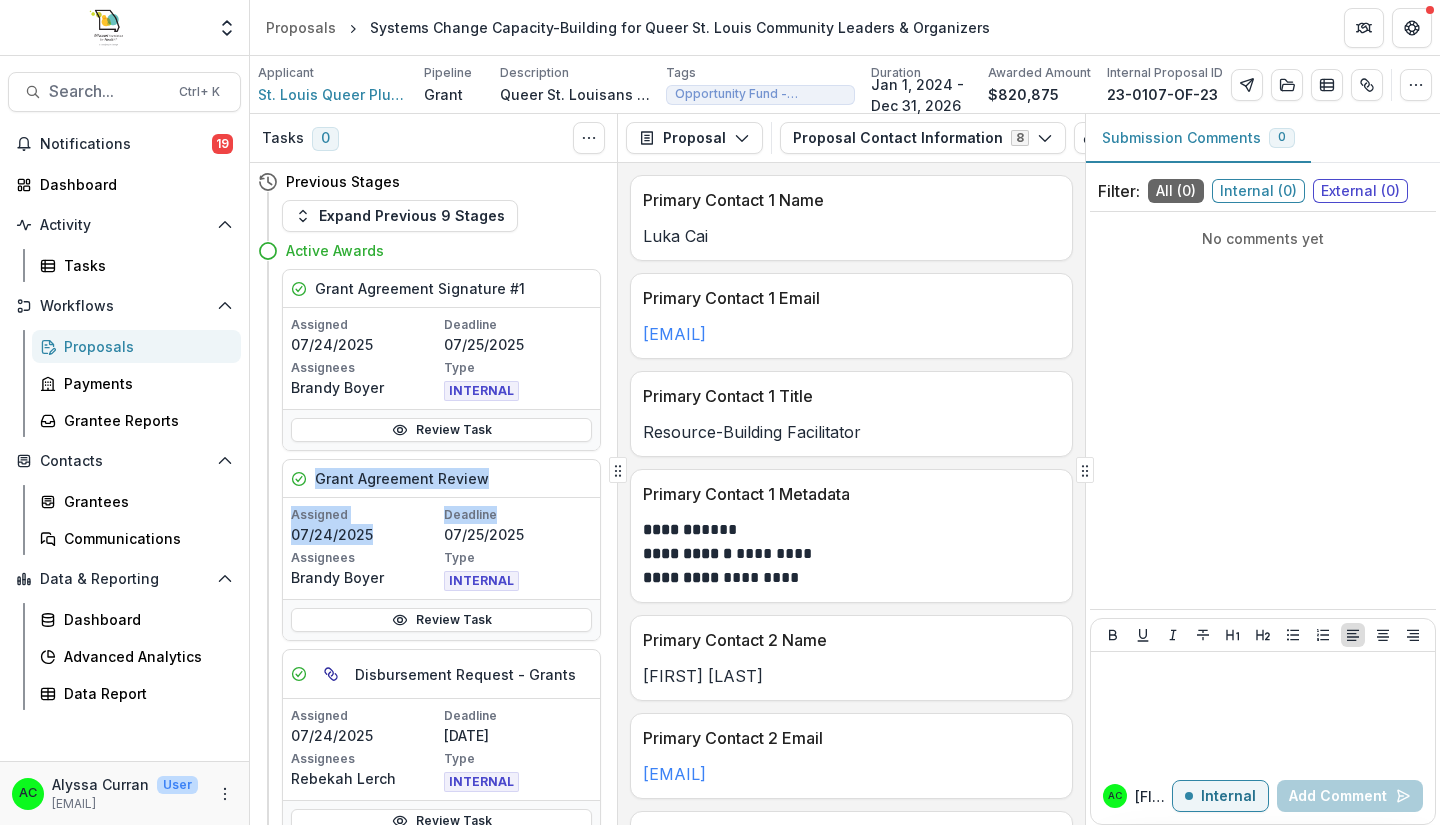 drag, startPoint x: 599, startPoint y: 439, endPoint x: 609, endPoint y: 507, distance: 68.73136 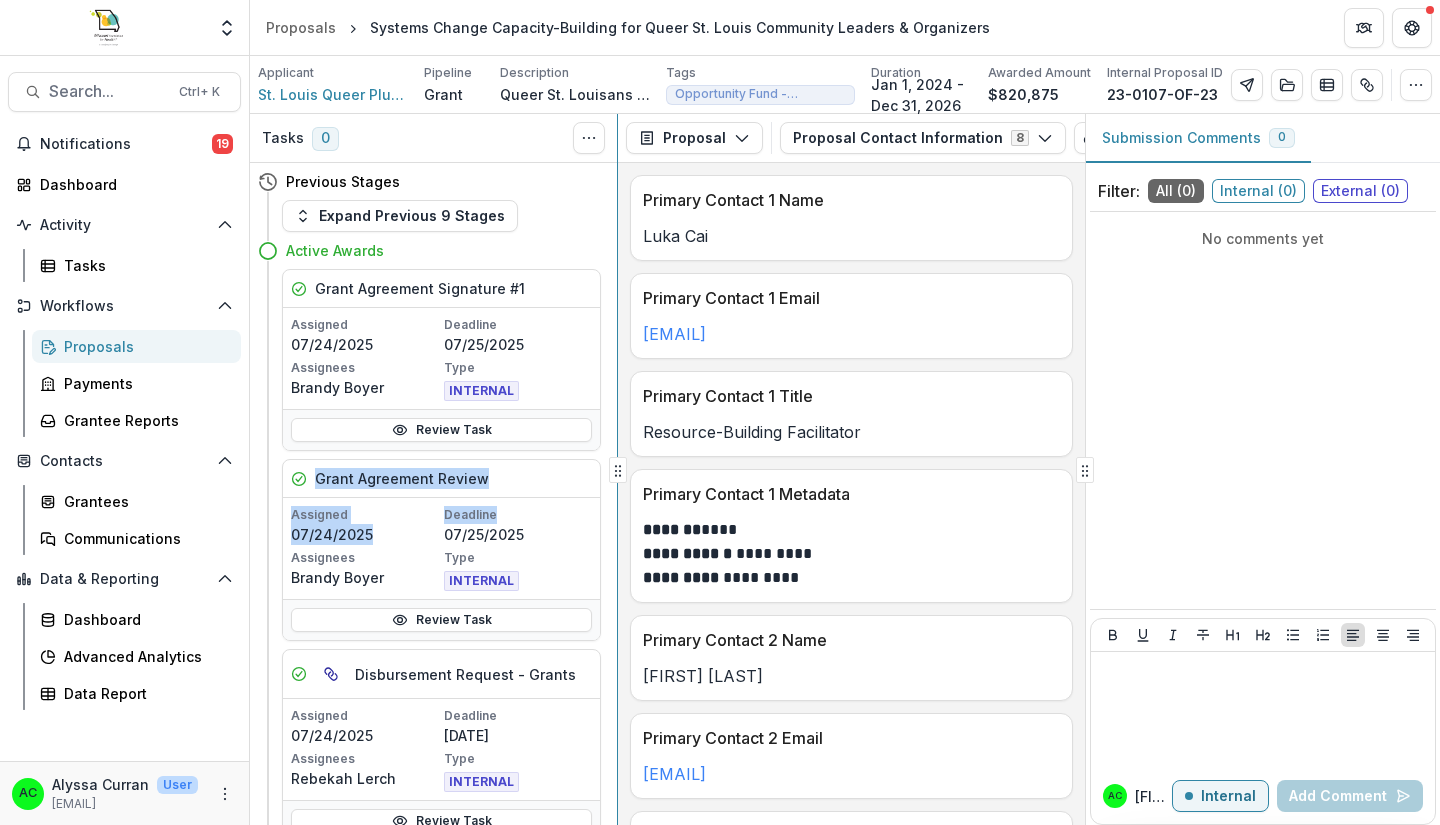 click on "Tasks 0 Show Cancelled Tasks Previous Stages Expand Previous 9 Stages Active Awards Grant Agreement Signature #1 Assigned [DATE] Deadline [DATE] Assignees [FIRST] [LAST] Type INTERNAL Review Task Grant Agreement Review Assigned [DATE] Deadline [DATE] Assignees [FIRST] [LAST] Type INTERNAL Review Task Disbursement Request - Grants Assigned [DATE] Deadline [DATE] Assignees [FIRST] [LAST] Type INTERNAL Review Task Report Review Assigned [DATE] Deadline [DATE] Assignees [FIRST] [LAST] Type INTERNAL Review Task Closed Awards Declined Declination Communication Incomplete Proposal Proposal Payments Reports Grant Agreements Board Summaries Bank Details Proposal Contact Information 8 Forms (8) Application Amendments Internal Approval Information Internal Concept Paper Internal Final Budget Review Internal PA Review Internal General Internal Proposal Contact Information Internal Word Download Word Download (with field descriptions) Zip Download Preview Merged PDF Custom Download [FIRST] [LAST] ****" at bounding box center [845, 469] 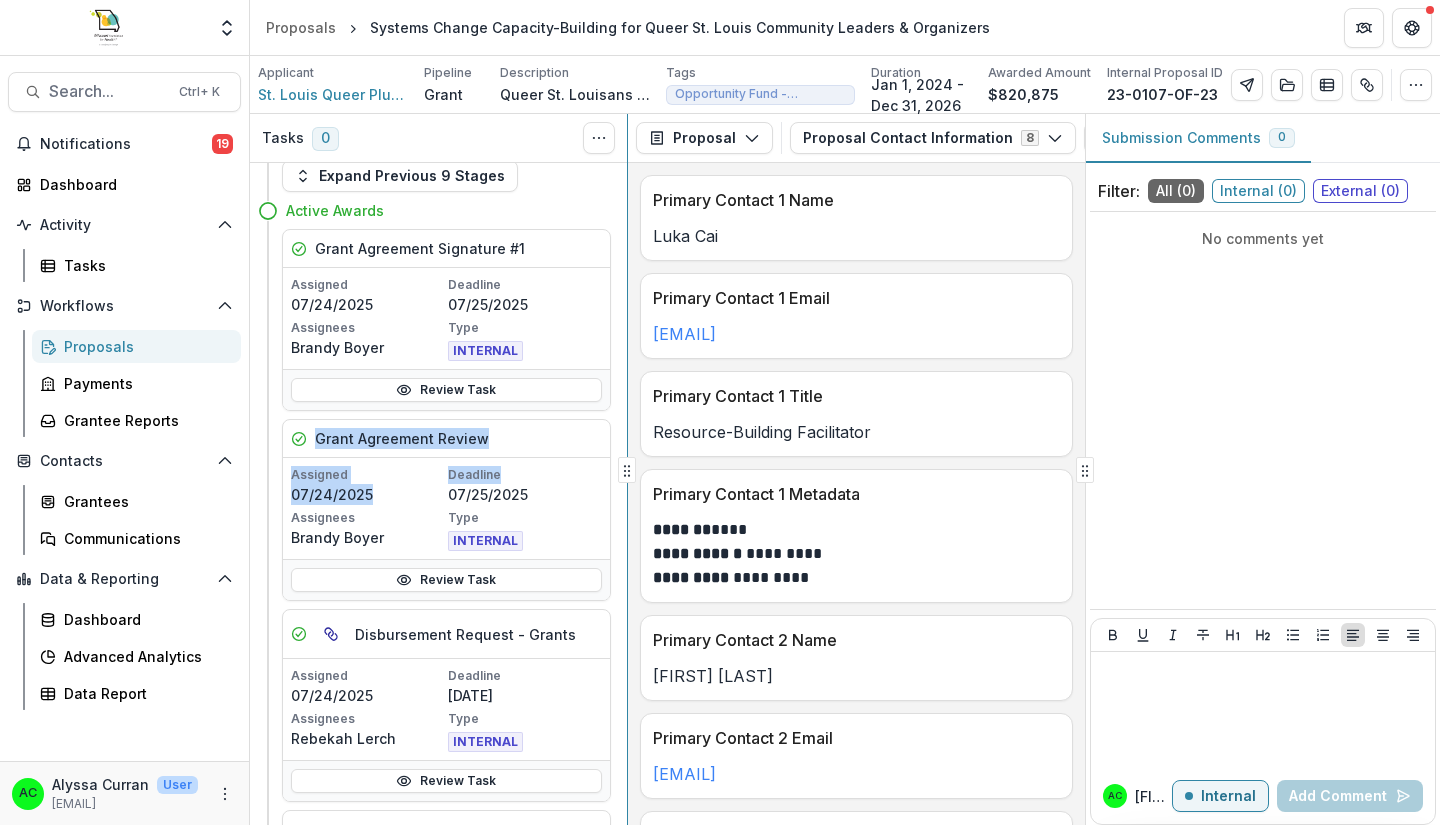 scroll, scrollTop: 0, scrollLeft: 0, axis: both 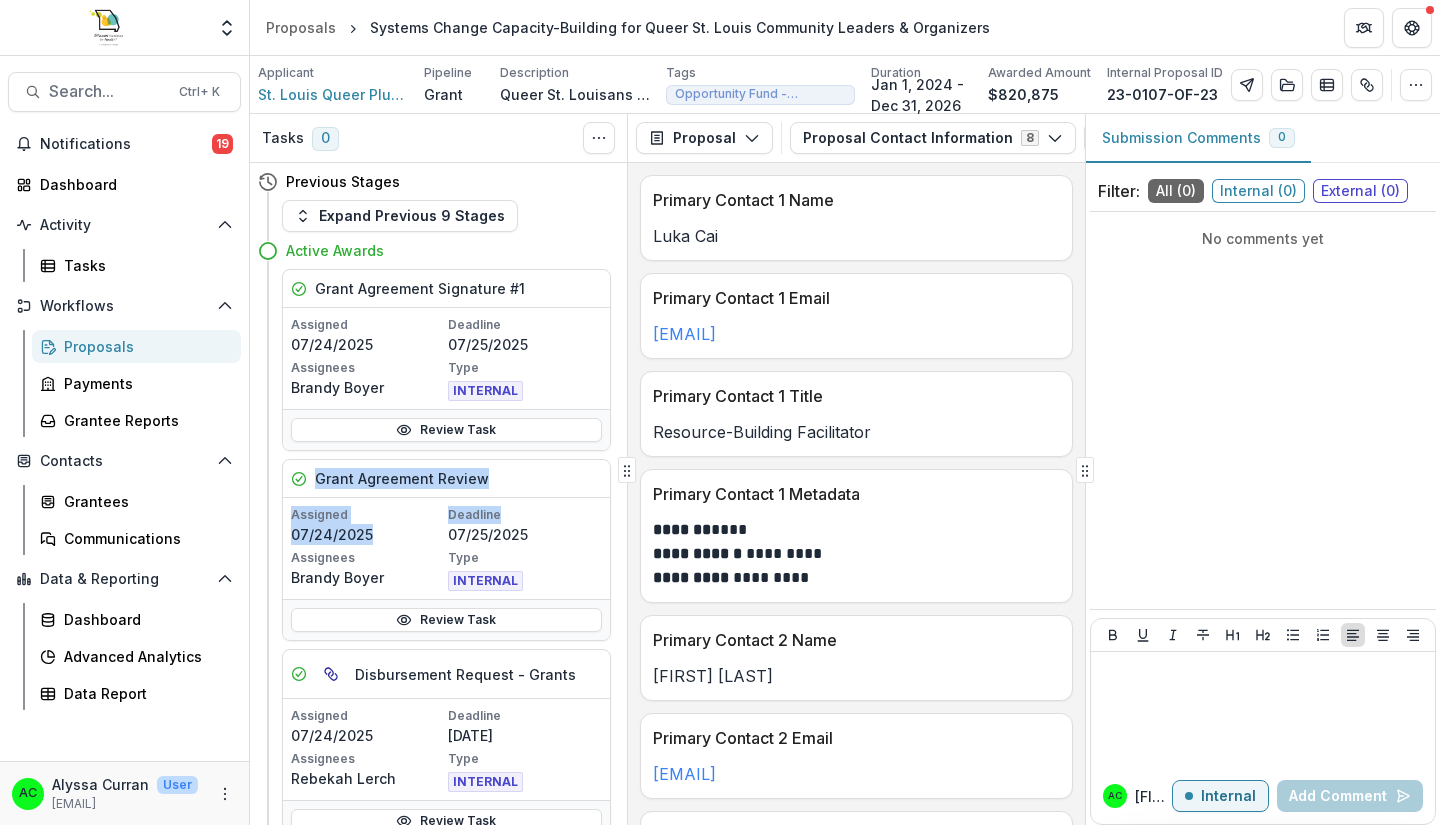 click on "Expand Previous 9 Stages" at bounding box center (400, 216) 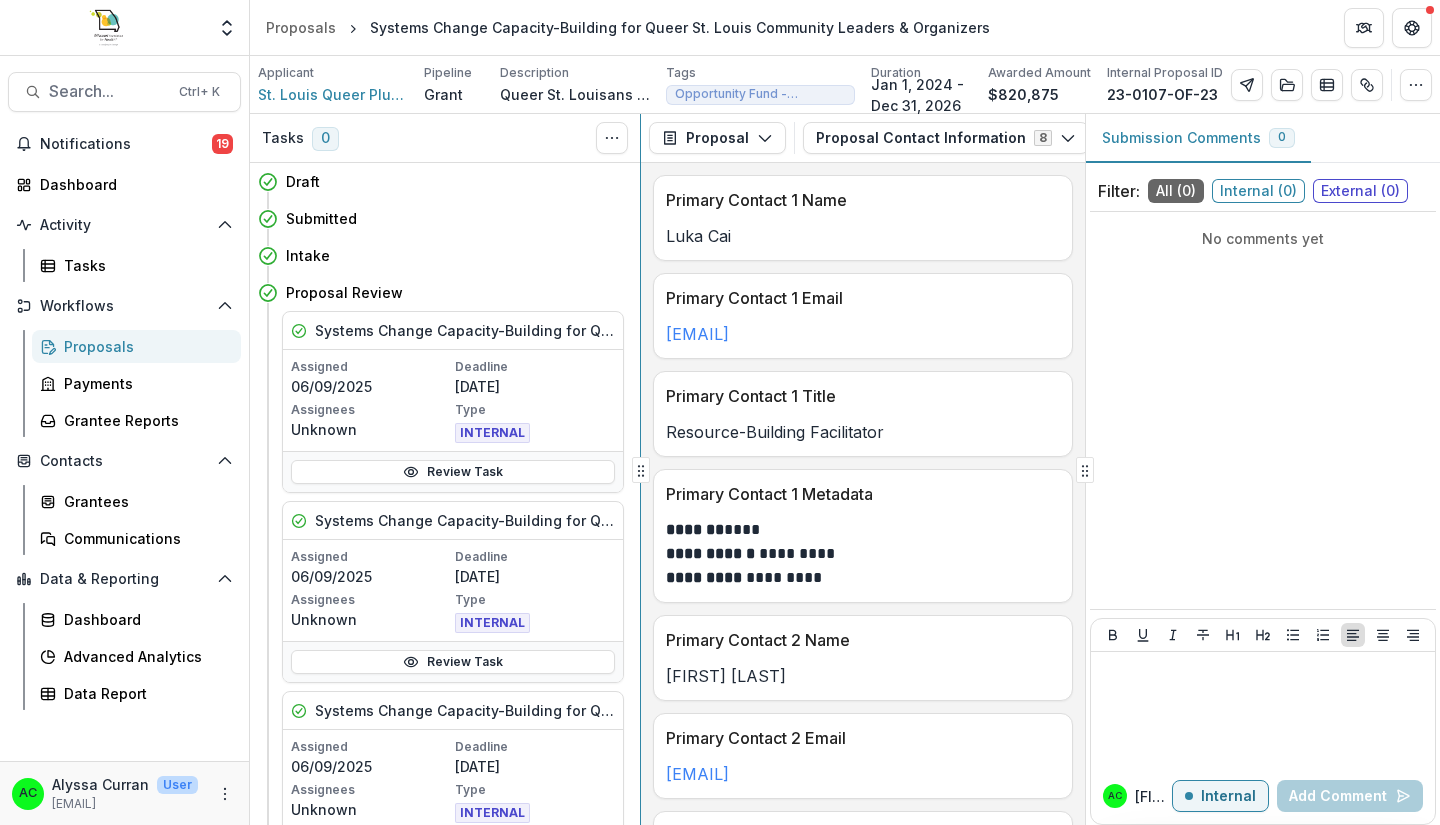 click on "Tasks 0 Show Cancelled Tasks Draft Submitted Intake Proposal Review Systems Change Capacity-Building for Queer St. Louis Community Leaders & Organizers - [NUMBER] Assigned [DATE] Deadline [DATE] Assignees Unknown Type INTERNAL Review Task Systems Change Capacity-Building for Queer St. Louis Community Leaders & Organizers - [NUMBER] Assigned [DATE] Deadline [DATE] Assignees Unknown Type INTERNAL Review Task Systems Change Capacity-Building for Queer St. Louis Community Leaders & Organizers - [NUMBER] Assigned [DATE] Deadline [DATE] Assignees Unknown Type INTERNAL Review Task Systems Change Capacity-Building for Queer St. Louis Community Leaders & Organizers - [NUMBER] Assigned [DATE] Deadline [DATE] Assignees Unknown Type INTERNAL Review Task Systems Change Capacity-Building for Queer St. Louis Community Leaders & Organizers - [NUMBER] Assigned [DATE] Deadline [DATE] Assignees Unknown Type INTERNAL Review Task Post Team Review CSO & CEO Review Board of Directors Review Approval Process Type" at bounding box center (845, 469) 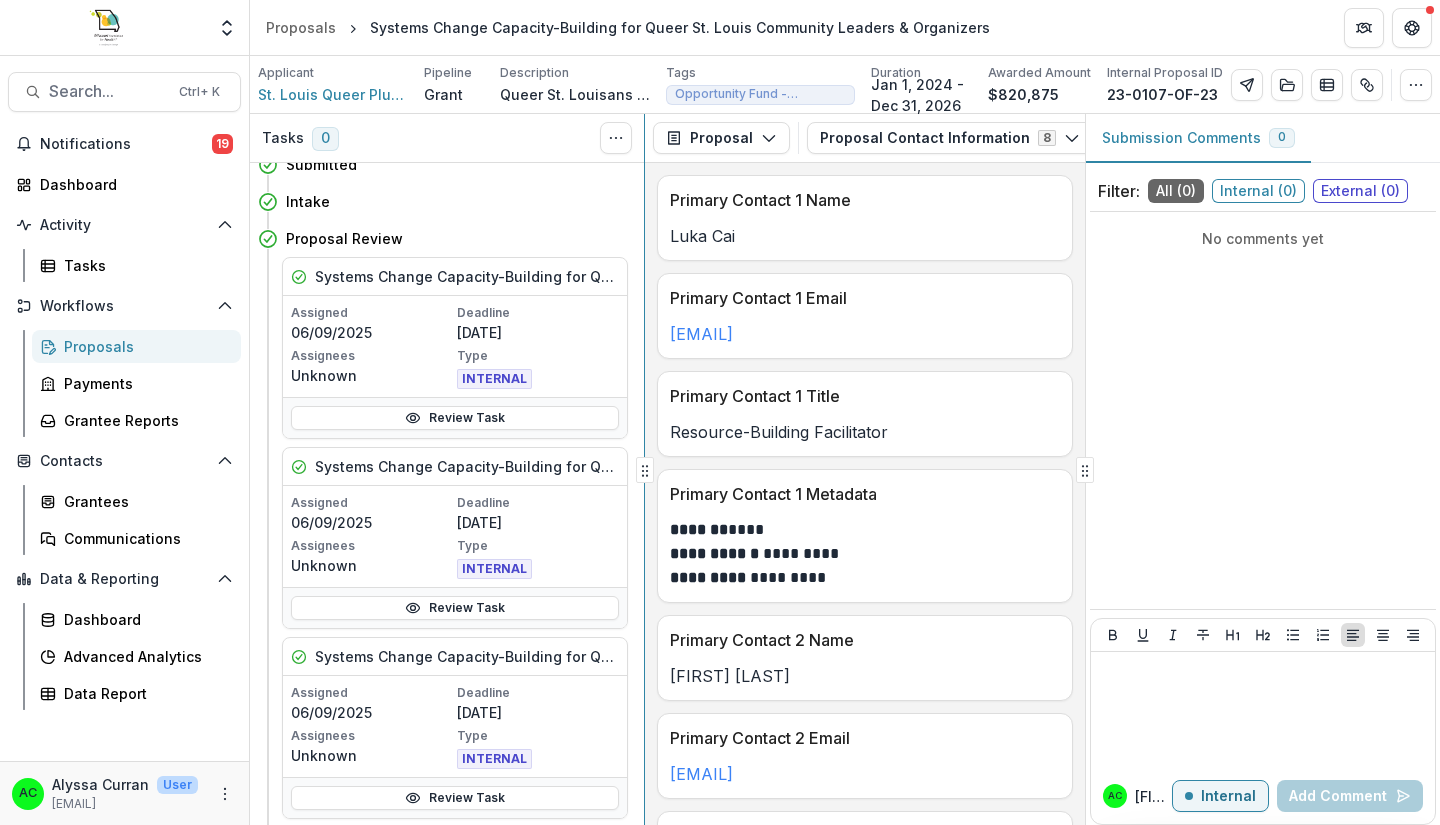 scroll, scrollTop: 0, scrollLeft: 0, axis: both 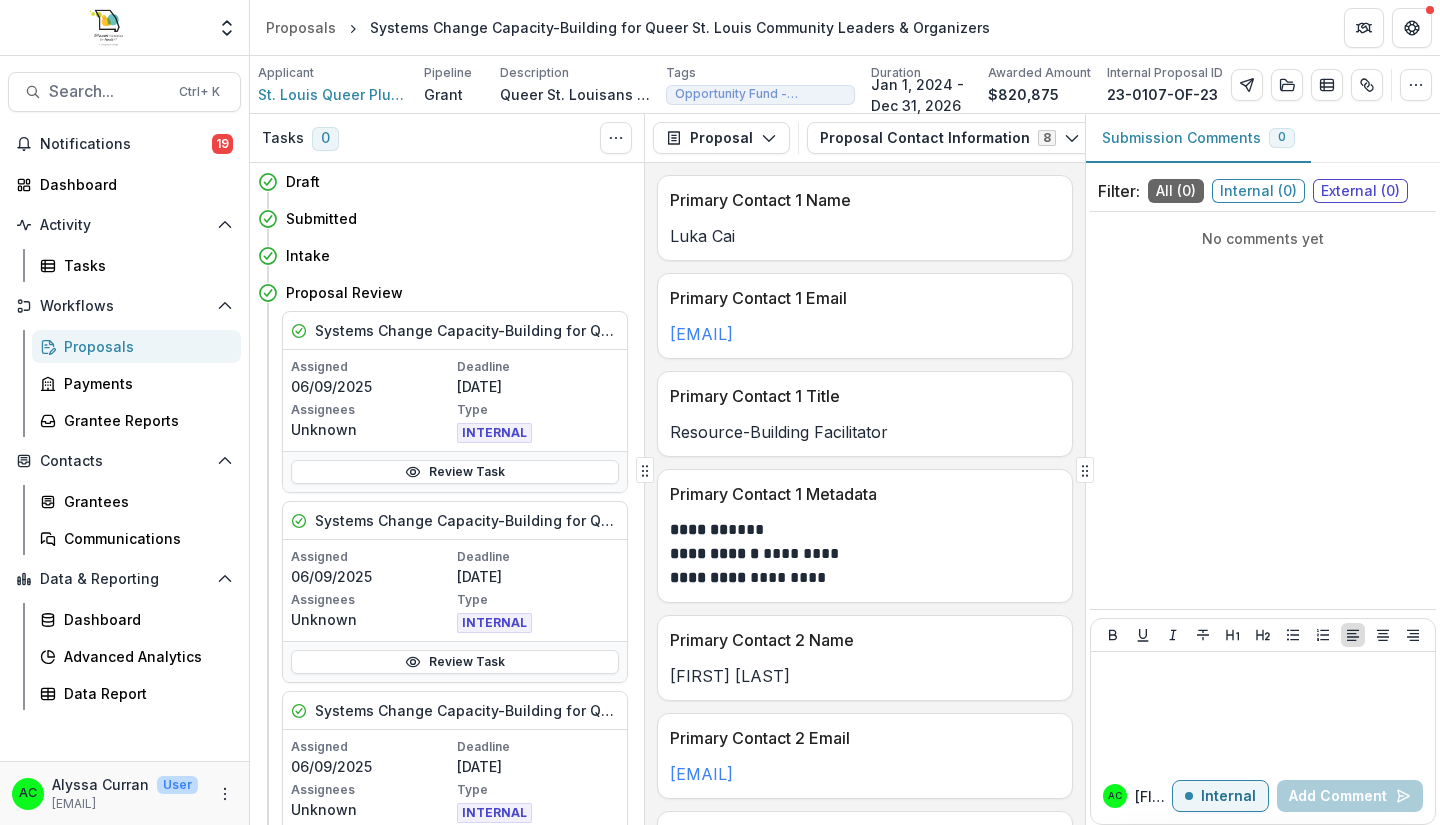 click 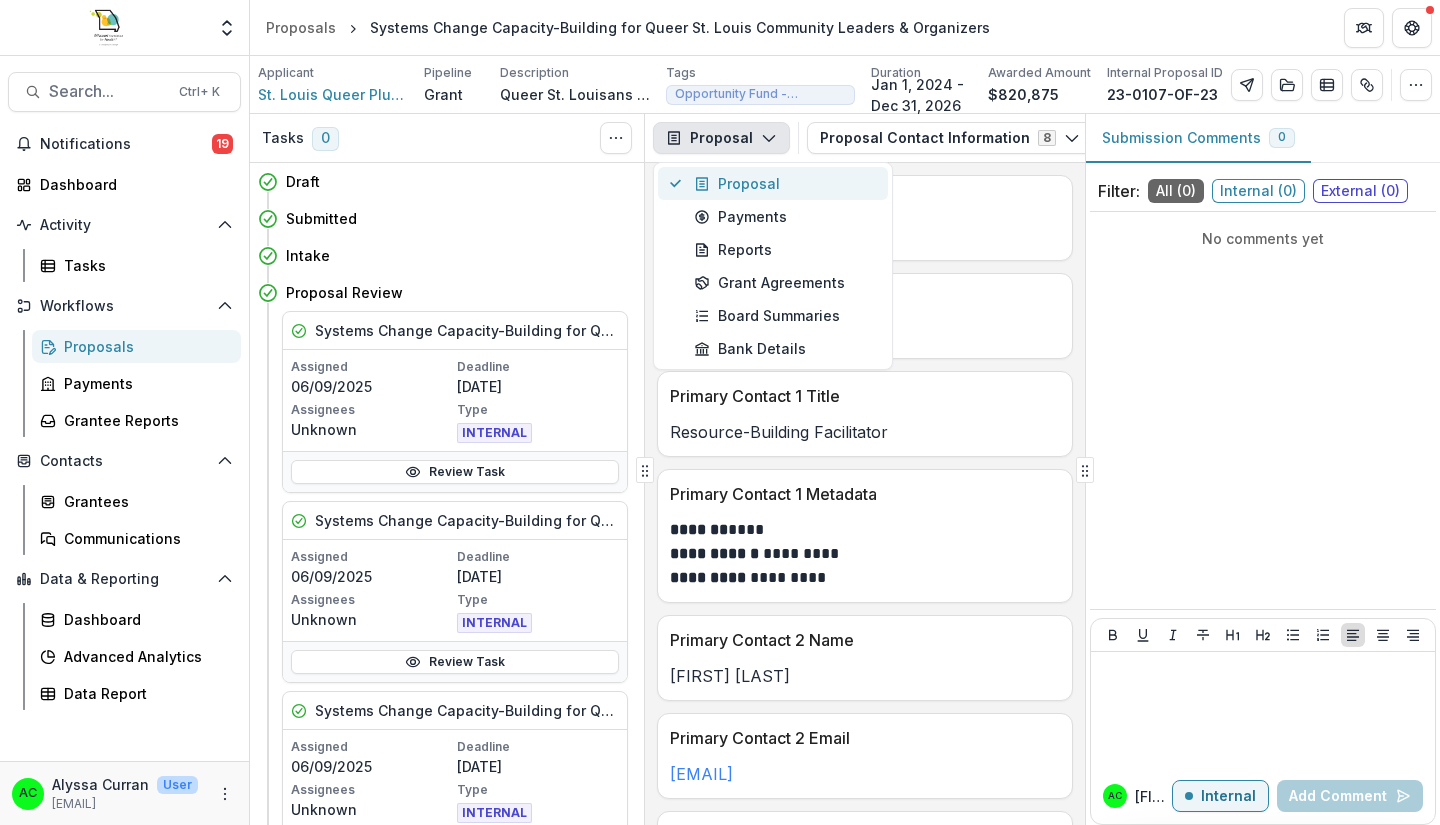type on "proposal" 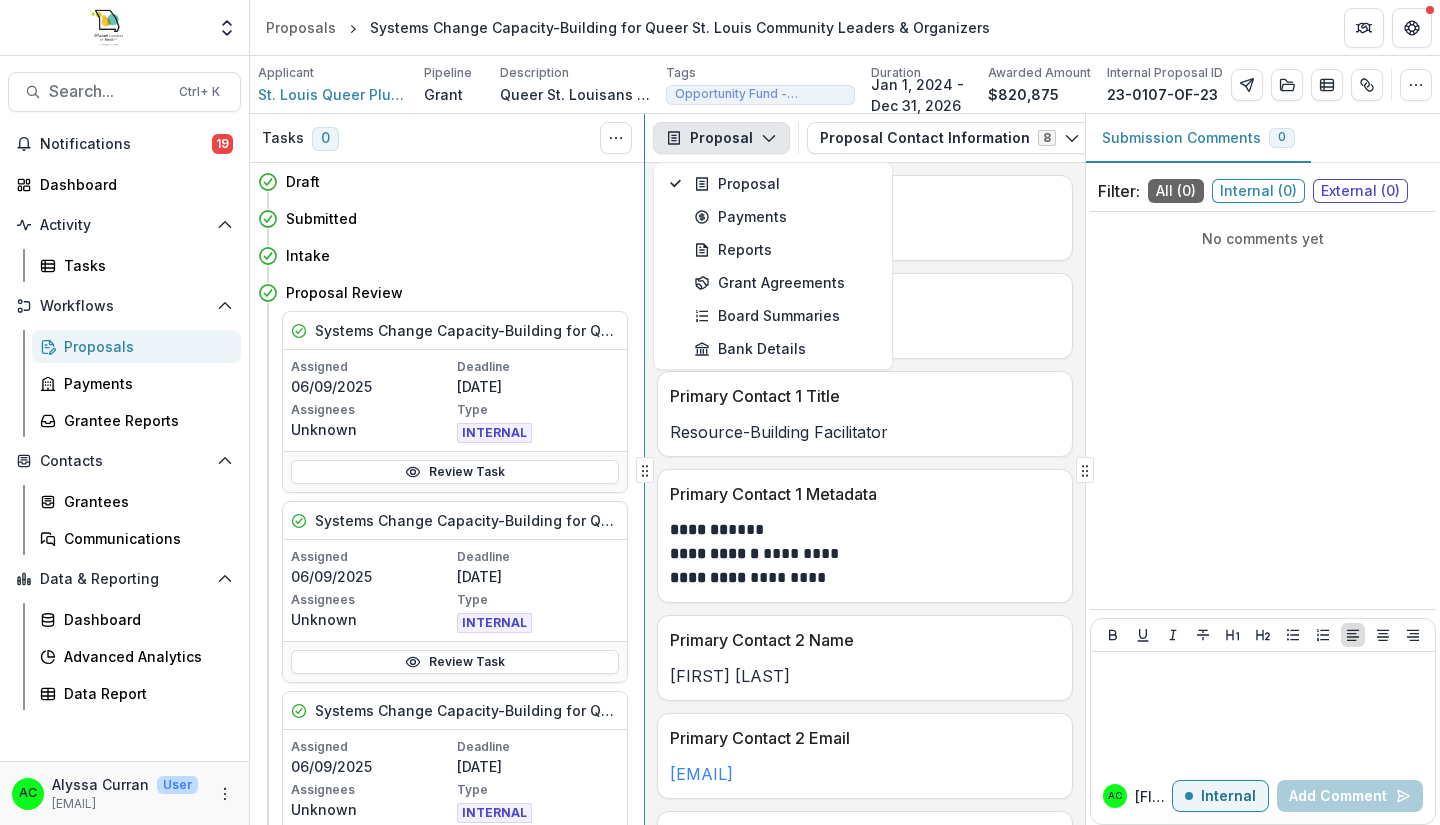 scroll, scrollTop: 0, scrollLeft: 0, axis: both 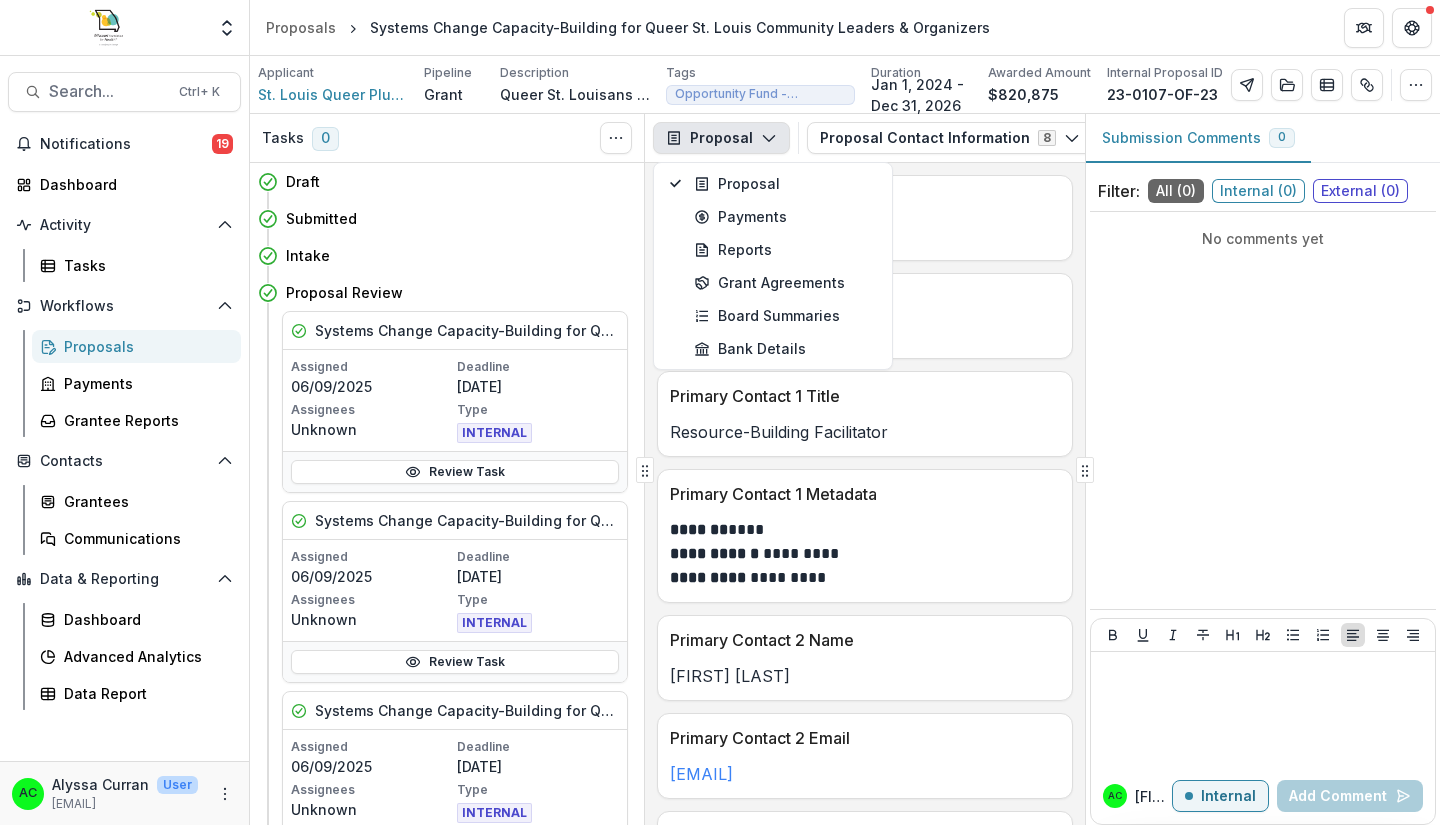 click on "No comments yet" at bounding box center (1263, 410) 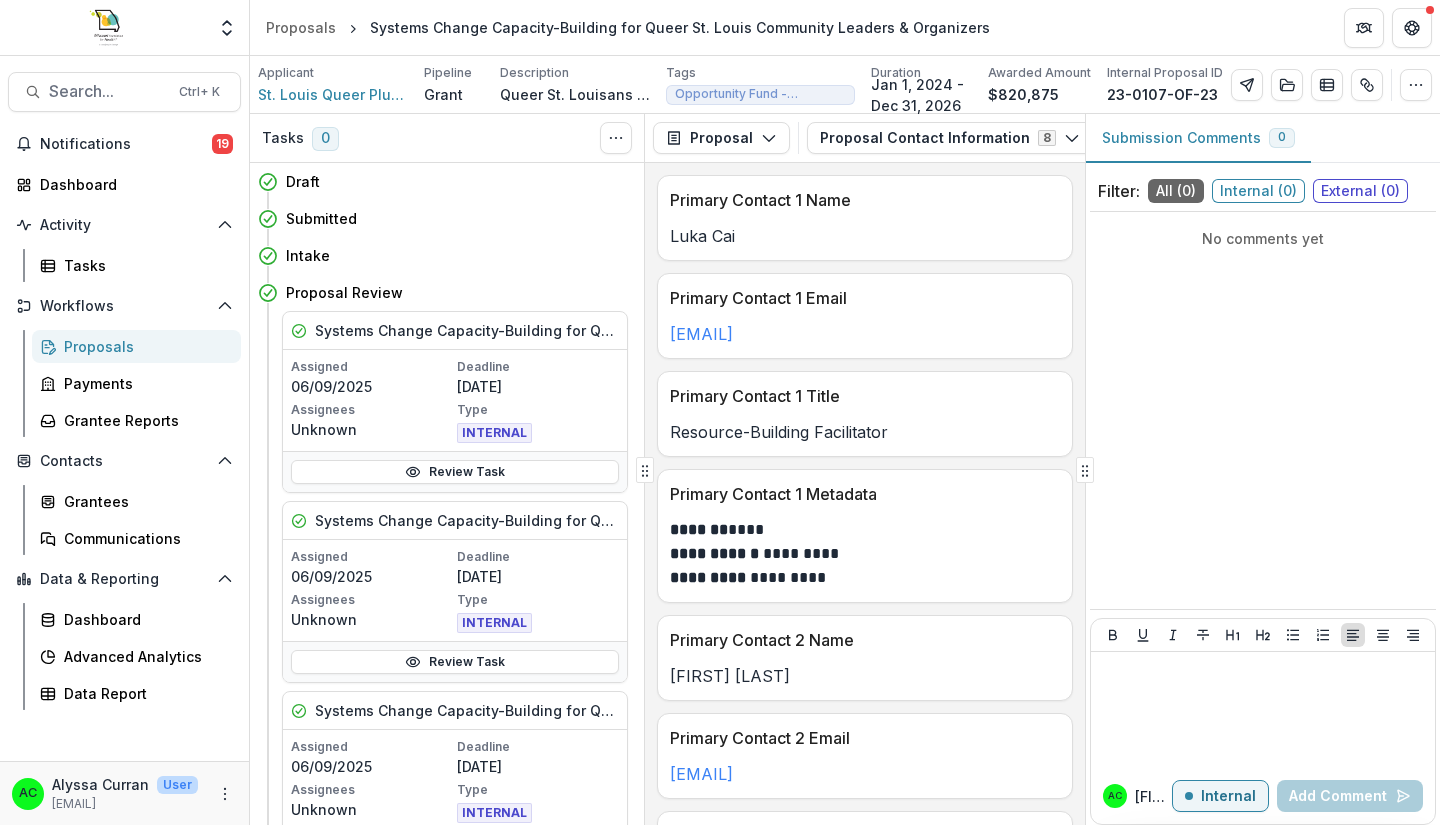 click on "Tasks 0 Show Cancelled Tasks Draft Submitted Intake Proposal Review Systems Change Capacity-Building for Queer St. Louis Community Leaders & Organizers - [NUMBER] Assigned [DATE] Deadline [DATE] Assignees Unknown Type INTERNAL Review Task Systems Change Capacity-Building for Queer St. Louis Community Leaders & Organizers - [NUMBER] Assigned [DATE] Deadline [DATE] Assignees Unknown Type INTERNAL Review Task Systems Change Capacity-Building for Queer St. Louis Community Leaders & Organizers - [NUMBER] Assigned [DATE] Deadline [DATE] Assignees Unknown Type INTERNAL Review Task Systems Change Capacity-Building for Queer St. Louis Community Leaders & Organizers - [NUMBER] Assigned [DATE] Deadline [DATE] Assignees Unknown Type INTERNAL Review Task Systems Change Capacity-Building for Queer St. Louis Community Leaders & Organizers - [NUMBER] Assigned [DATE] Deadline [DATE] Assignees Unknown Type INTERNAL Review Task Post Team Review CSO & CEO Review Board of Directors Review Approval Process Type" at bounding box center (845, 469) 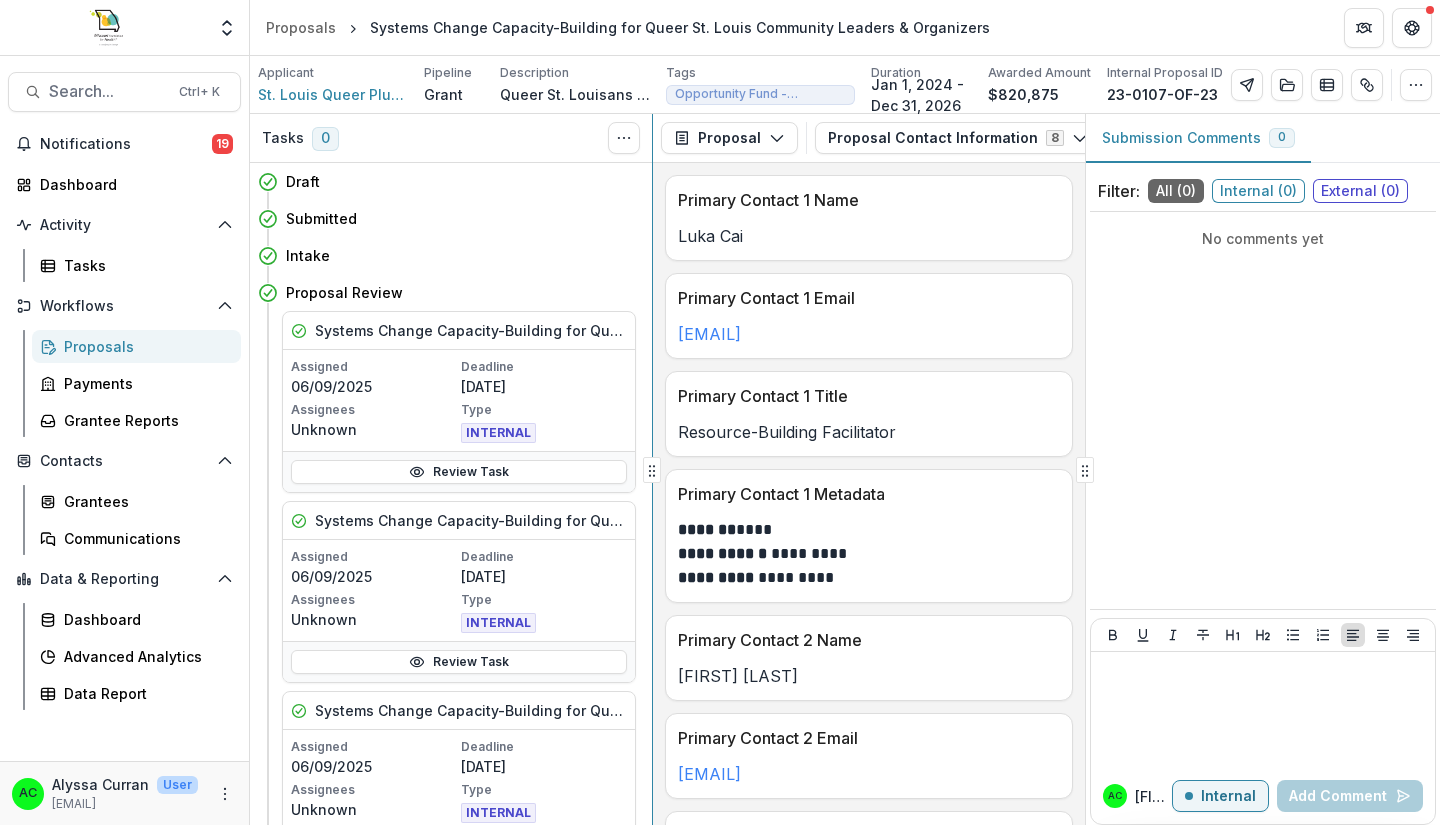 click on "Tasks 0 Show Cancelled Tasks Draft Submitted Intake Proposal Review Systems Change Capacity-Building for Queer St. Louis Community Leaders & Organizers - [NUMBER] Assigned [DATE] Deadline [DATE] Assignees Unknown Type INTERNAL Review Task Systems Change Capacity-Building for Queer St. Louis Community Leaders & Organizers - [NUMBER] Assigned [DATE] Deadline [DATE] Assignees Unknown Type INTERNAL Review Task Systems Change Capacity-Building for Queer St. Louis Community Leaders & Organizers - [NUMBER] Assigned [DATE] Deadline [DATE] Assignees Unknown Type INTERNAL Review Task Systems Change Capacity-Building for Queer St. Louis Community Leaders & Organizers - [NUMBER] Assigned [DATE] Deadline [DATE] Assignees Unknown Type INTERNAL Review Task Systems Change Capacity-Building for Queer St. Louis Community Leaders & Organizers - [NUMBER] Assigned [DATE] Deadline [DATE] Assignees Unknown Type INTERNAL Review Task Post Team Review CSO & CEO Review Board of Directors Review Approval Process Type" at bounding box center [845, 469] 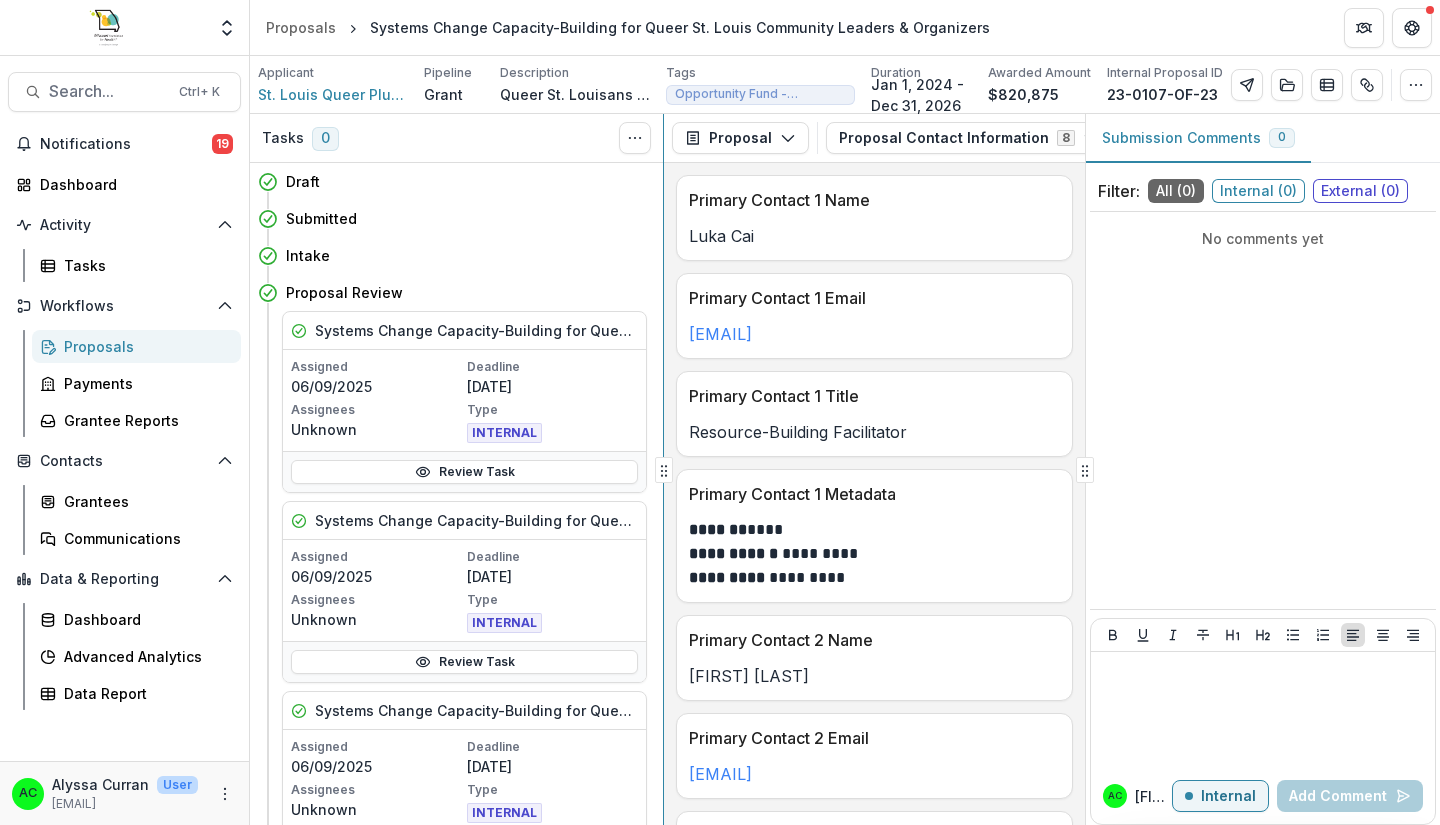 click on "Tasks 0 Show Cancelled Tasks Draft Submitted Intake Proposal Review Systems Change Capacity-Building for Queer St. Louis Community Leaders & Organizers - [NUMBER] Assigned [DATE] Deadline [DATE] Assignees Unknown Type INTERNAL Review Task Systems Change Capacity-Building for Queer St. Louis Community Leaders & Organizers - [NUMBER] Assigned [DATE] Deadline [DATE] Assignees Unknown Type INTERNAL Review Task Systems Change Capacity-Building for Queer St. Louis Community Leaders & Organizers - [NUMBER] Assigned [DATE] Deadline [DATE] Assignees Unknown Type INTERNAL Review Task Systems Change Capacity-Building for Queer St. Louis Community Leaders & Organizers - [NUMBER] Assigned [DATE] Deadline [DATE] Assignees Unknown Type INTERNAL Review Task Systems Change Capacity-Building for Queer St. Louis Community Leaders & Organizers - [NUMBER] Assigned [DATE] Deadline [DATE] Assignees Unknown Type INTERNAL Review Task Post Team Review CSO & CEO Review Board of Directors Review Approval Process Type" at bounding box center [845, 469] 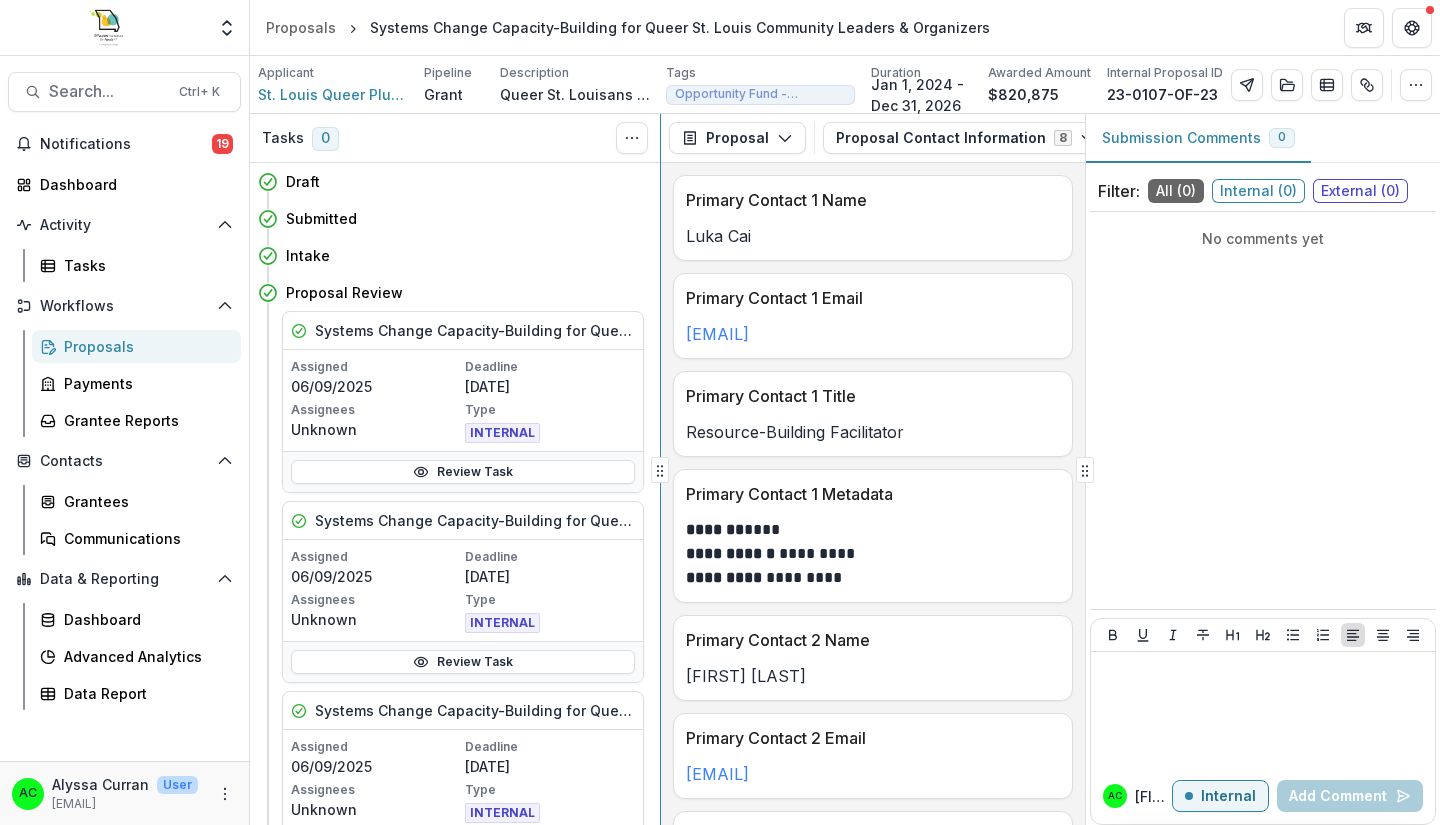 click on "Tasks 0 Show Cancelled Tasks Draft Submitted Intake Proposal Review Systems Change Capacity-Building for Queer St. Louis Community Leaders & Organizers - [NUMBER] Assigned [DATE] Deadline [DATE] Assignees Unknown Type INTERNAL Review Task Systems Change Capacity-Building for Queer St. Louis Community Leaders & Organizers - [NUMBER] Assigned [DATE] Deadline [DATE] Assignees Unknown Type INTERNAL Review Task Systems Change Capacity-Building for Queer St. Louis Community Leaders & Organizers - [NUMBER] Assigned [DATE] Deadline [DATE] Assignees Unknown Type INTERNAL Review Task Systems Change Capacity-Building for Queer St. Louis Community Leaders & Organizers - [NUMBER] Assigned [DATE] Deadline [DATE] Assignees Unknown Type INTERNAL Review Task Systems Change Capacity-Building for Queer St. Louis Community Leaders & Organizers - [NUMBER] Assigned [DATE] Deadline [DATE] Assignees Unknown Type INTERNAL Review Task Post Team Review CSO & CEO Review Board of Directors Review Approval Process Type" at bounding box center (845, 469) 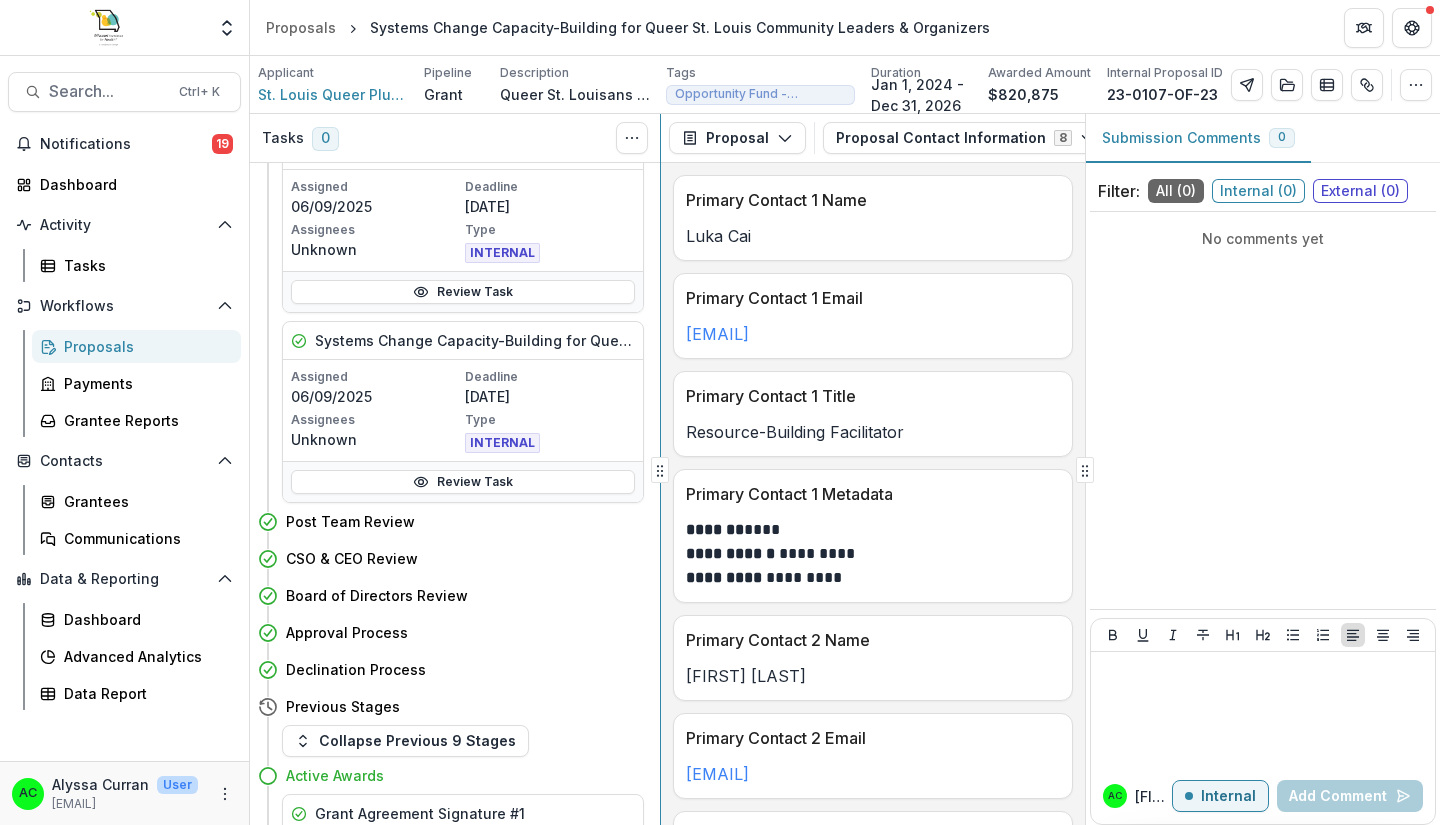 scroll, scrollTop: 816, scrollLeft: 0, axis: vertical 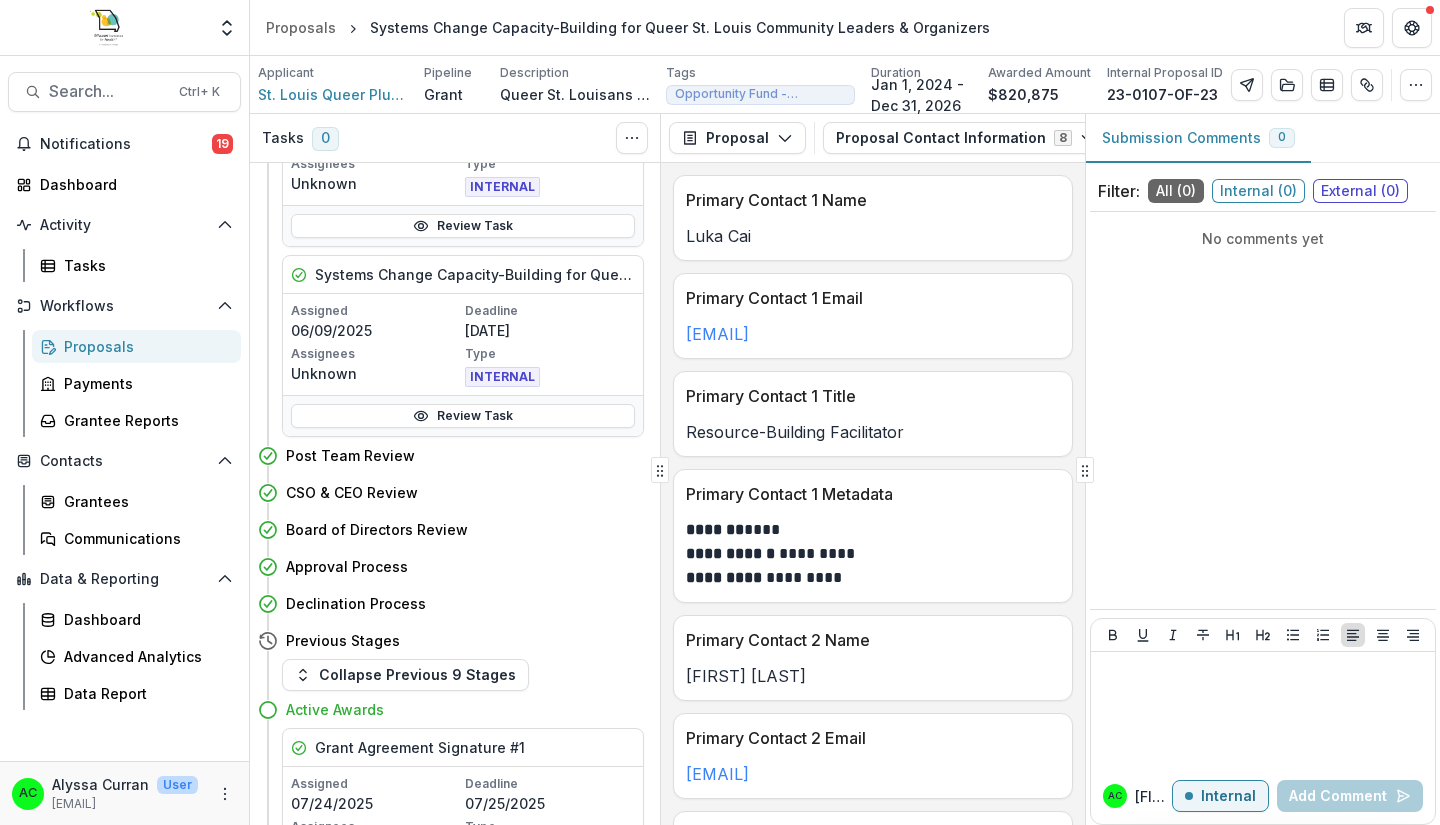 click on "Approval Process" at bounding box center (465, 566) 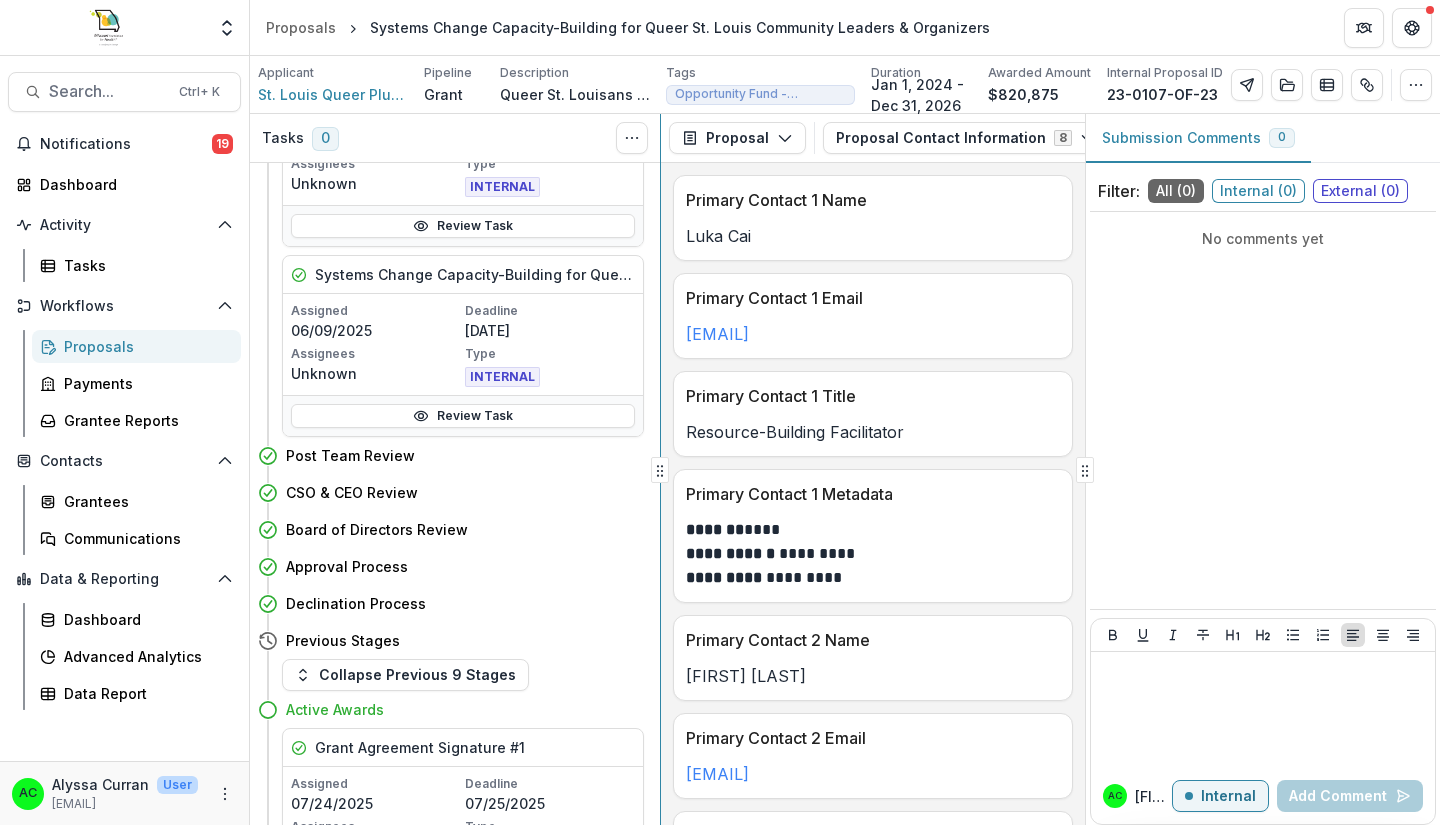 click at bounding box center [660, 469] 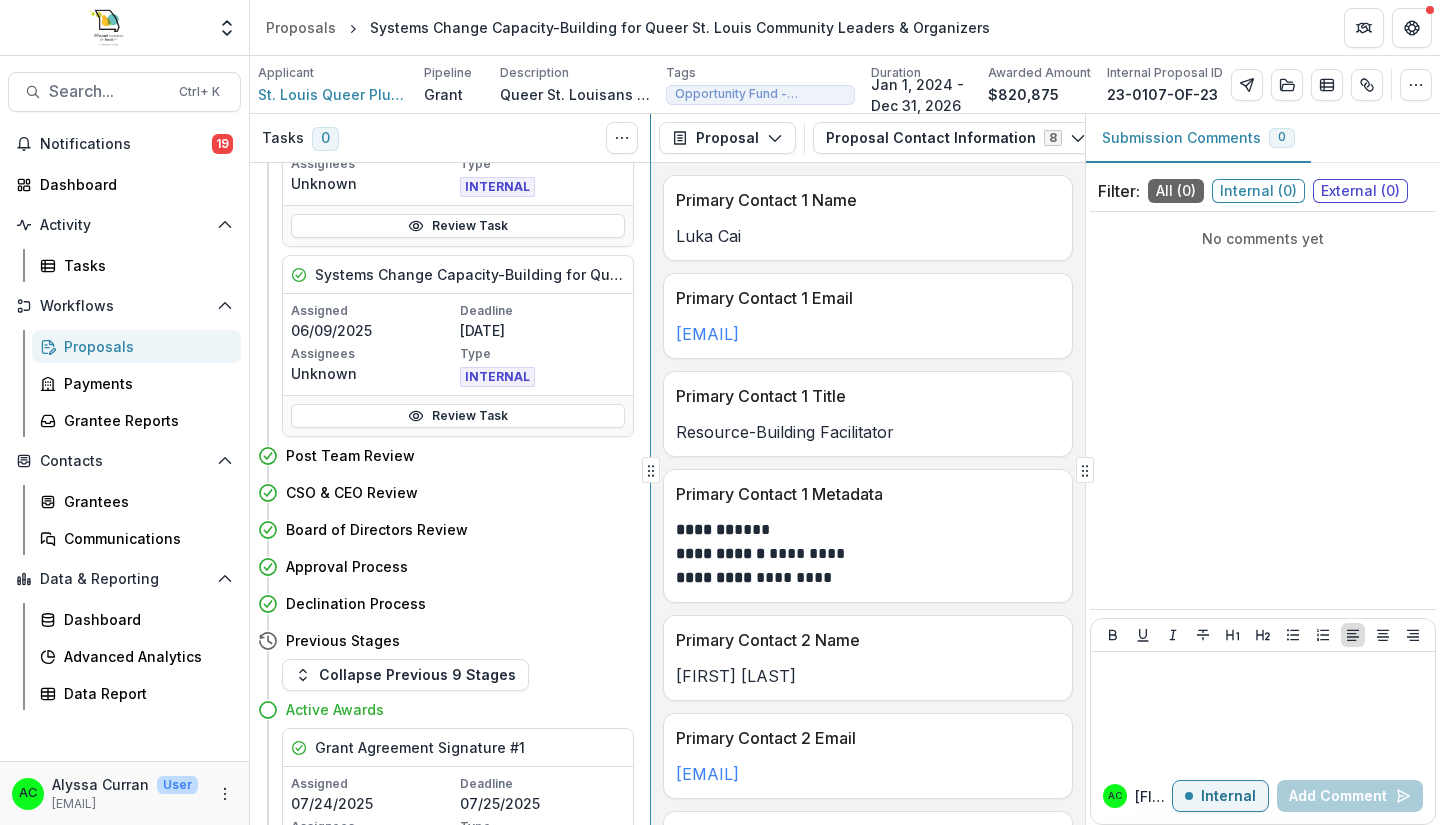 click at bounding box center (650, 469) 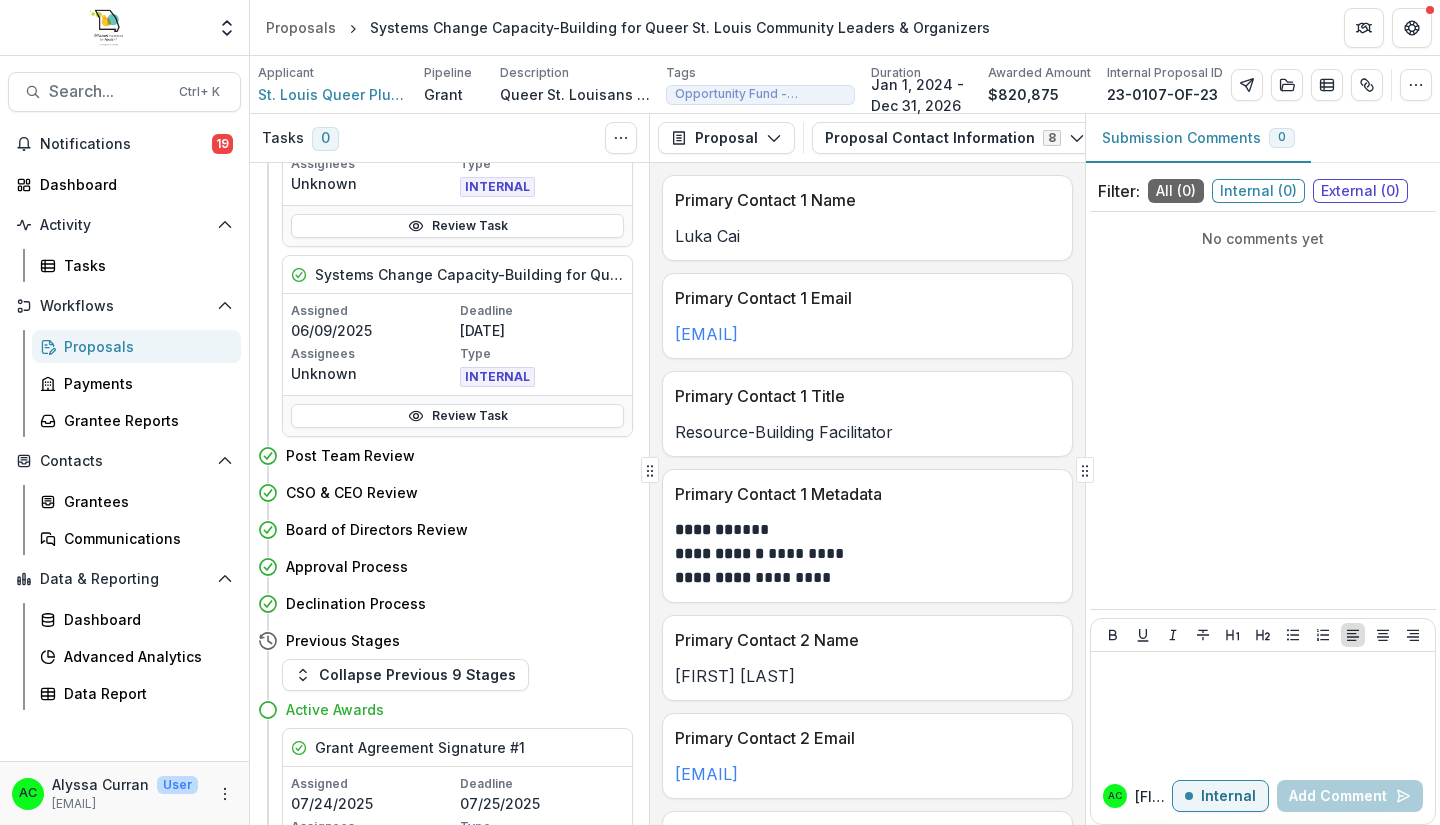 click at bounding box center [649, 469] 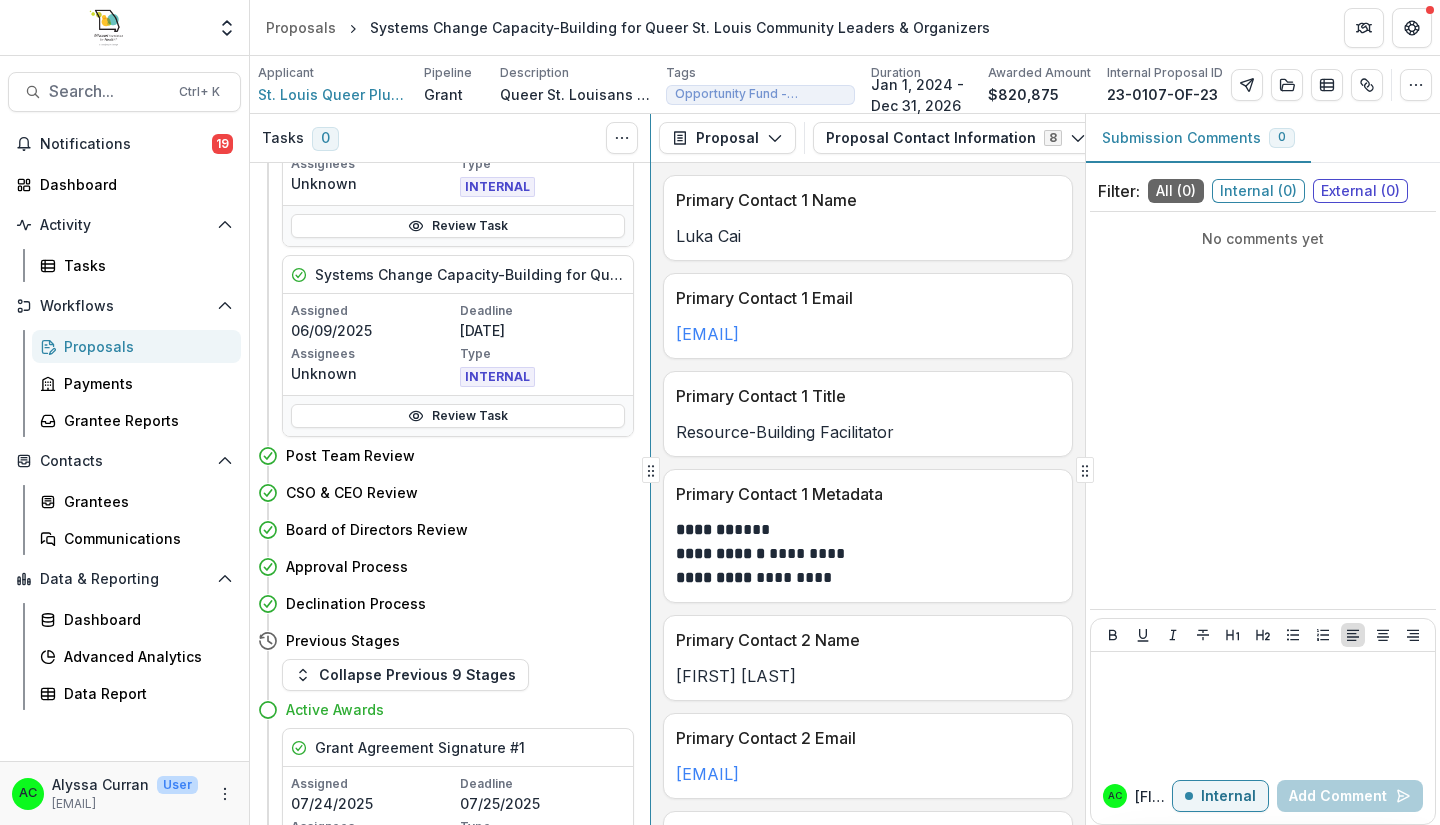 click on "Tasks 0 Show Cancelled Tasks Draft Submitted Intake Proposal Review Systems Change Capacity-Building for Queer St. Louis Community Leaders & Organizers - [NUMBER] Assigned [DATE] Deadline [DATE] Assignees Unknown Type INTERNAL Review Task Systems Change Capacity-Building for Queer St. Louis Community Leaders & Organizers - [NUMBER] Assigned [DATE] Deadline [DATE] Assignees Unknown Type INTERNAL Review Task Systems Change Capacity-Building for Queer St. Louis Community Leaders & Organizers - [NUMBER] Assigned [DATE] Deadline [DATE] Assignees Unknown Type INTERNAL Review Task Systems Change Capacity-Building for Queer St. Louis Community Leaders & Organizers - [NUMBER] Assigned [DATE] Deadline [DATE] Assignees Unknown Type INTERNAL Review Task Systems Change Capacity-Building for Queer St. Louis Community Leaders & Organizers - [NUMBER] Assigned [DATE] Deadline [DATE] Assignees Unknown Type INTERNAL Review Task Post Team Review CSO & CEO Review Board of Directors Review Approval Process Type" at bounding box center [845, 469] 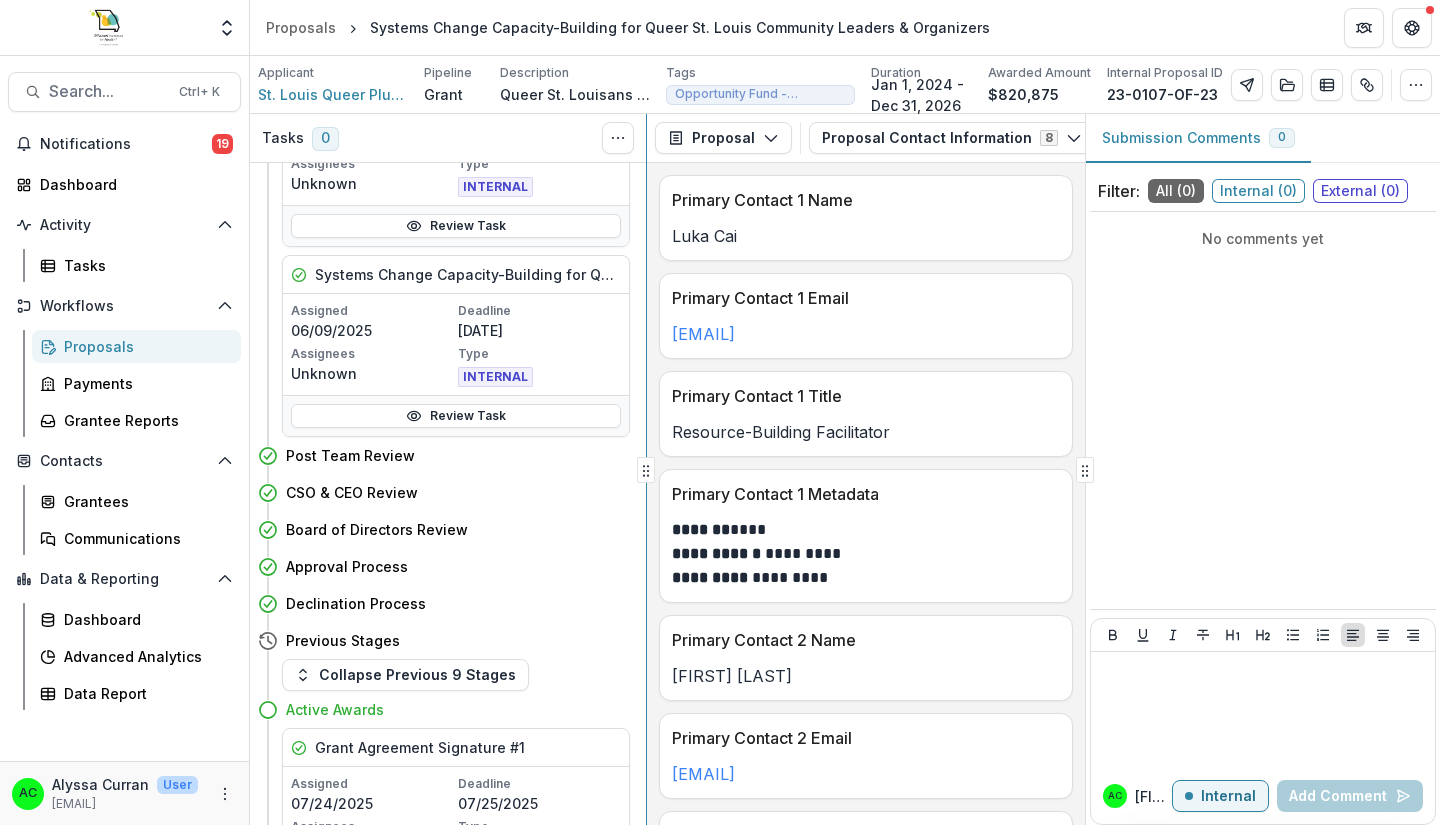 click on "Tasks 0 Show Cancelled Tasks Draft Submitted Intake Proposal Review Systems Change Capacity-Building for Queer St. Louis Community Leaders & Organizers - [NUMBER] Assigned [DATE] Deadline [DATE] Assignees Unknown Type INTERNAL Review Task Systems Change Capacity-Building for Queer St. Louis Community Leaders & Organizers - [NUMBER] Assigned [DATE] Deadline [DATE] Assignees Unknown Type INTERNAL Review Task Systems Change Capacity-Building for Queer St. Louis Community Leaders & Organizers - [NUMBER] Assigned [DATE] Deadline [DATE] Assignees Unknown Type INTERNAL Review Task Systems Change Capacity-Building for Queer St. Louis Community Leaders & Organizers - [NUMBER] Assigned [DATE] Deadline [DATE] Assignees Unknown Type INTERNAL Review Task Systems Change Capacity-Building for Queer St. Louis Community Leaders & Organizers - [NUMBER] Assigned [DATE] Deadline [DATE] Assignees Unknown Type INTERNAL Review Task Post Team Review CSO & CEO Review Board of Directors Review Approval Process Type" at bounding box center (845, 469) 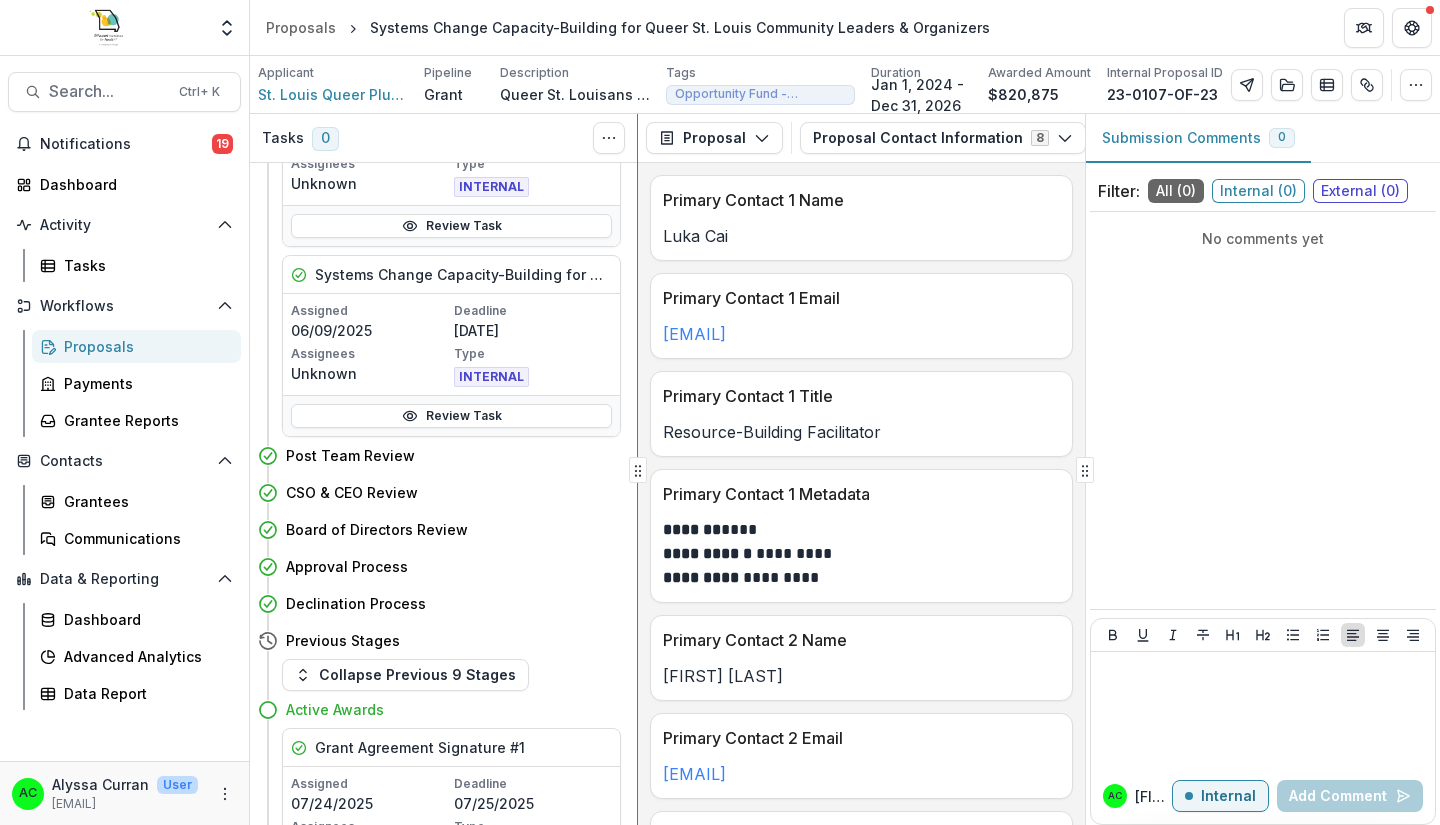 click on "Tasks 0 Show Cancelled Tasks Draft Submitted Intake Proposal Review Systems Change Capacity-Building for Queer St. Louis Community Leaders & Organizers - [NUMBER] Assigned [DATE] Deadline [DATE] Assignees Unknown Type INTERNAL Review Task Systems Change Capacity-Building for Queer St. Louis Community Leaders & Organizers - [NUMBER] Assigned [DATE] Deadline [DATE] Assignees Unknown Type INTERNAL Review Task Systems Change Capacity-Building for Queer St. Louis Community Leaders & Organizers - [NUMBER] Assigned [DATE] Deadline [DATE] Assignees Unknown Type INTERNAL Review Task Systems Change Capacity-Building for Queer St. Louis Community Leaders & Organizers - [NUMBER] Assigned [DATE] Deadline [DATE] Assignees Unknown Type INTERNAL Review Task Systems Change Capacity-Building for Queer St. Louis Community Leaders & Organizers - [NUMBER] Assigned [DATE] Deadline [DATE] Assignees Unknown Type INTERNAL Review Task Post Team Review CSO & CEO Review Board of Directors Review Approval Process Type" at bounding box center [845, 469] 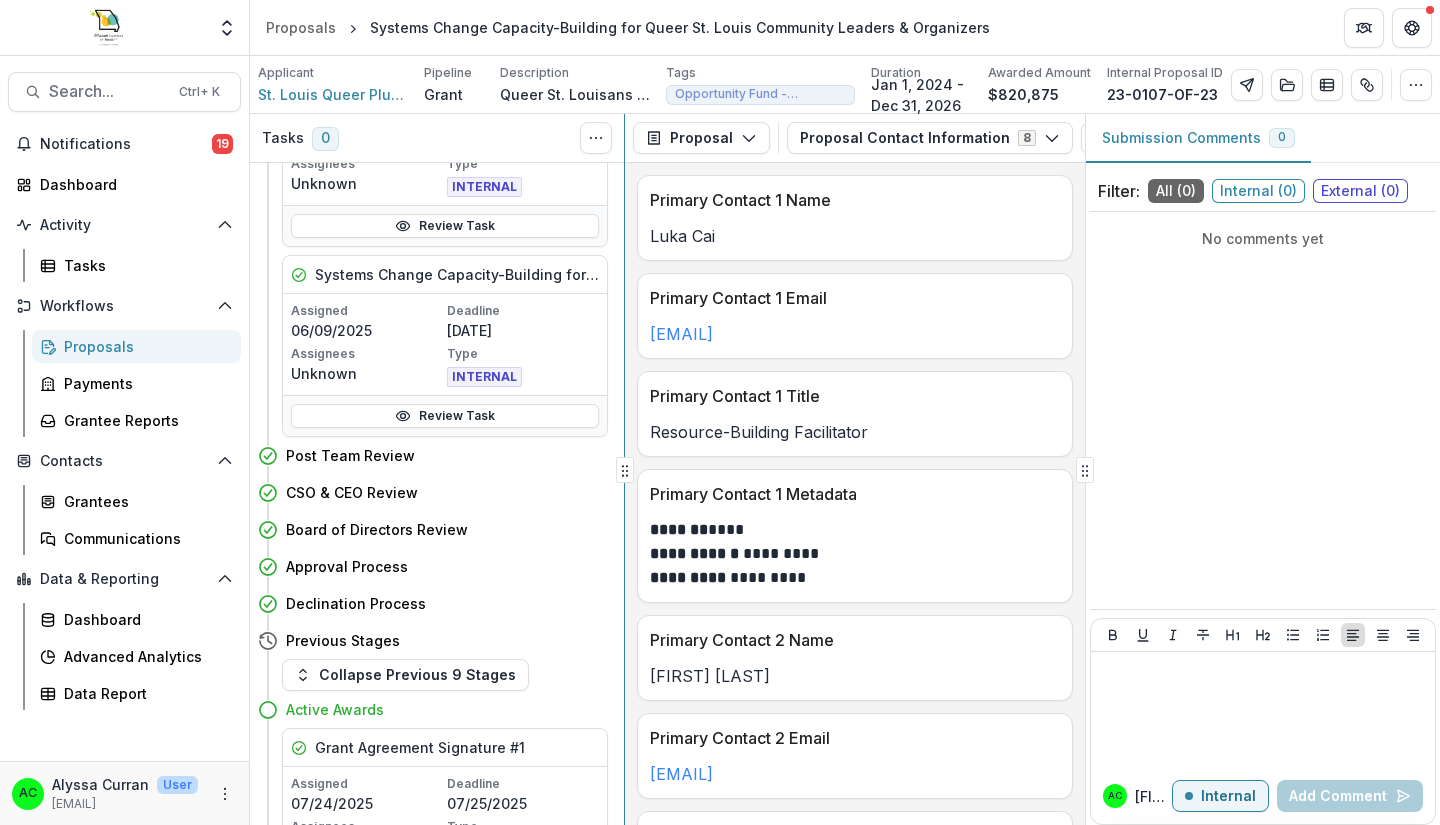 click at bounding box center (624, 469) 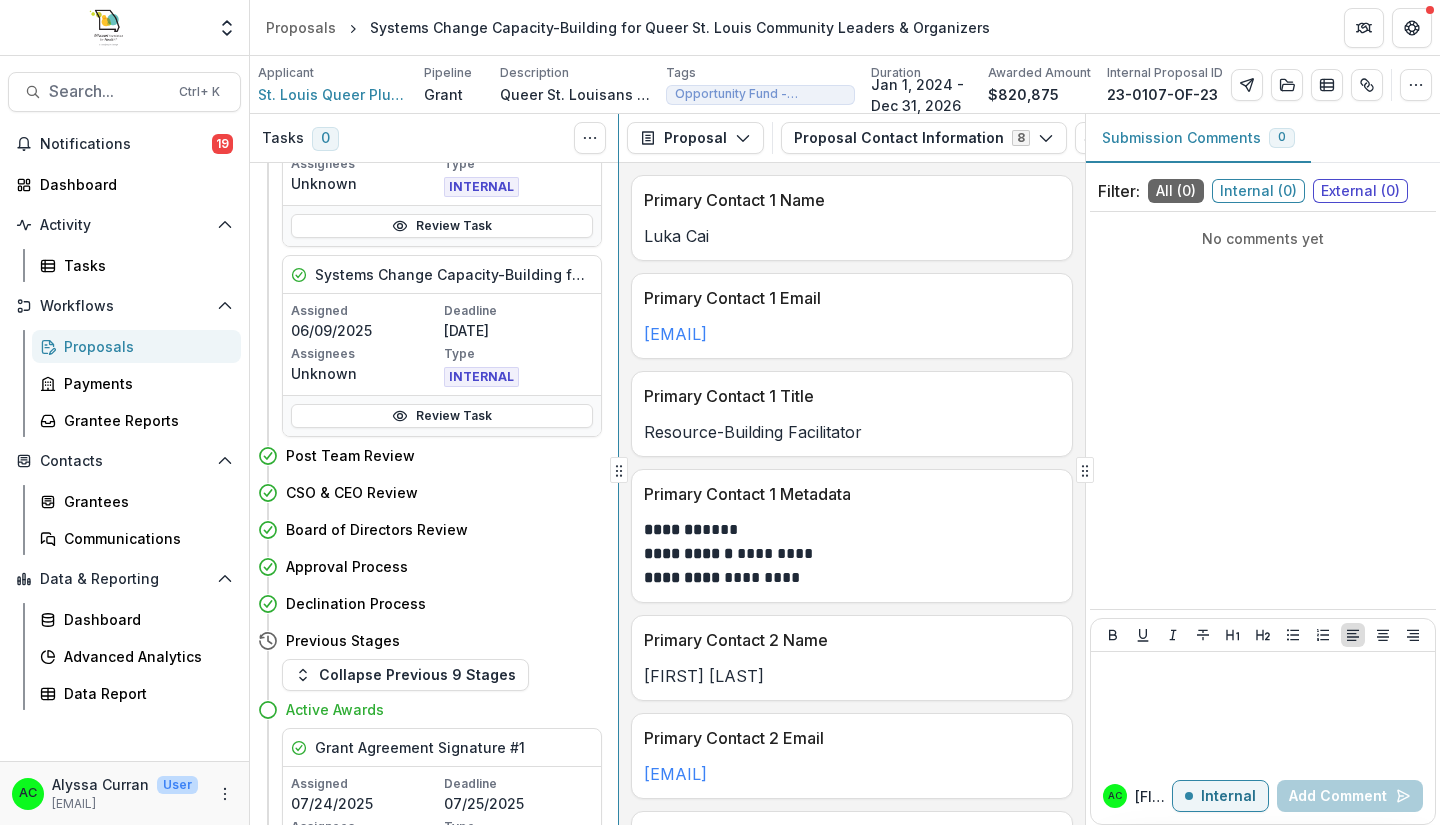 click on "Tasks 0 Show Cancelled Tasks Draft Submitted Intake Proposal Review Systems Change Capacity-Building for Queer St. Louis Community Leaders & Organizers - [NUMBER] Assigned [DATE] Deadline [DATE] Assignees Unknown Type INTERNAL Review Task Systems Change Capacity-Building for Queer St. Louis Community Leaders & Organizers - [NUMBER] Assigned [DATE] Deadline [DATE] Assignees Unknown Type INTERNAL Review Task Systems Change Capacity-Building for Queer St. Louis Community Leaders & Organizers - [NUMBER] Assigned [DATE] Deadline [DATE] Assignees Unknown Type INTERNAL Review Task Systems Change Capacity-Building for Queer St. Louis Community Leaders & Organizers - [NUMBER] Assigned [DATE] Deadline [DATE] Assignees Unknown Type INTERNAL Review Task Systems Change Capacity-Building for Queer St. Louis Community Leaders & Organizers - [NUMBER] Assigned [DATE] Deadline [DATE] Assignees Unknown Type INTERNAL Review Task Post Team Review CSO & CEO Review Board of Directors Review Approval Process Type" at bounding box center [845, 469] 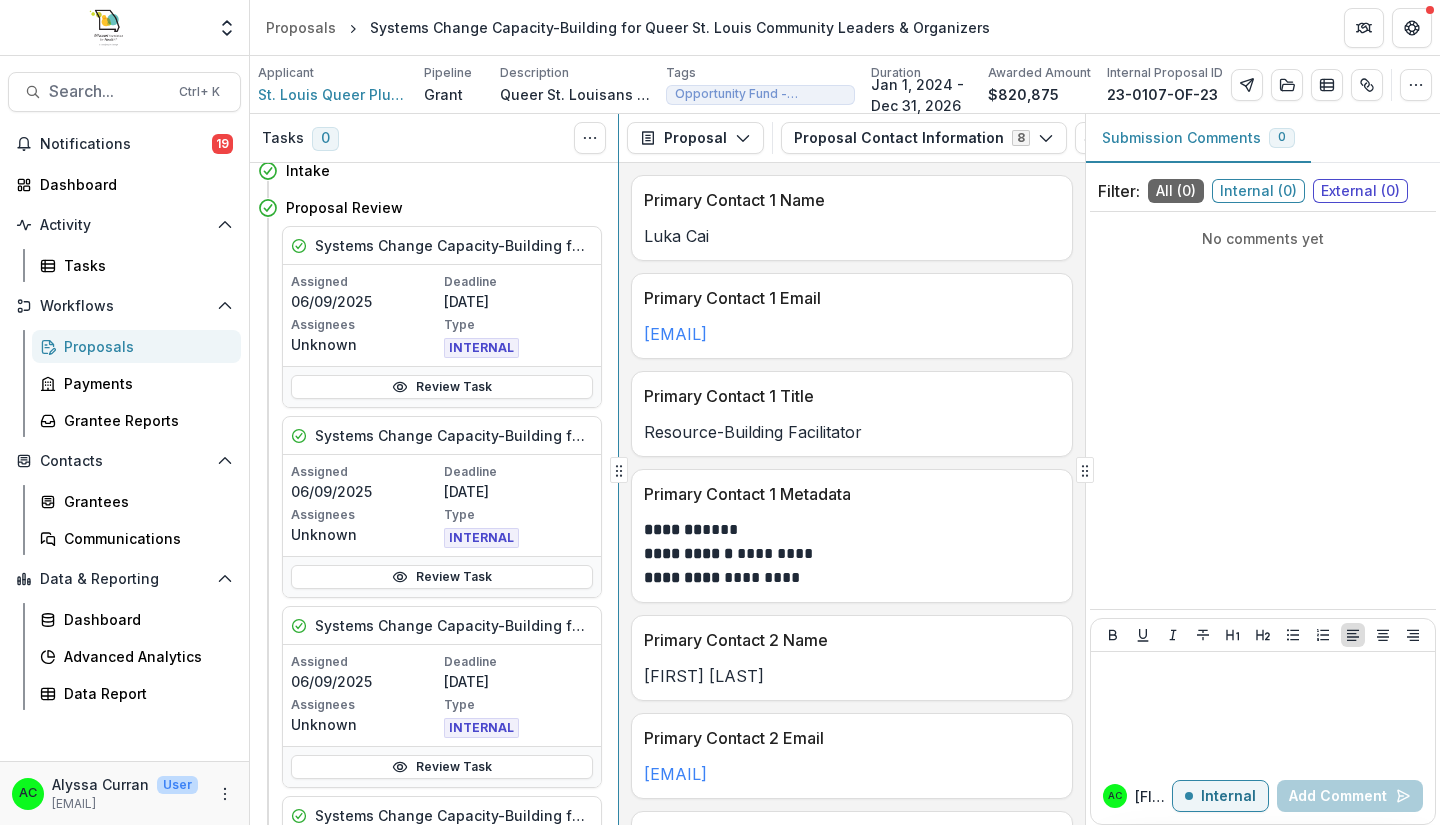 scroll, scrollTop: 0, scrollLeft: 0, axis: both 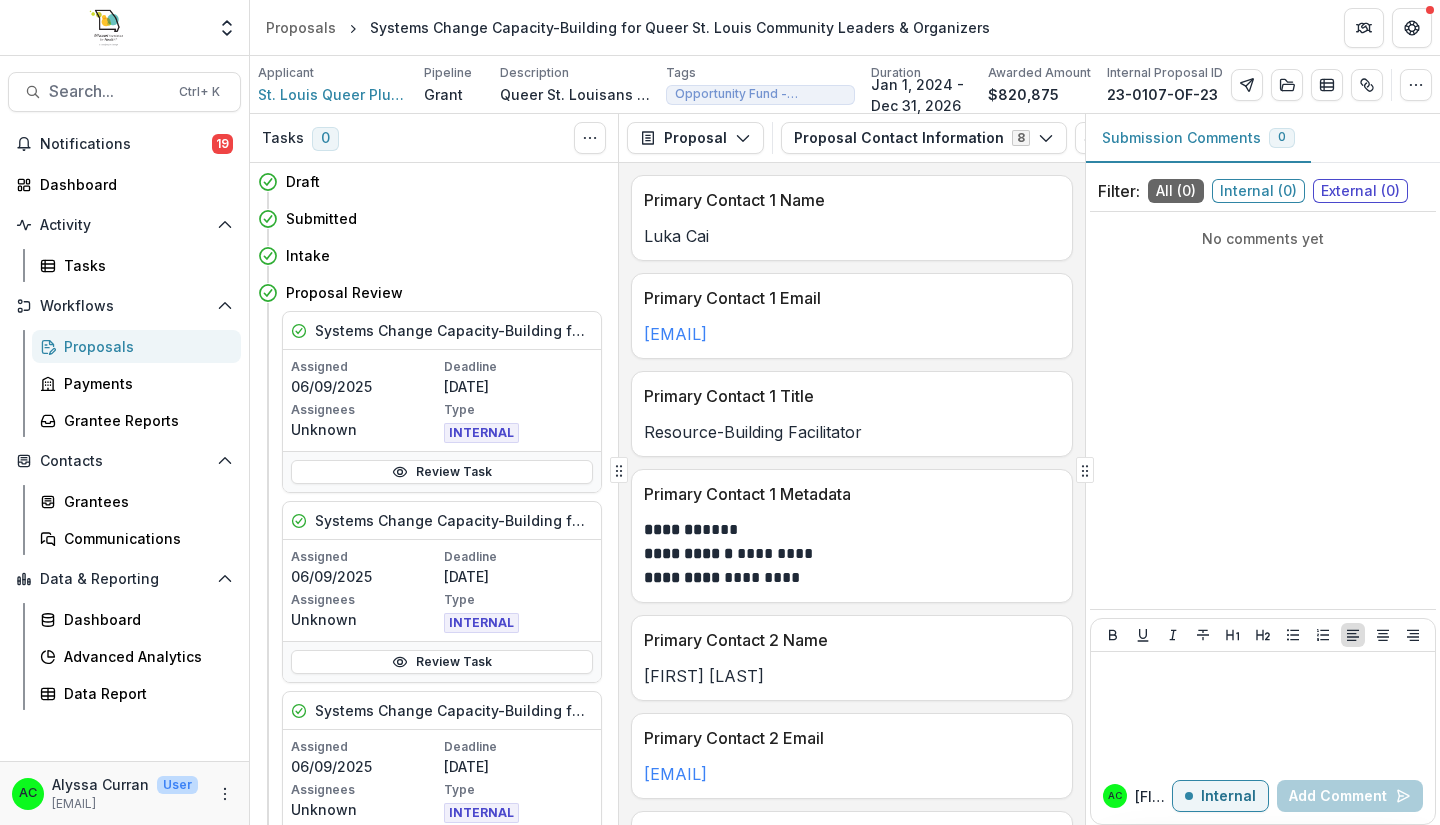 click 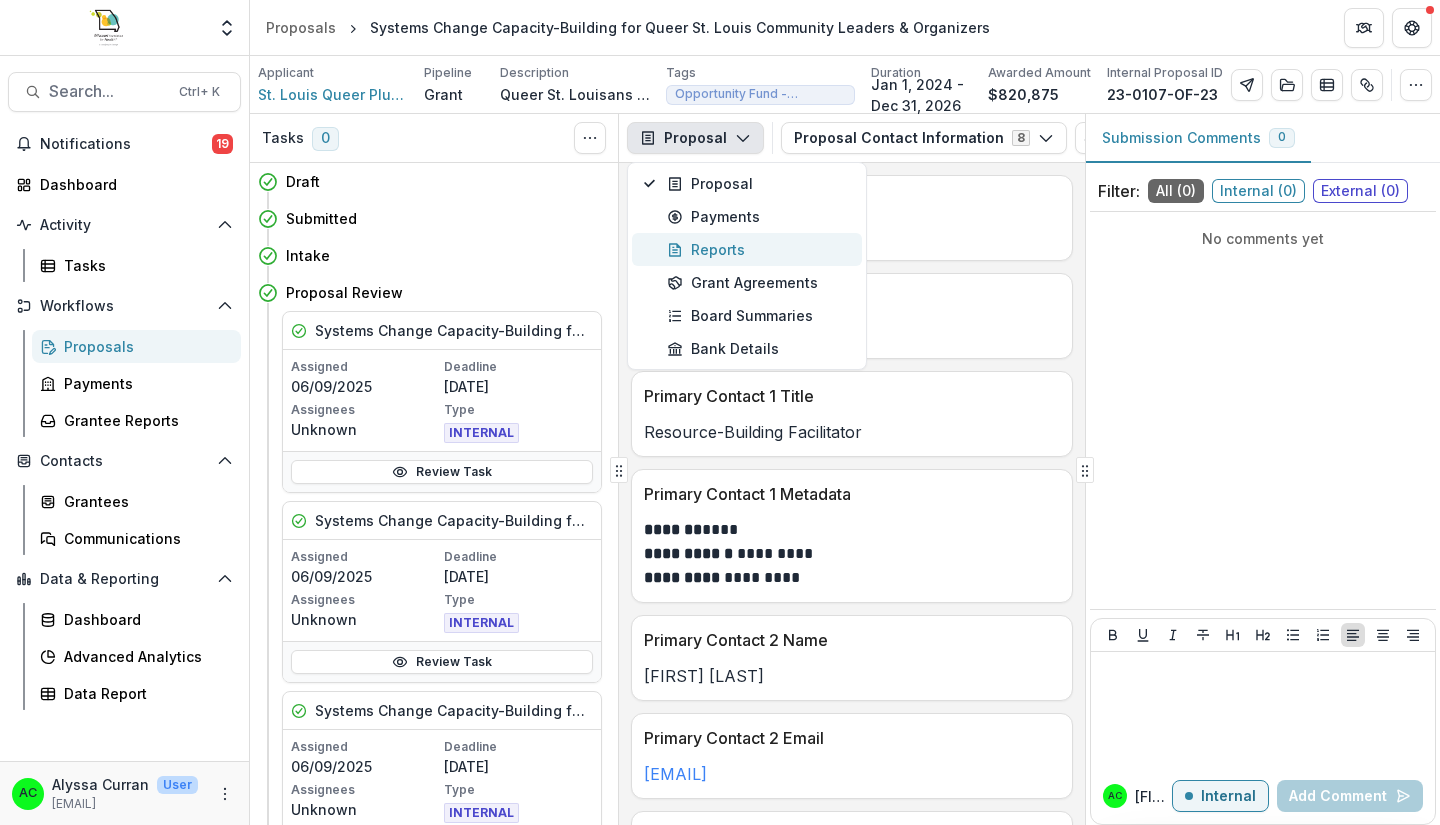 click on "Reports" at bounding box center [758, 249] 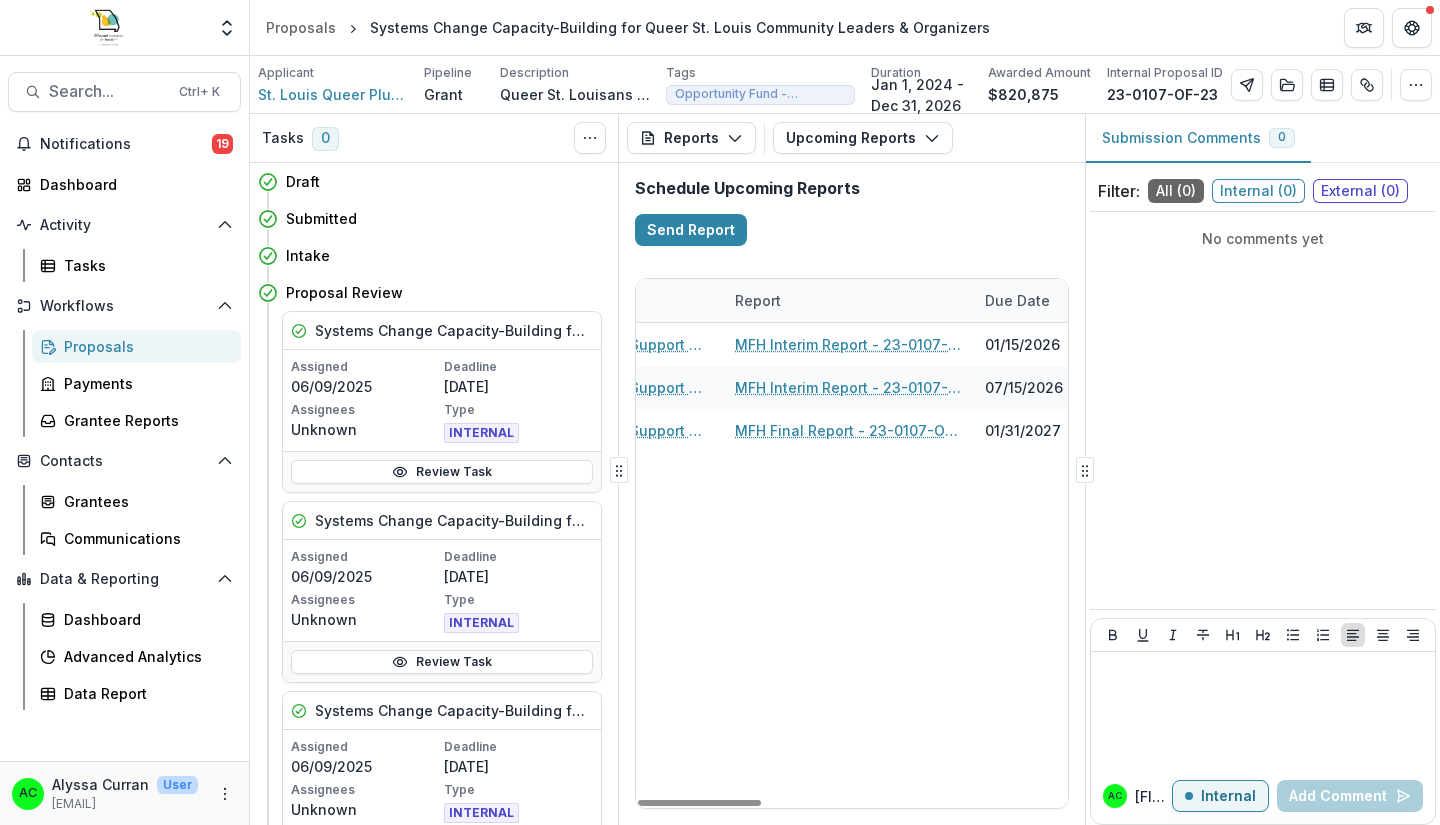 scroll, scrollTop: 0, scrollLeft: 322, axis: horizontal 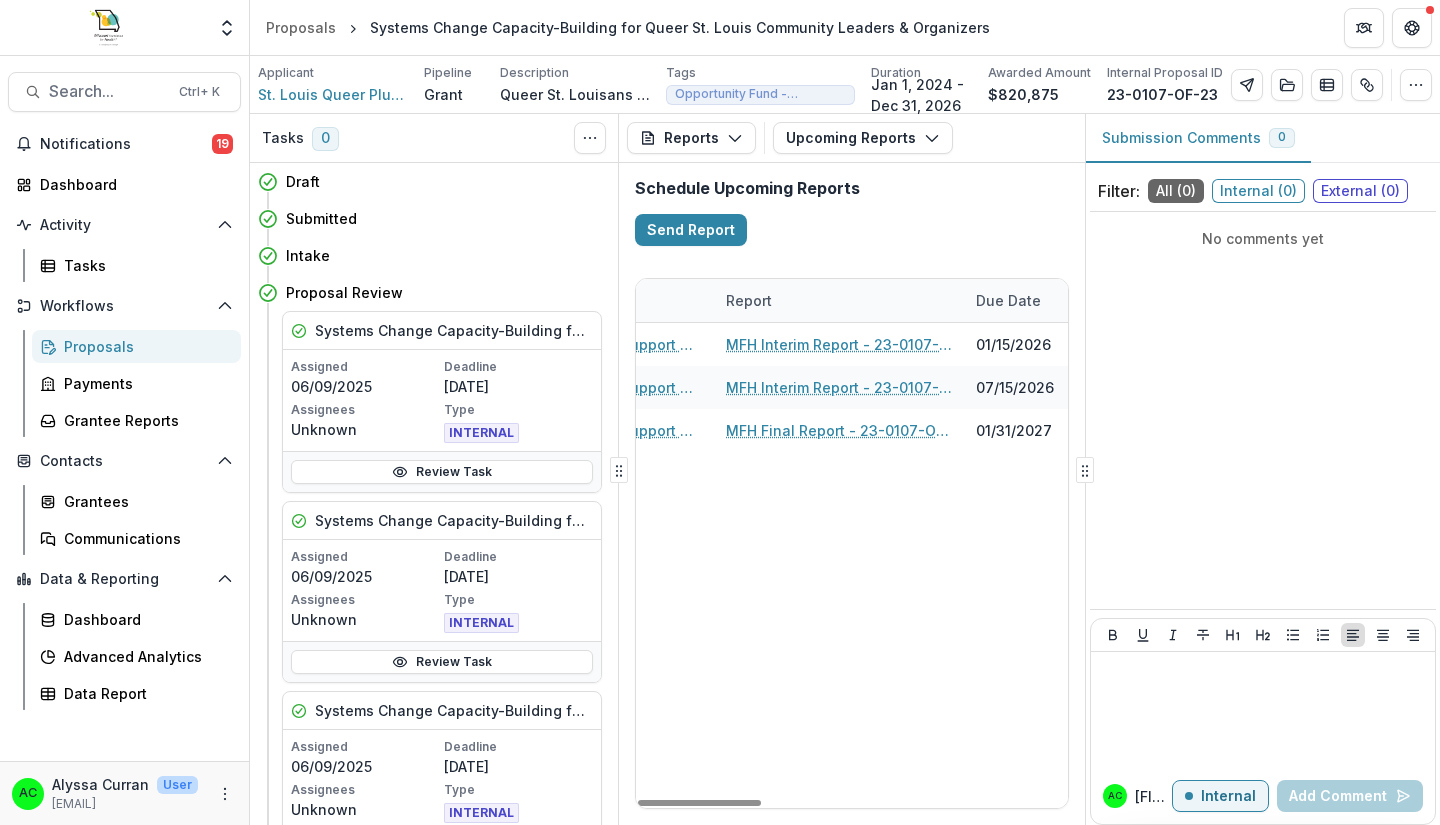 drag, startPoint x: 717, startPoint y: 797, endPoint x: 809, endPoint y: 751, distance: 102.85912 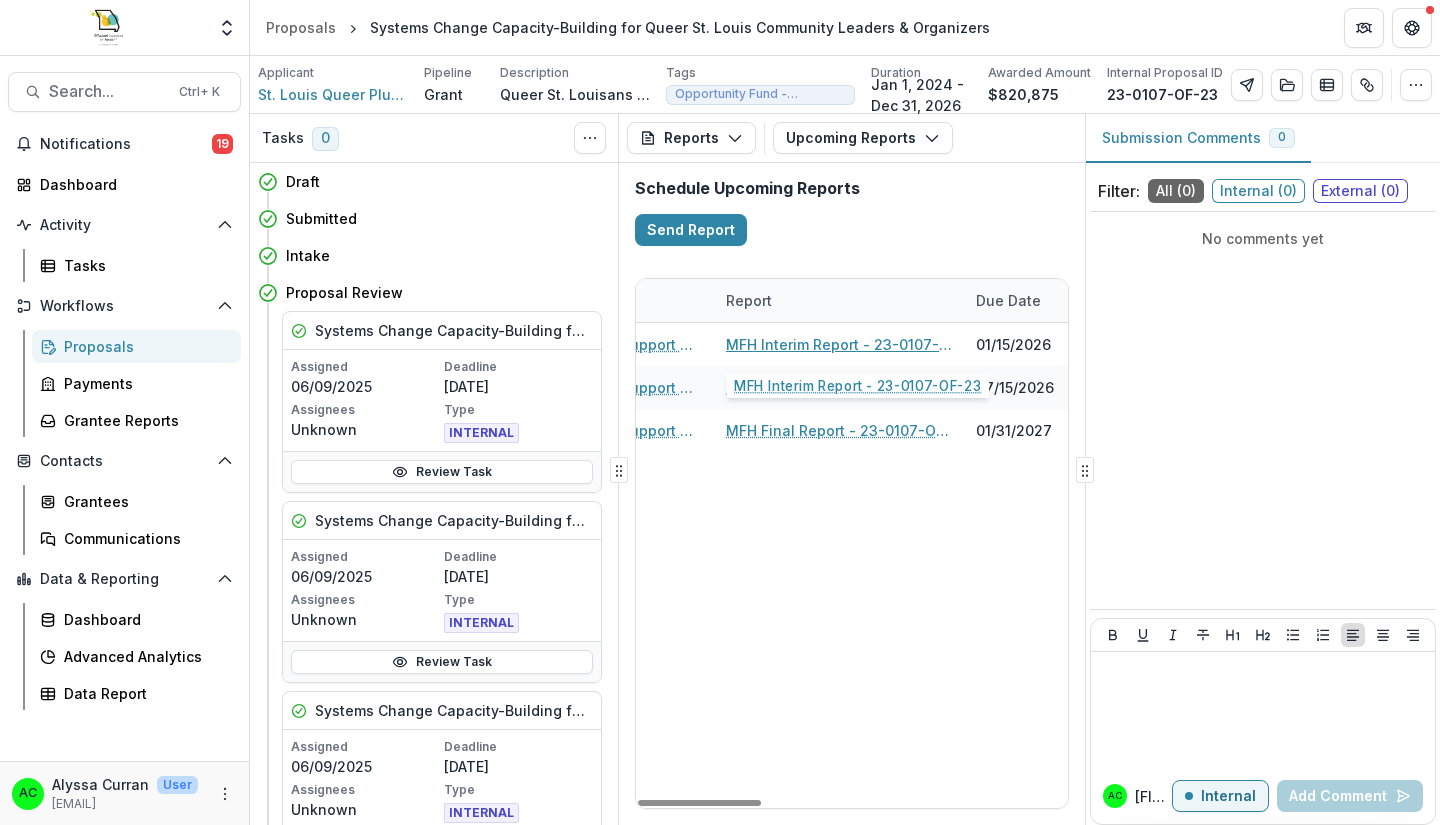 click on "MFH Interim Report - 23-0107-OF-23" at bounding box center (839, 344) 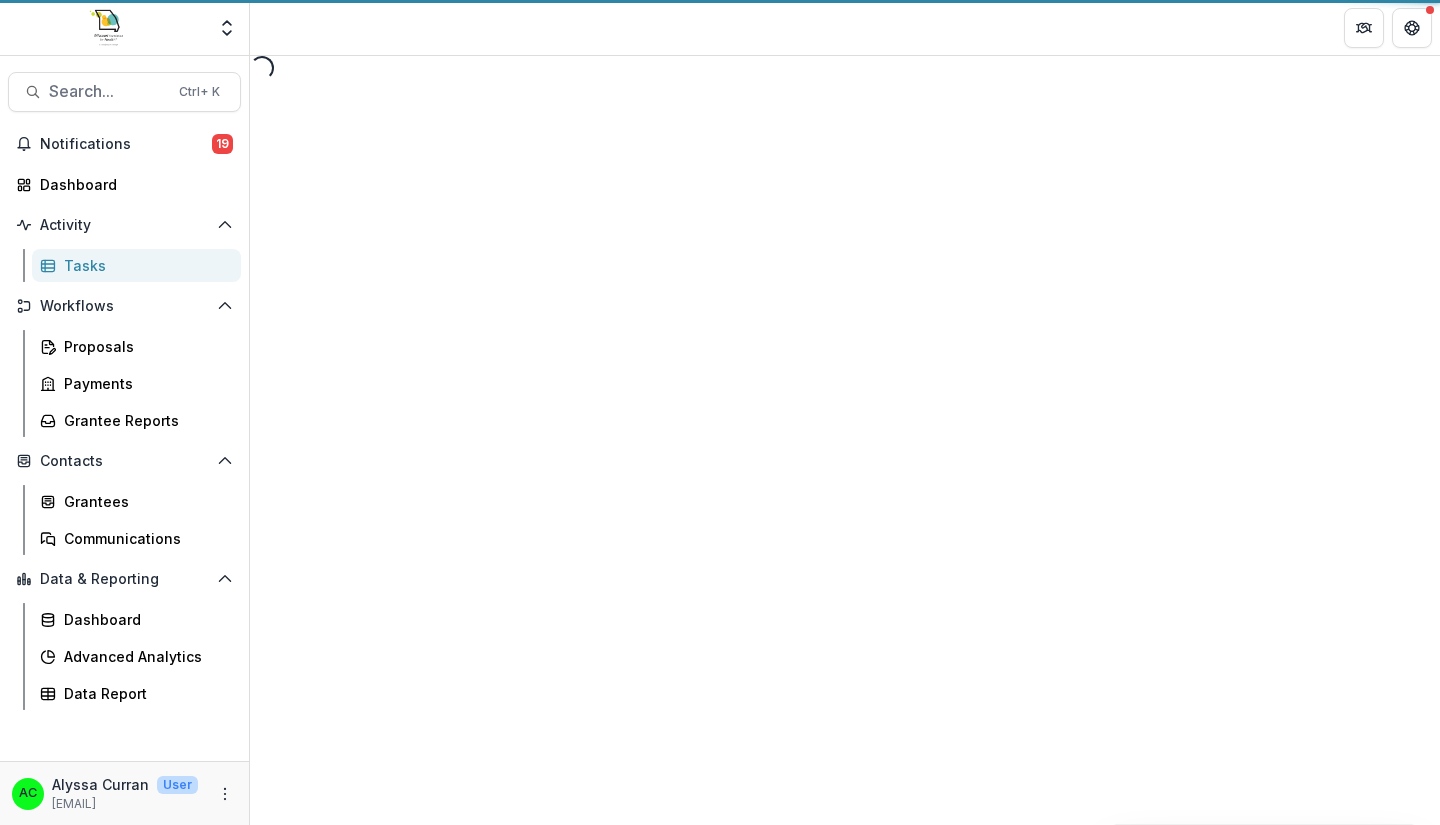 select on "********" 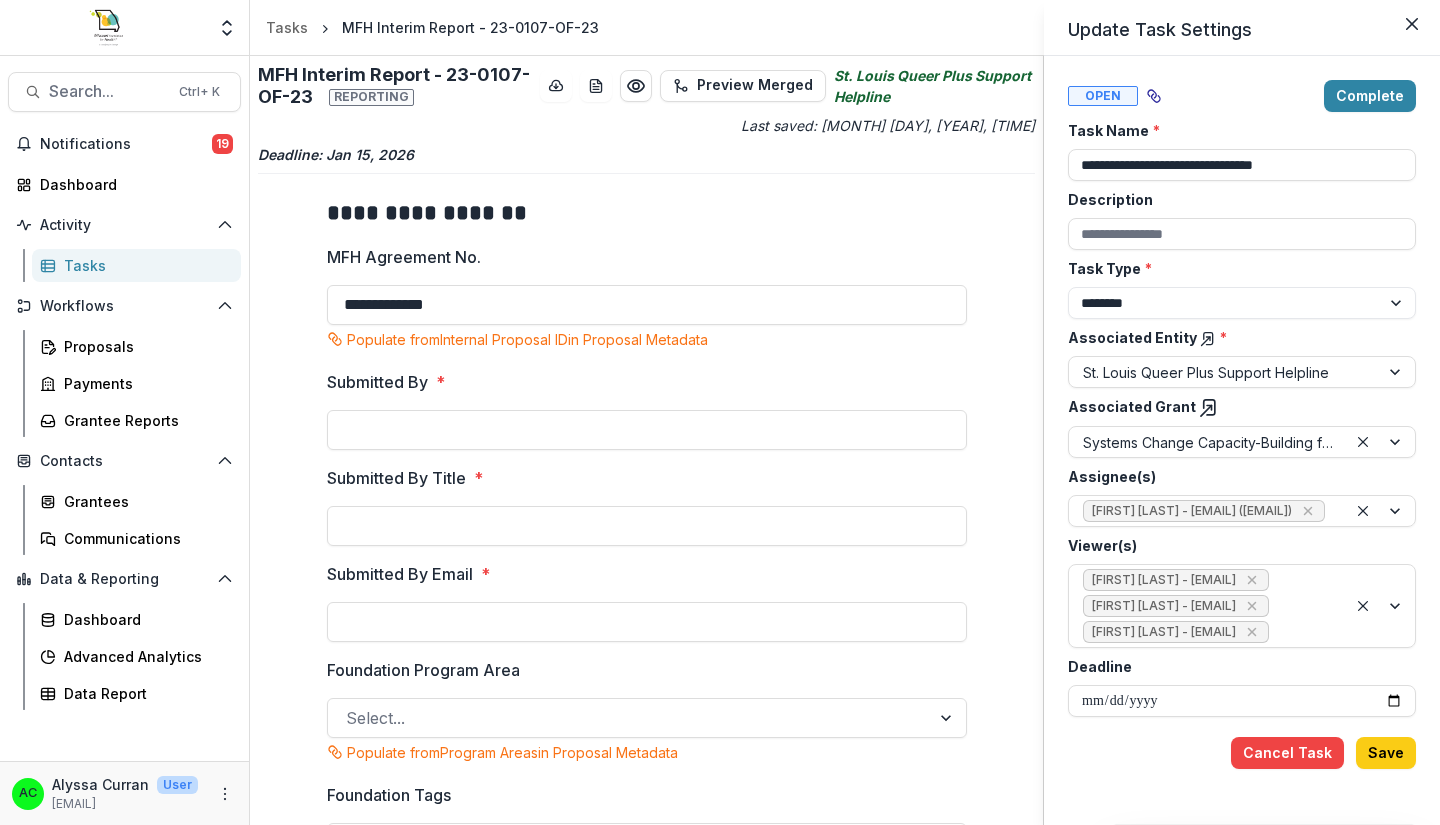 drag, startPoint x: 1042, startPoint y: 261, endPoint x: 1029, endPoint y: 434, distance: 173.48775 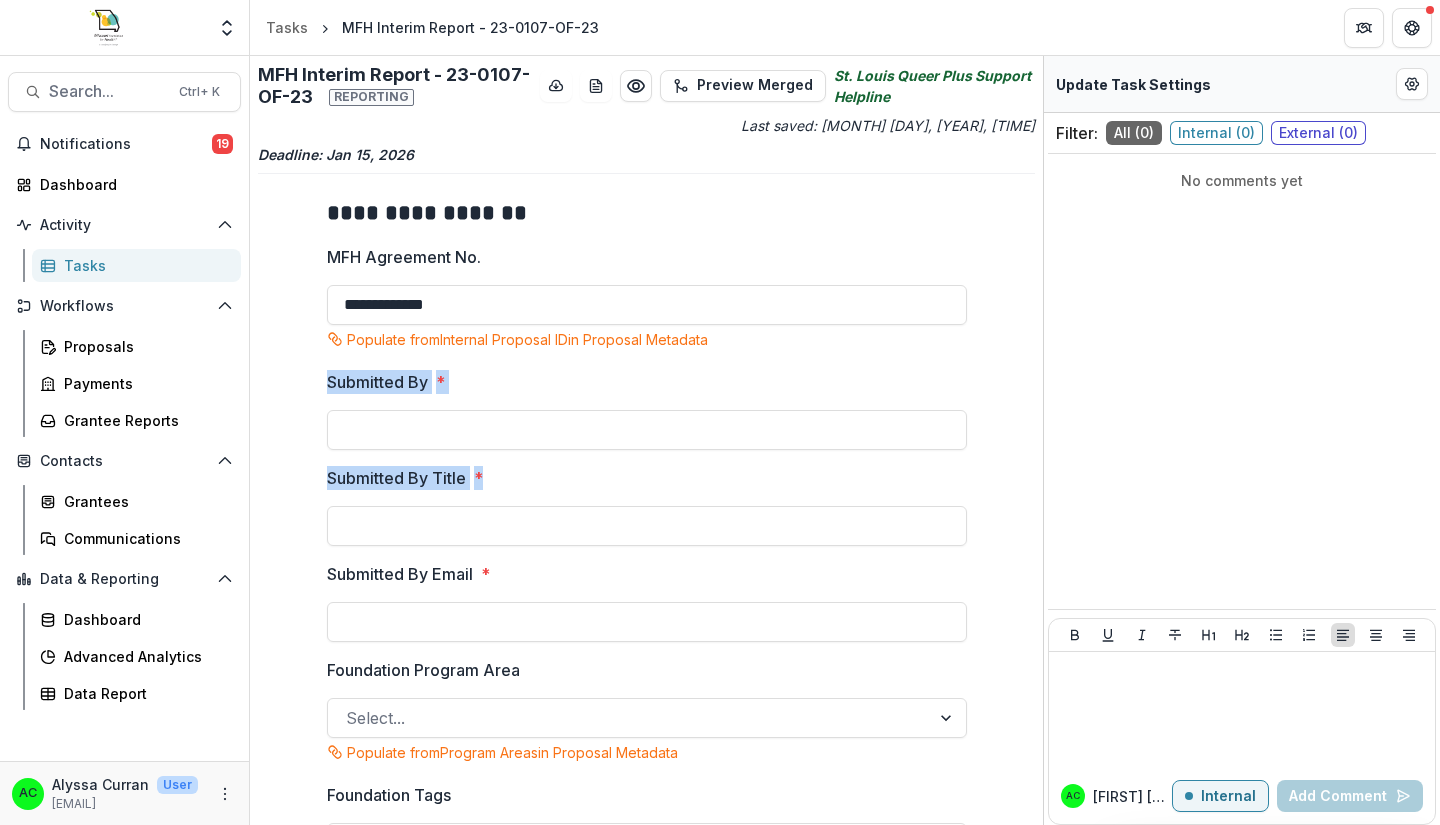 drag, startPoint x: 1036, startPoint y: 358, endPoint x: 1030, endPoint y: 507, distance: 149.12076 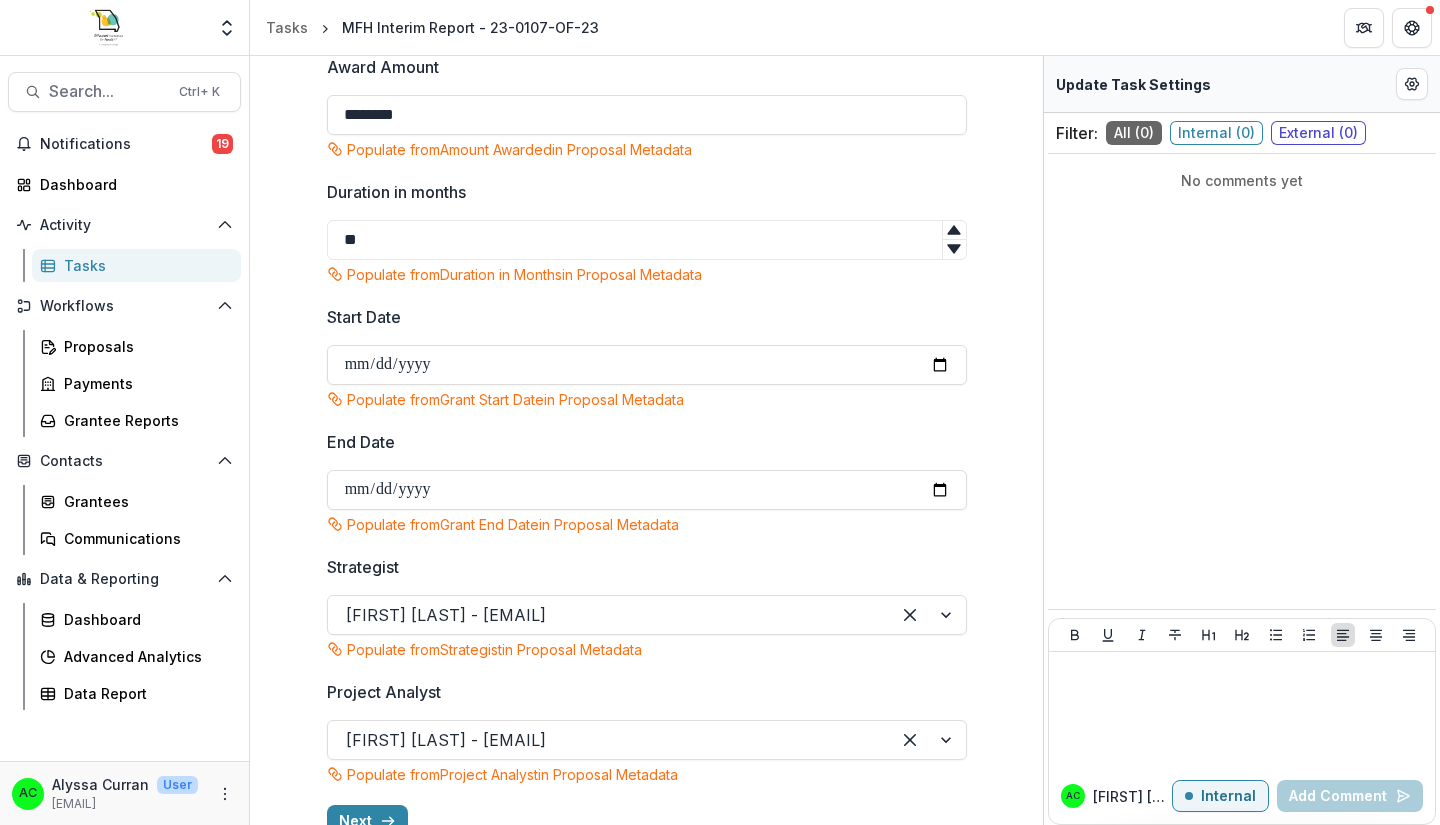 scroll, scrollTop: 1014, scrollLeft: 0, axis: vertical 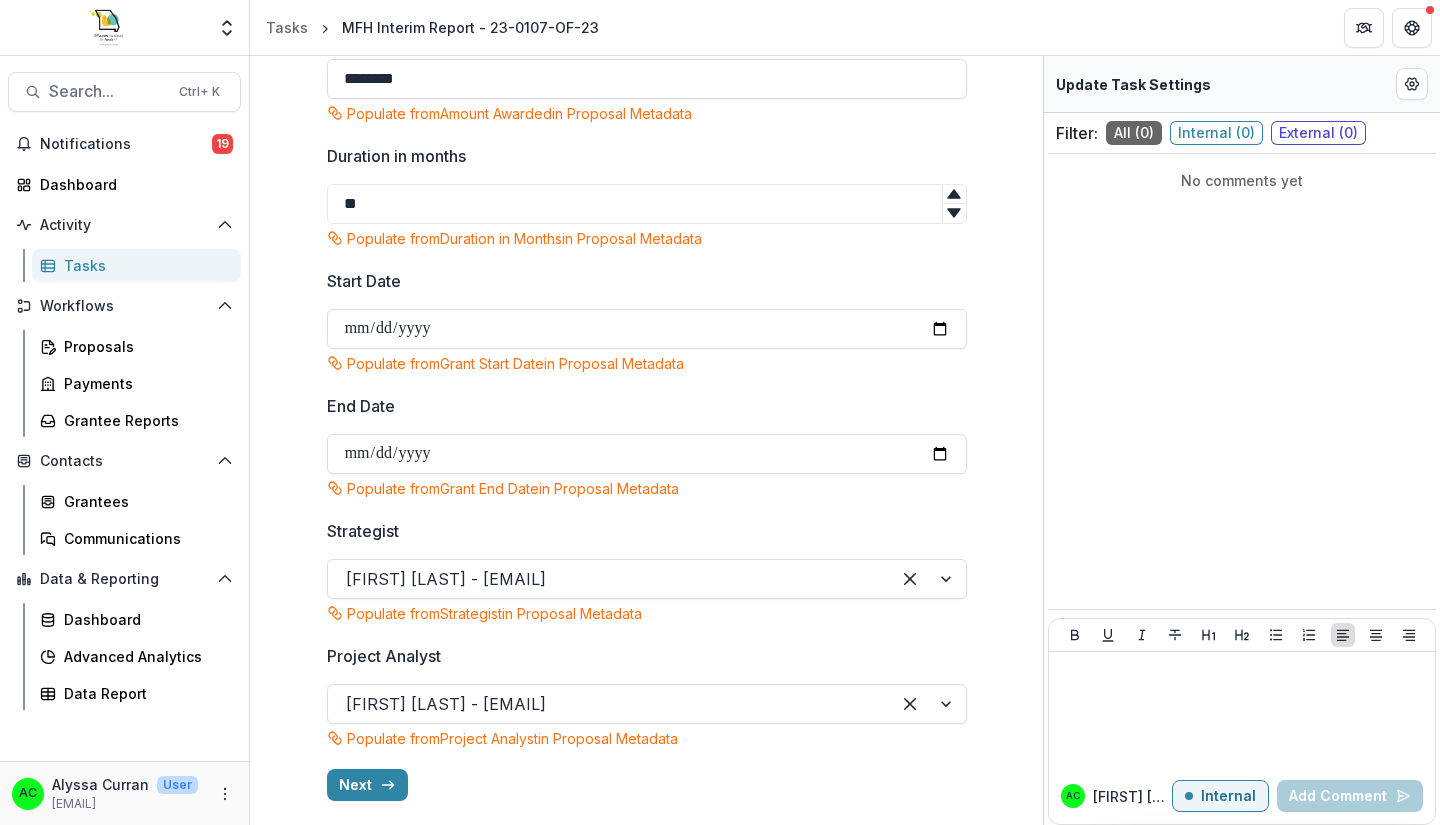 click on "Next" at bounding box center [367, 785] 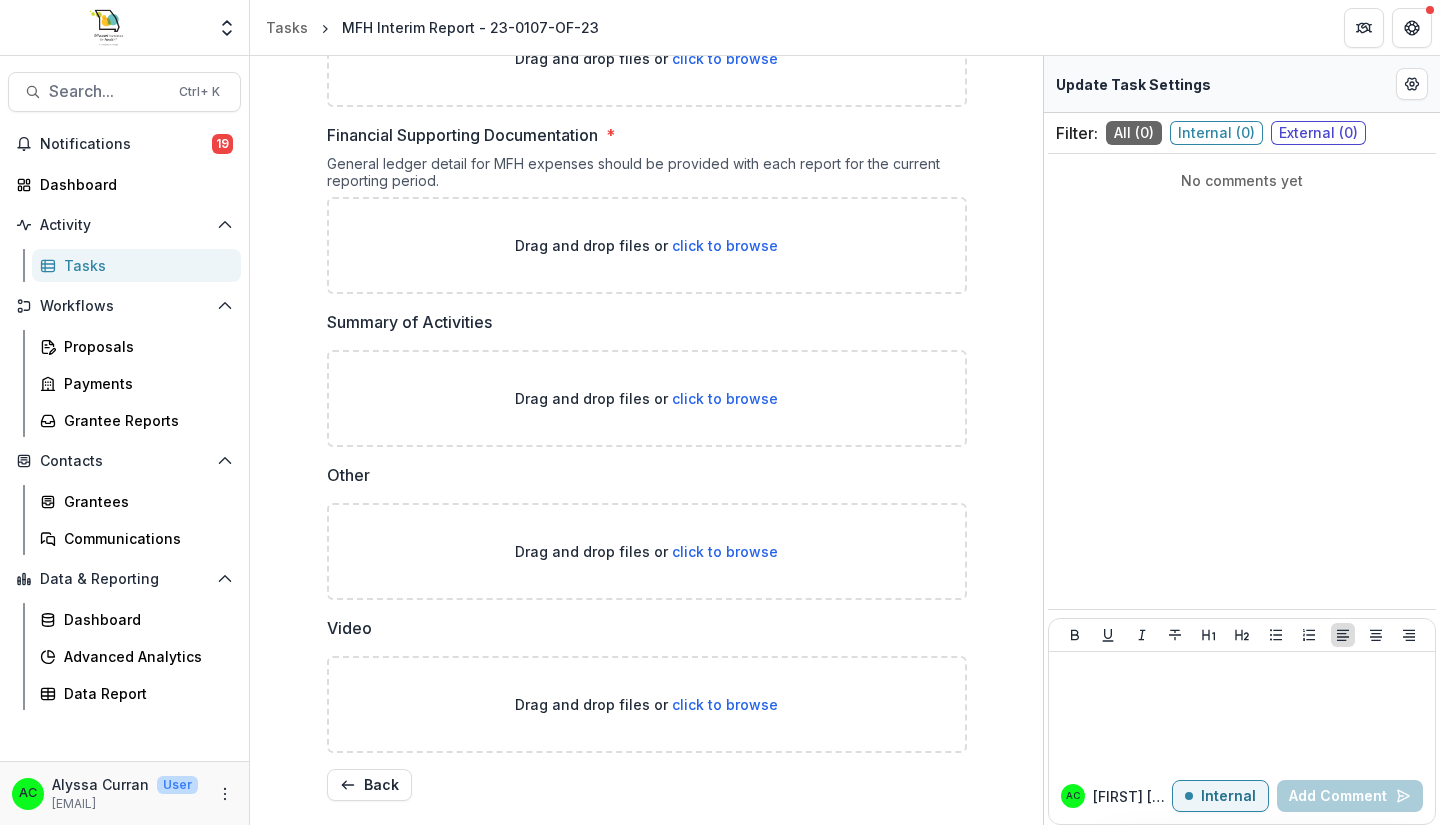 scroll, scrollTop: 564, scrollLeft: 0, axis: vertical 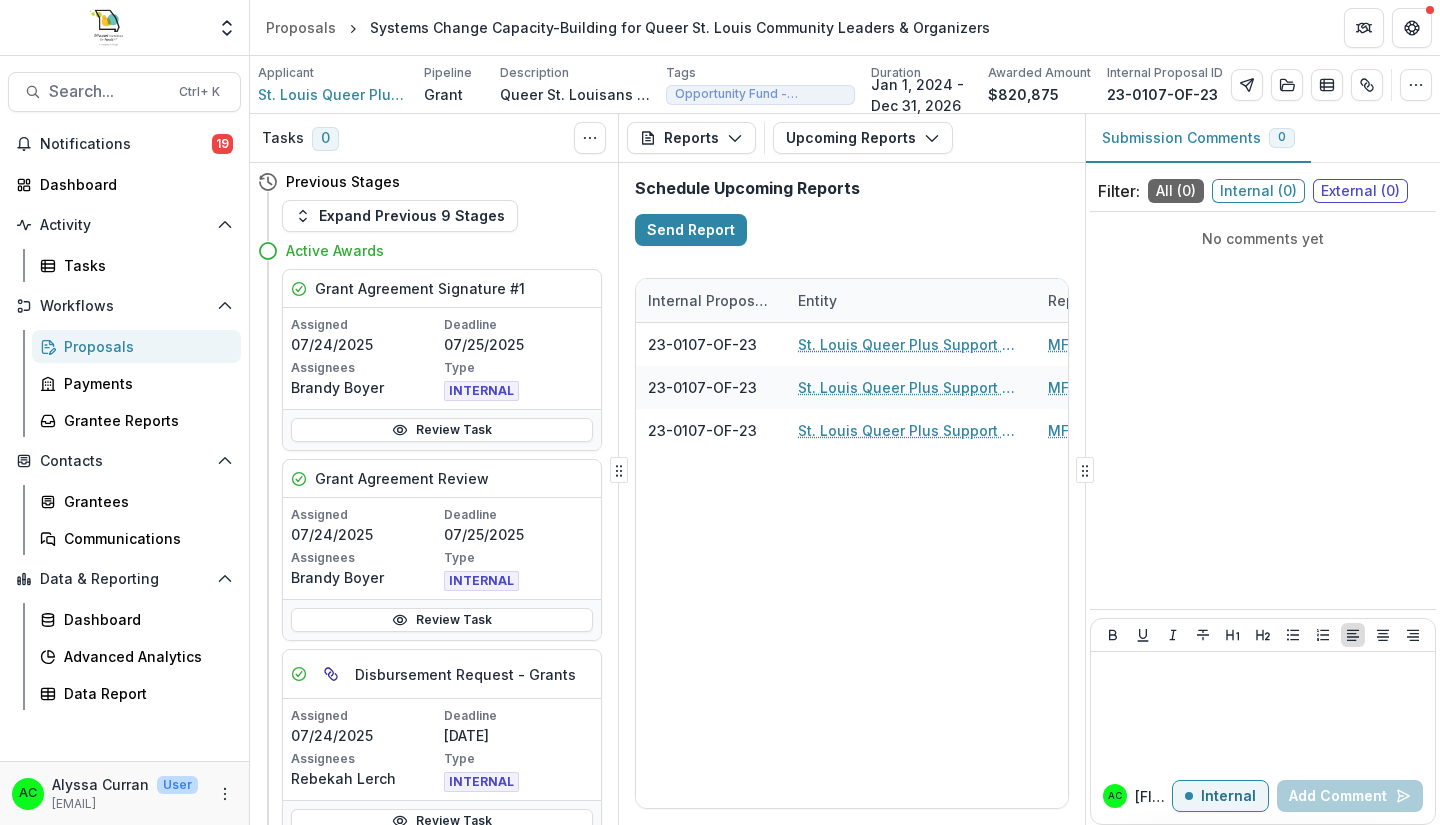click on "Upcoming Reports" at bounding box center (863, 138) 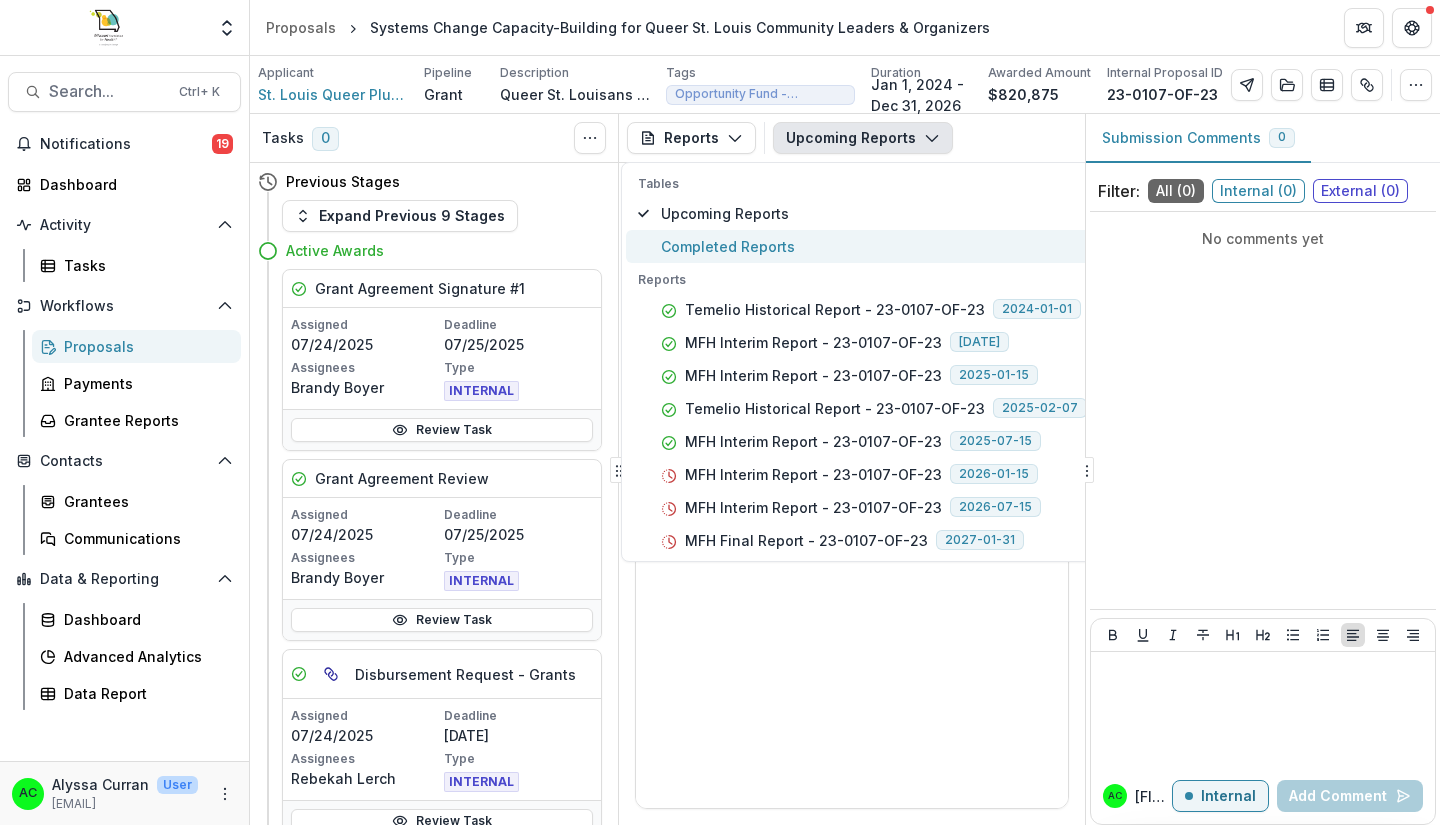 click on "Completed Reports" at bounding box center (874, 246) 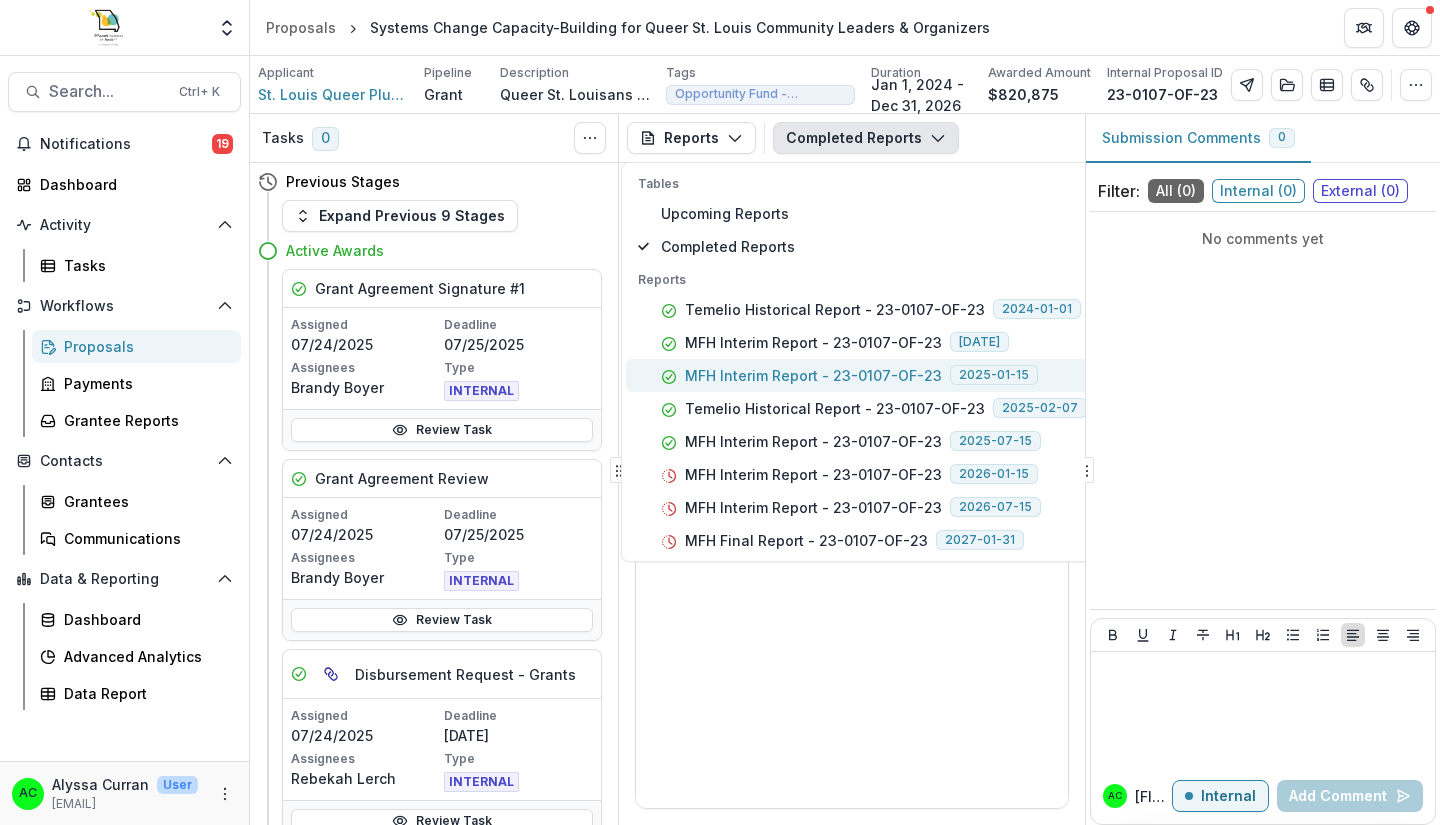 type on "2" 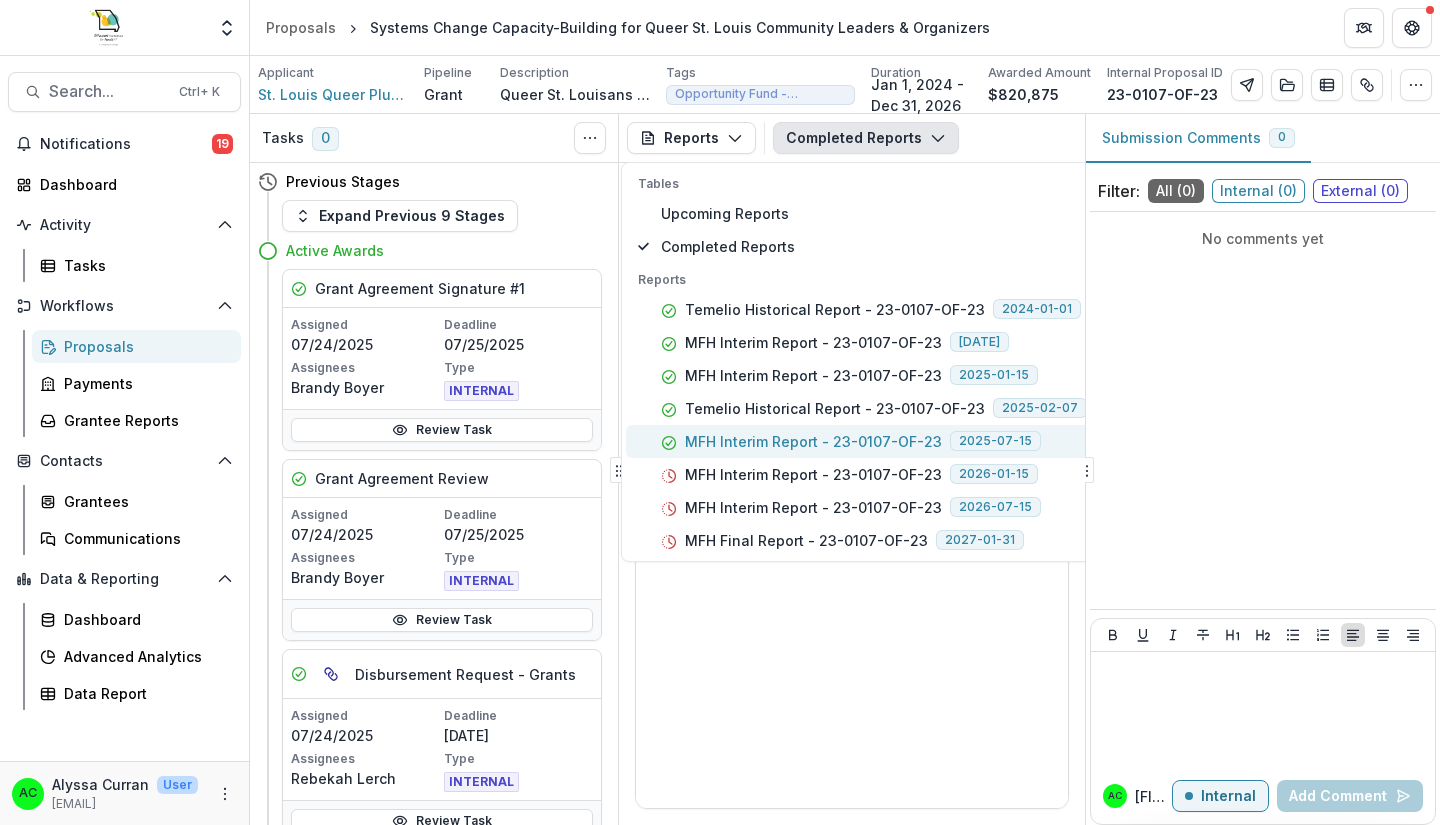 click on "MFH Interim Report - 23-0107-OF-23" at bounding box center (813, 441) 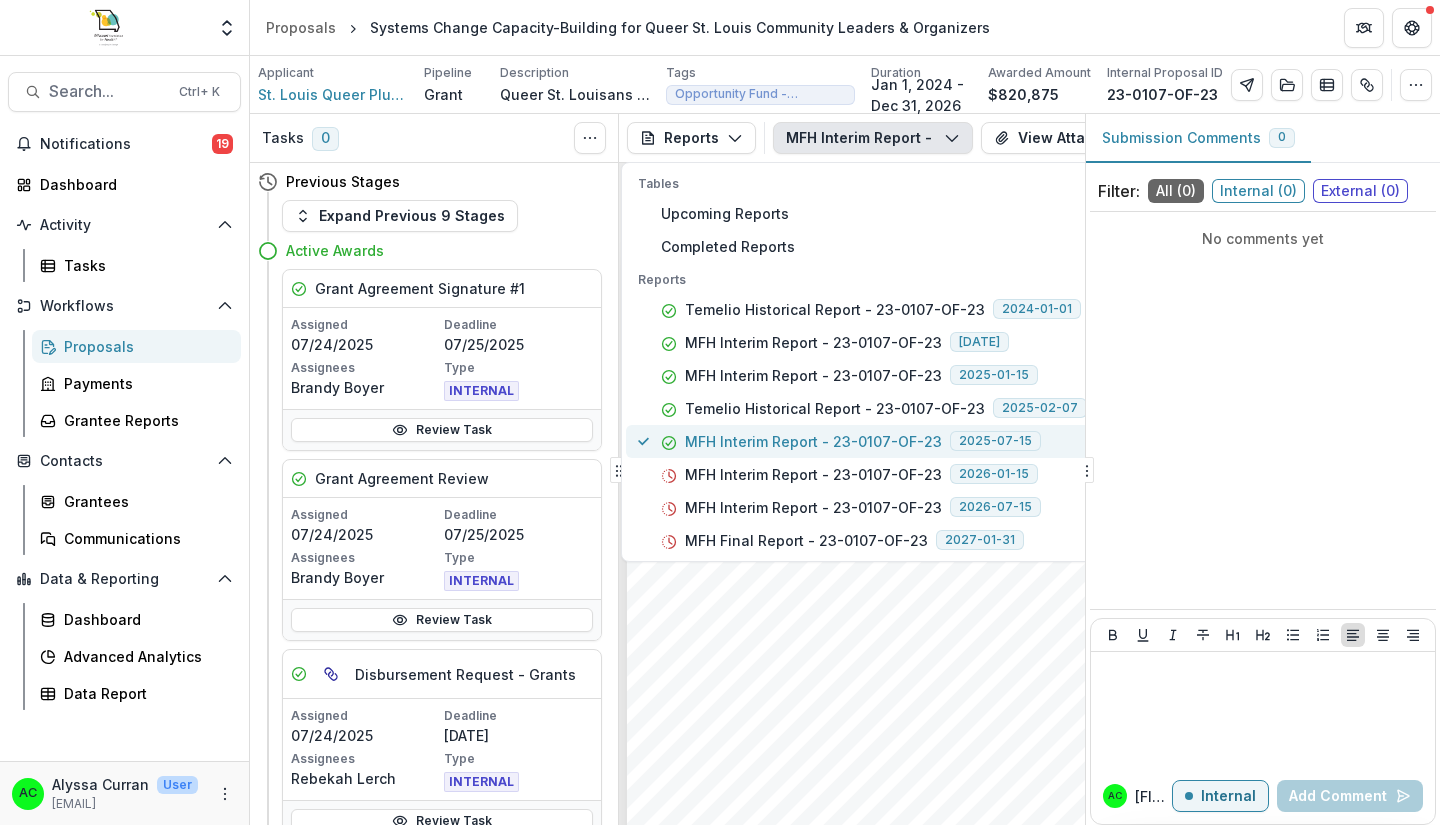 click on "MFH Interim Report - 23-0107-OF-23" at bounding box center [813, 441] 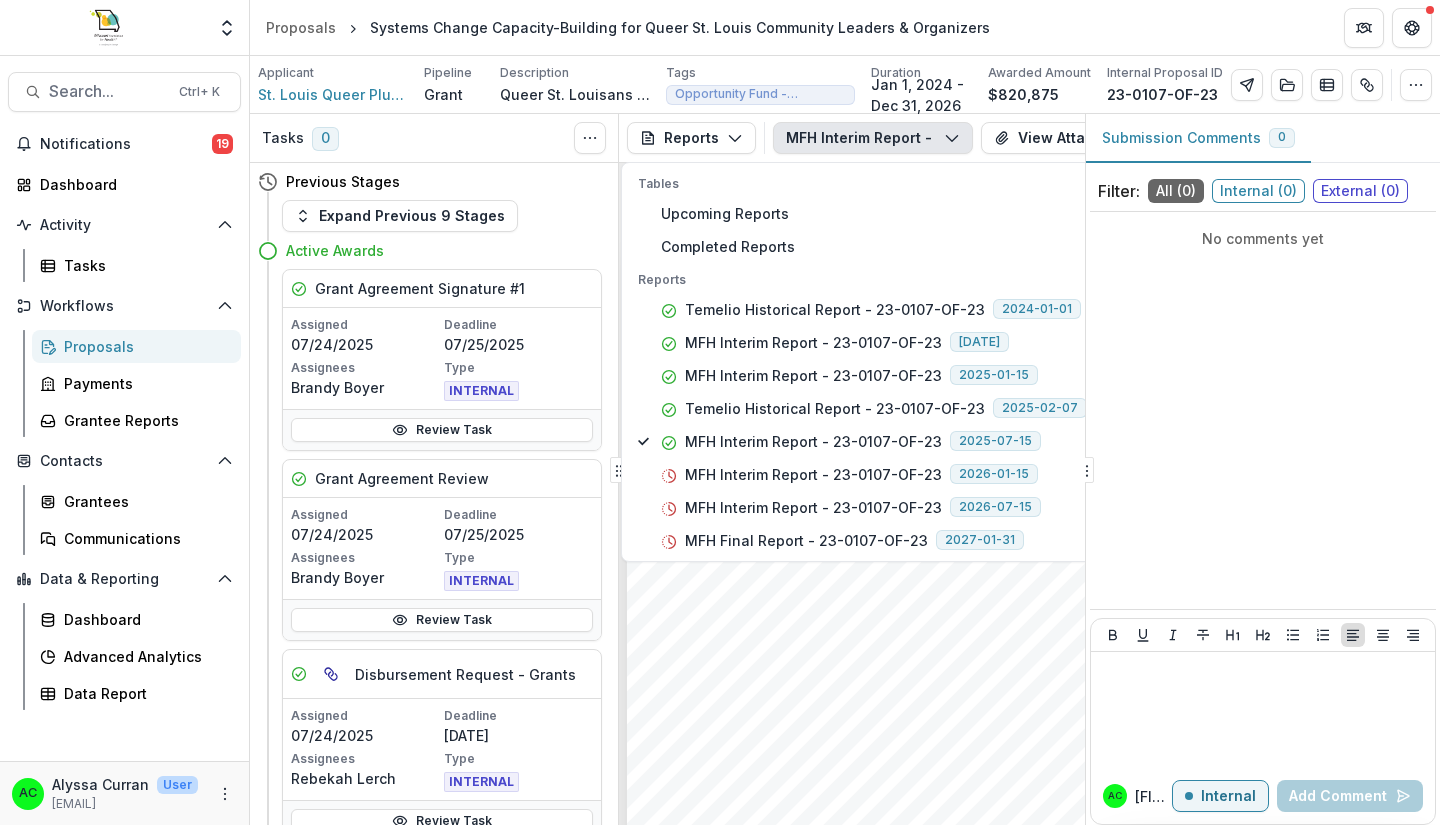 click on "Submission Responses Award Information MFH Agreement No. [GRANT_ID] Submitted By [FIRST] [LAST] Submitted By Title Systems Change & Healing Justice Facilitator Submitted By Email [EMAIL] Foundation Program Area Opportunity Fund,Opportunity Fund Foundation Tags Opportunity Fund - Opportunity Fund - Grants/Contracts Project Title Systems Change Capacity-Building for Queer St. Louis Community Leaders & Organizers Award Amount [PRICE] Duration in months [NUMBER] Start Date [YEAR]-[MONTH]-[DAY] End Date [YEAR]-[MONTH]-[DAY] Strategist [FIRST] [LAST] - [EMAIL] Project Analyst [FIRST] [LAST] - [EMAIL] Attachments" at bounding box center (861, 560) 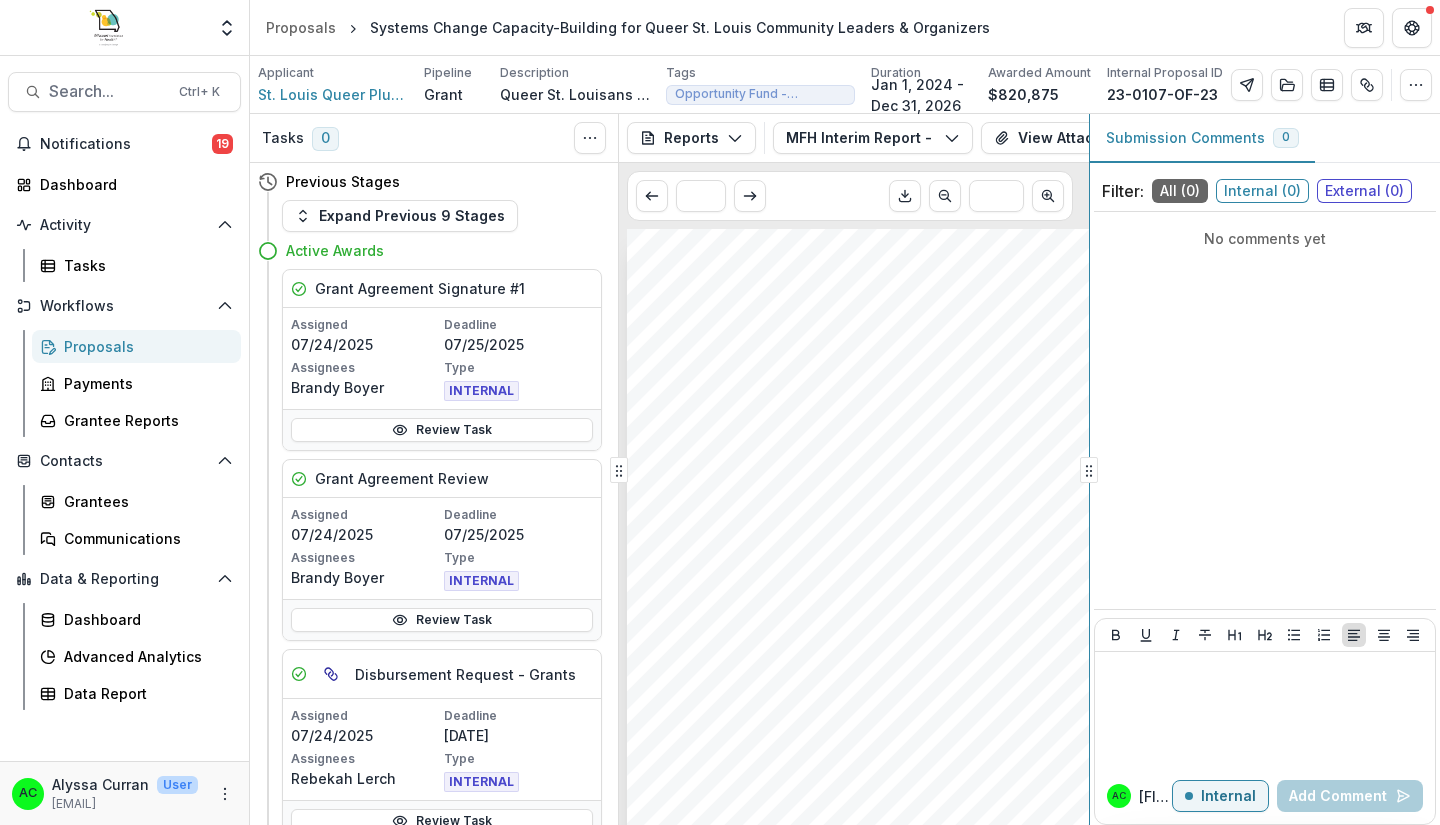 click on "Tasks 0 Show Cancelled Tasks Previous Stages Expand Previous 9 Stages Active Awards Grant Agreement Signature #1 Assigned [DATE] Deadline [DATE] Assignees [FIRST] [LAST] Type INTERNAL Review Task Grant Agreement Review Assigned [DATE] Deadline [DATE] Assignees [FIRST] [LAST] Type INTERNAL Review TaskDisbursement Request - Grants Assigned [DATE] Deadline [DATE] Assignees [FIRST] [LAST] Type INTERNAL Review Task Report Review Assigned [DATE] Deadline [DATE] Assignees [FIRST] [LAST] Type INTERNAL Review Task Closed Awards Declined Declination Communication Incomplete Reports Proposal Payments Reports Grant Agreements Board Summaries Bank Details MFH Interim Report - [GRANT_ID] Tables Upcoming Reports Completed Reports Reports Temelio Historical Report - [GRANT_ID] [YEAR]-[MONTH]-[DAY] MFH Interim Report - [GRANT_ID] [YEAR]-[MONTH]-[DAY] MFH Interim Report - [GRANT_ID] [YEAR]-[MONTH]-[DAY] Temelio Historical Report - [GRANT_ID] [YEAR]-[MONTH]-[DAY] MFH Interim Report - [GRANT_ID] [YEAR]-[MONTH]-[DAY] [YEAR]-[MONTH]-[DAY] * ***" at bounding box center (845, 469) 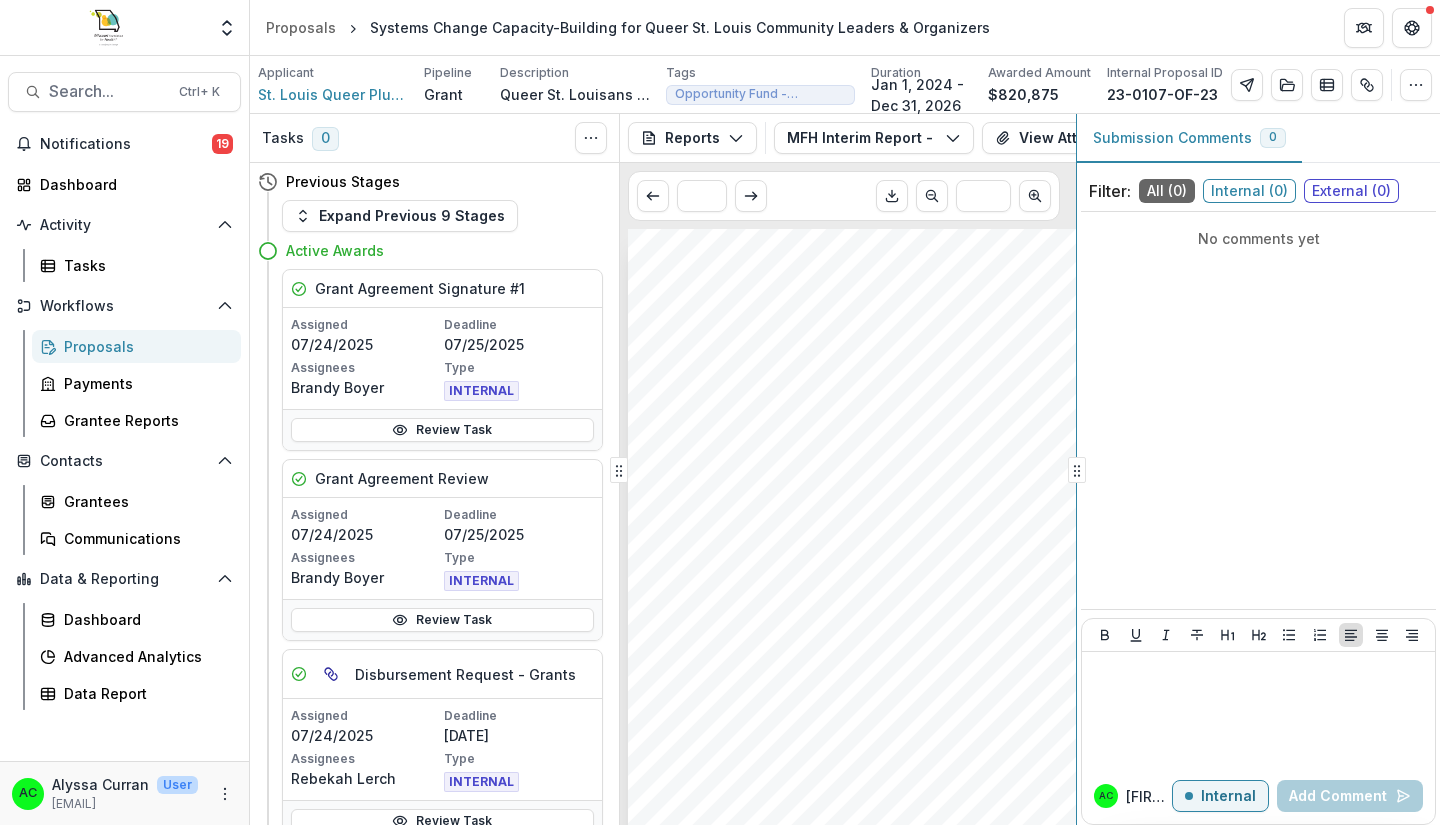 click on "Tasks 0 Show Cancelled Tasks Previous Stages Expand Previous 9 Stages Active Awards Grant Agreement Signature #1 Assigned [DATE] Deadline [DATE] Assignees [FIRST] [LAST] Type INTERNAL Review Task Grant Agreement Review Assigned [DATE] Deadline [DATE] Assignees [FIRST] [LAST] Type INTERNAL Review TaskDisbursement Request - Grants Assigned [DATE] Deadline [DATE] Assignees [FIRST] [LAST] Type INTERNAL Review Task Report Review Assigned [DATE] Deadline [DATE] Assignees [FIRST] [LAST] Type INTERNAL Review Task Closed Awards Declined Declination Communication Incomplete Reports Proposal Payments Reports Grant Agreements Board Summaries Bank Details MFH Interim Report - [GRANT_ID] Tables Upcoming Reports Completed Reports Reports Temelio Historical Report - [GRANT_ID] [YEAR]-[MONTH]-[DAY] MFH Interim Report - [GRANT_ID] [YEAR]-[MONTH]-[DAY] MFH Interim Report - [GRANT_ID] [YEAR]-[MONTH]-[DAY] Temelio Historical Report - [GRANT_ID] [YEAR]-[MONTH]-[DAY] MFH Interim Report - [GRANT_ID] [YEAR]-[MONTH]-[DAY] [YEAR]-[MONTH]-[DAY] * ***" at bounding box center (845, 469) 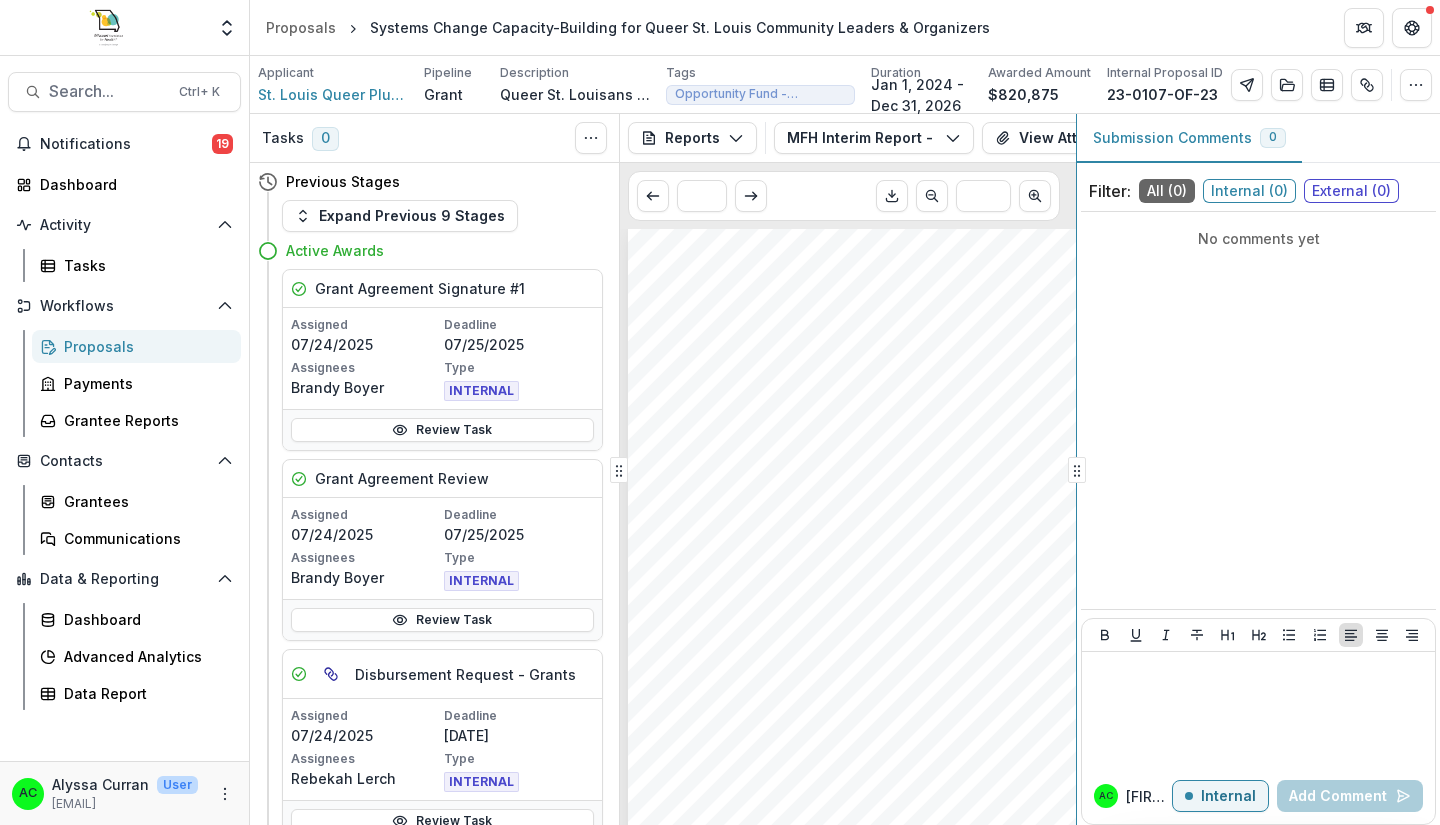 scroll, scrollTop: 0, scrollLeft: 0, axis: both 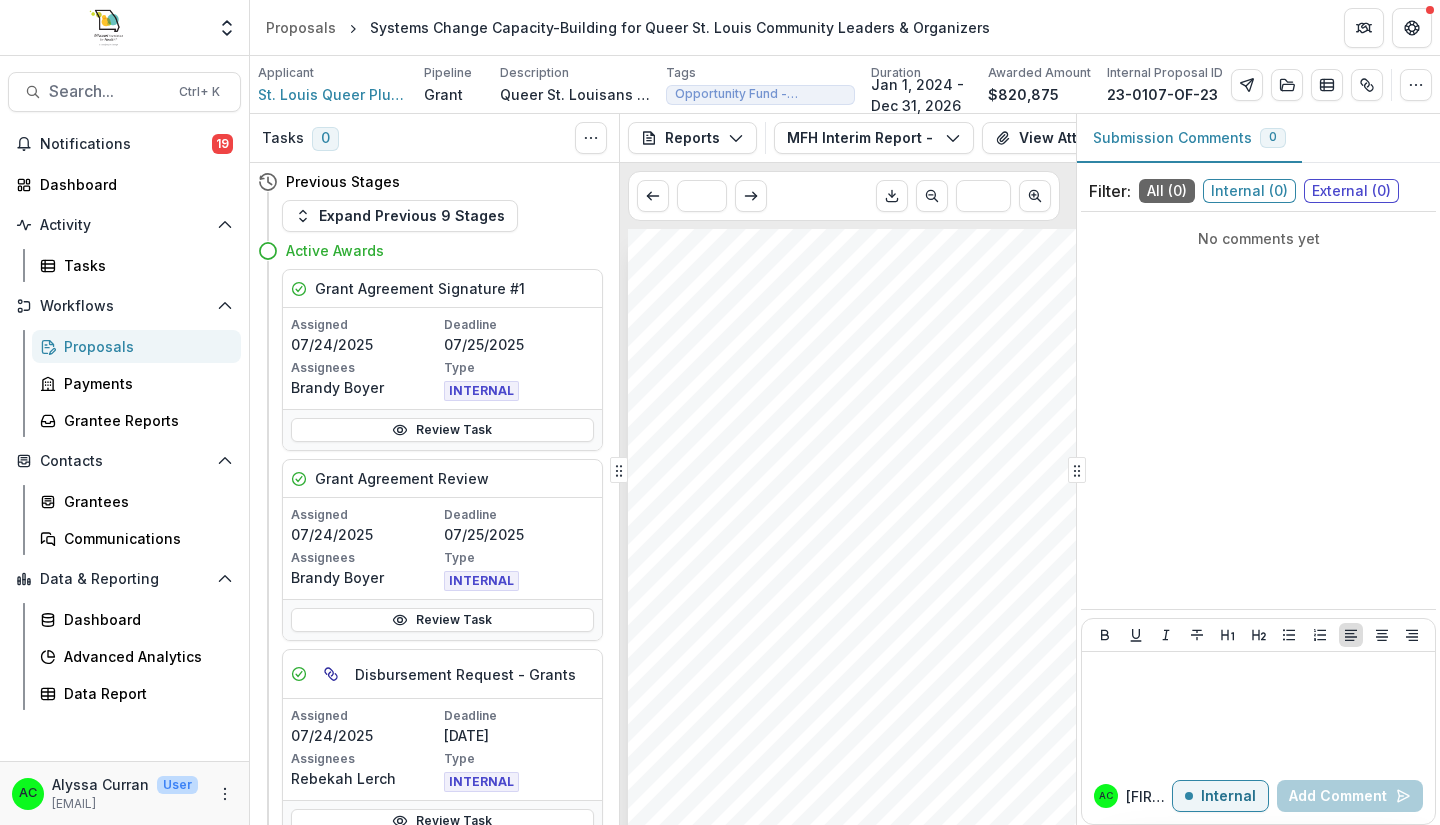 click 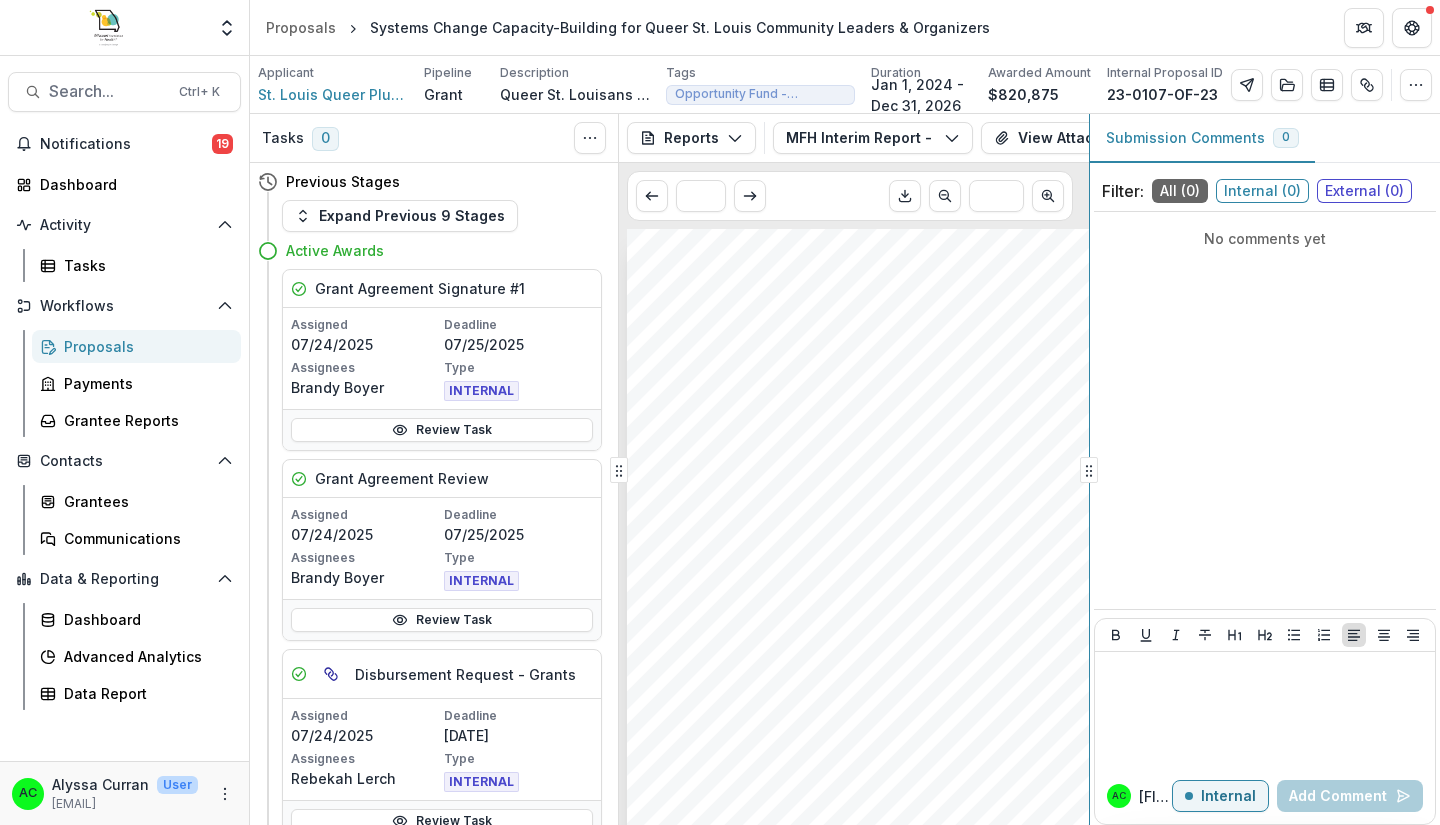 click on "Tasks 0 Show Cancelled Tasks Previous Stages Expand Previous 9 Stages Active Awards Grant Agreement Signature #1 Assigned [DATE] Deadline [DATE] Assignees [FIRST] [LAST] Type INTERNAL Review Task Grant Agreement Review Assigned [DATE] Deadline [DATE] Assignees [FIRST] [LAST] Type INTERNAL Review TaskDisbursement Request - Grants Assigned [DATE] Deadline [DATE] Assignees [FIRST] [LAST] Type INTERNAL Review Task Report Review Assigned [DATE] Deadline [DATE] Assignees [FIRST] [LAST] Type INTERNAL Review Task Closed Awards Declined Declination Communication Incomplete Reports Proposal Payments Reports Grant Agreements Board Summaries Bank Details MFH Interim Report - [GRANT_ID] Tables Upcoming Reports Completed Reports Reports Temelio Historical Report - [GRANT_ID] [YEAR]-[MONTH]-[DAY] MFH Interim Report - [GRANT_ID] [YEAR]-[MONTH]-[DAY] MFH Interim Report - [GRANT_ID] [YEAR]-[MONTH]-[DAY] Temelio Historical Report - [GRANT_ID] [YEAR]-[MONTH]-[DAY] MFH Interim Report - [GRANT_ID] [YEAR]-[MONTH]-[DAY] [YEAR]-[MONTH]-[DAY] * ***" at bounding box center [845, 469] 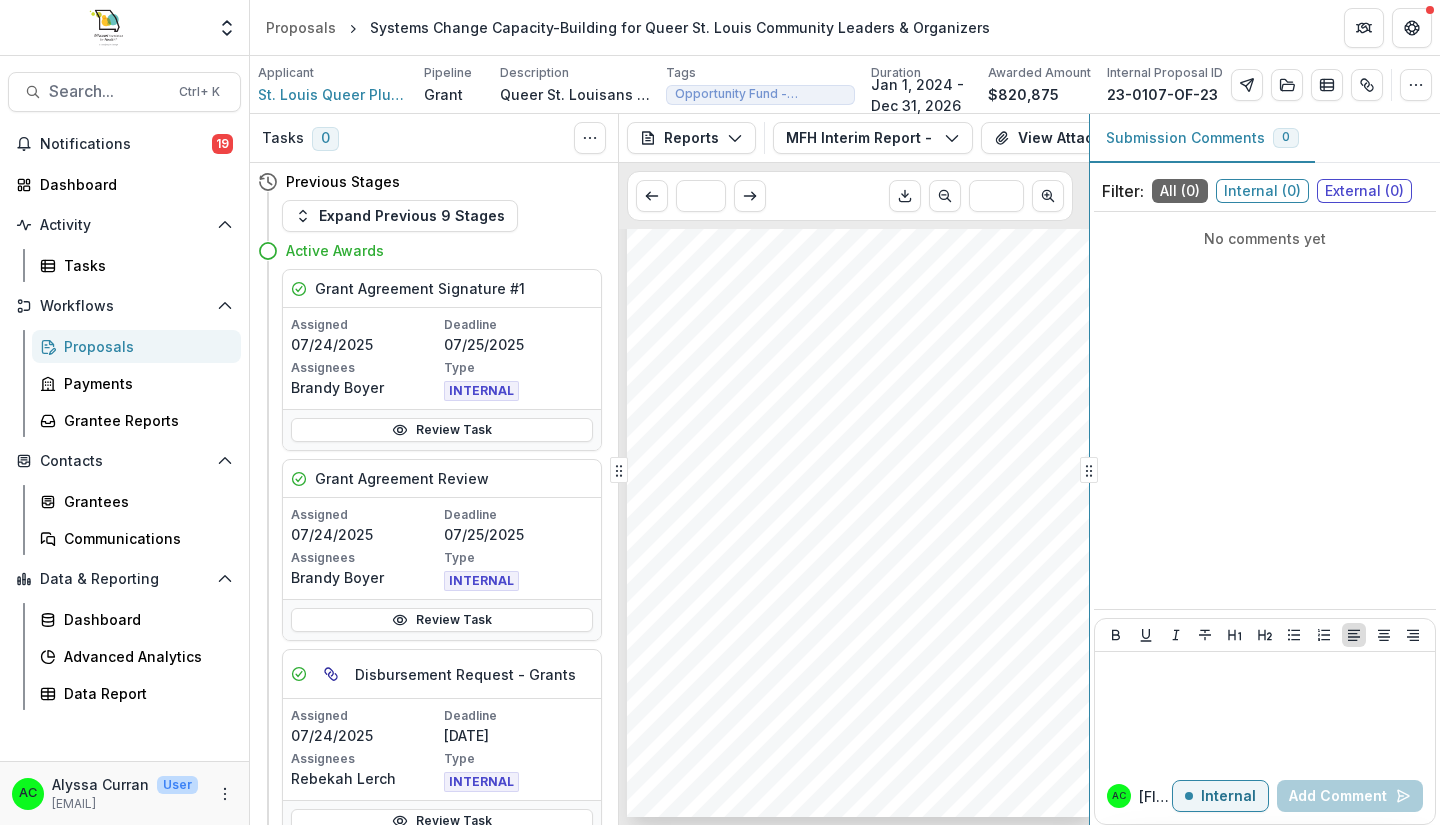 scroll, scrollTop: 0, scrollLeft: 0, axis: both 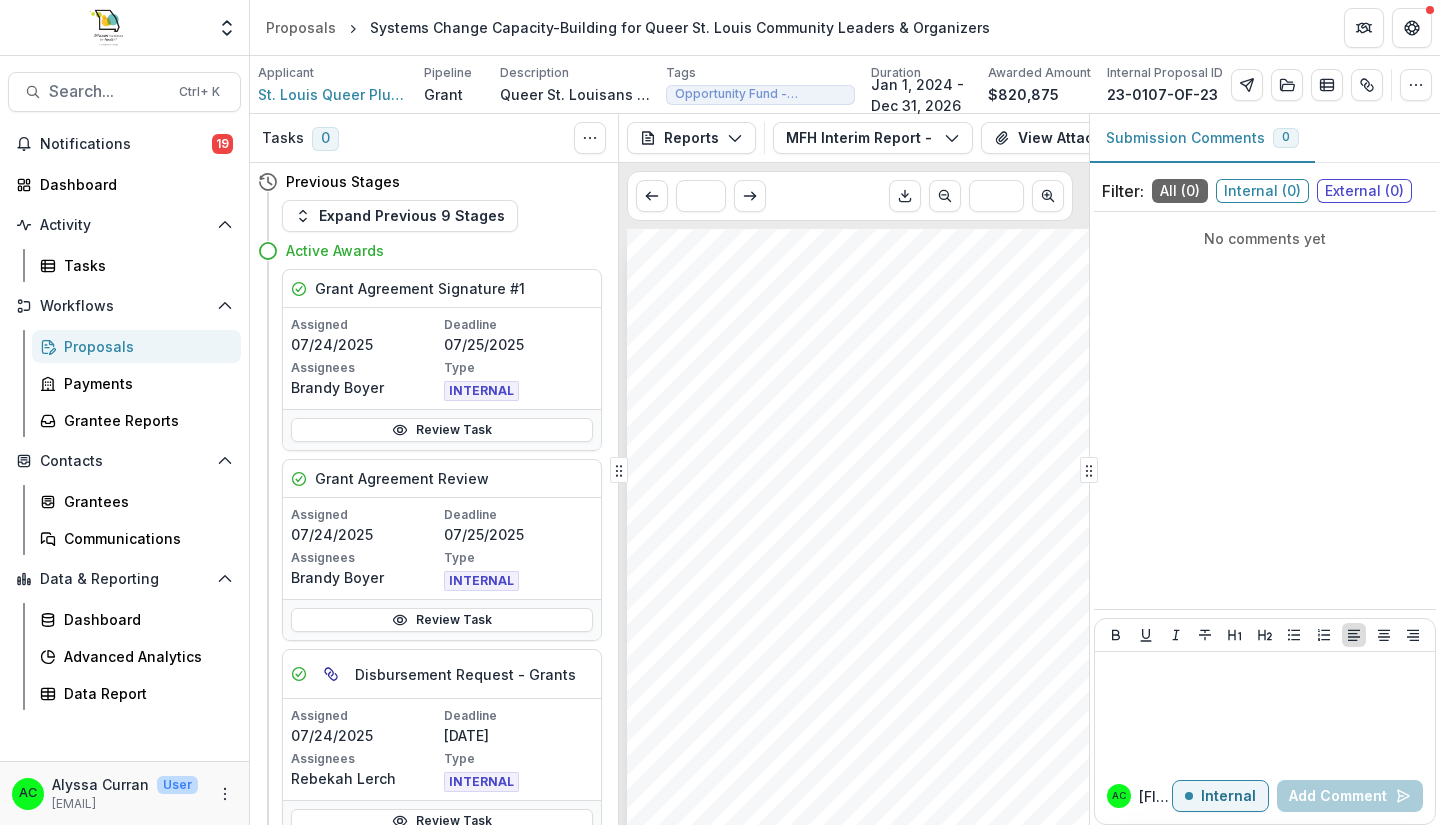 click 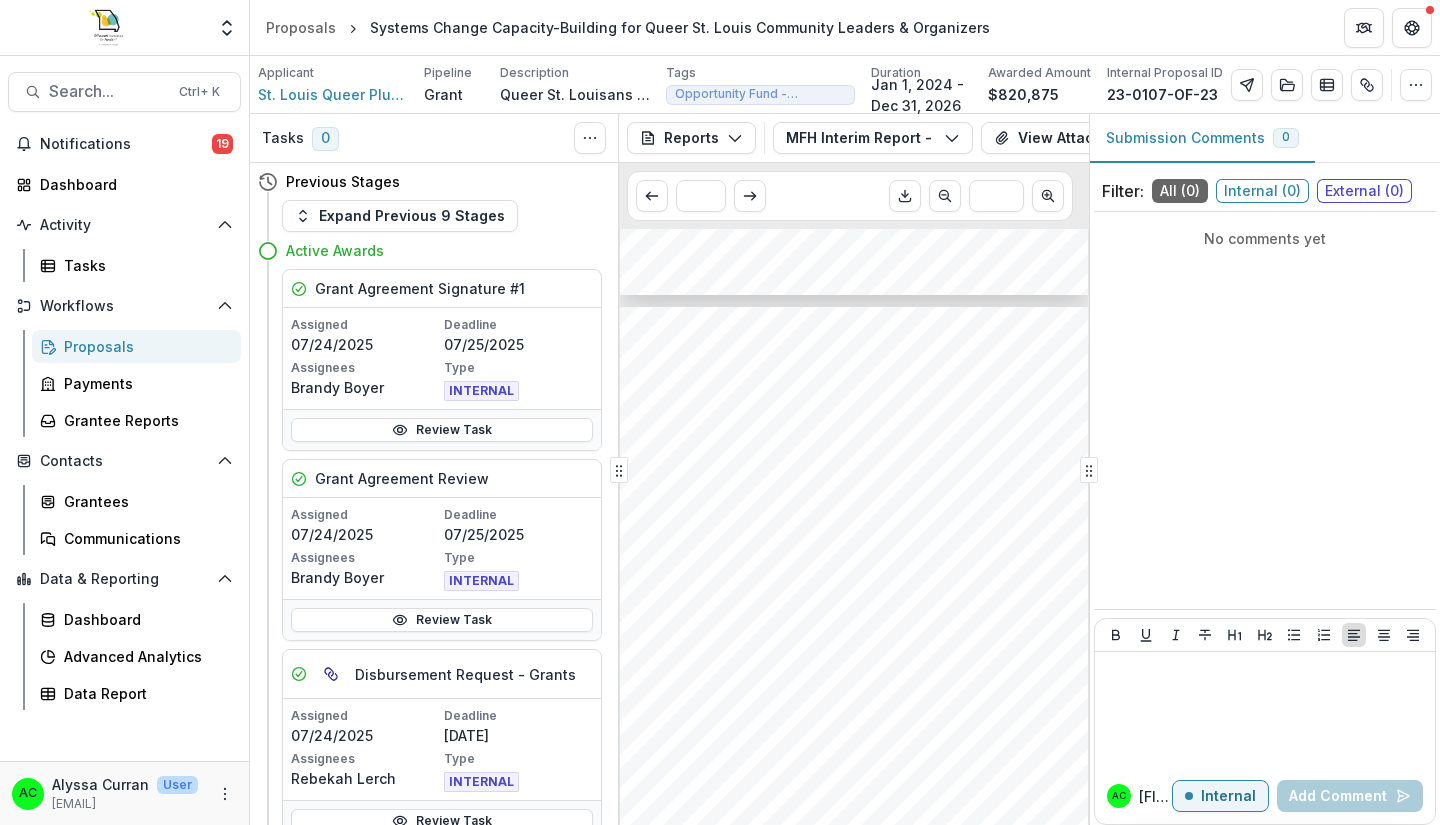 type 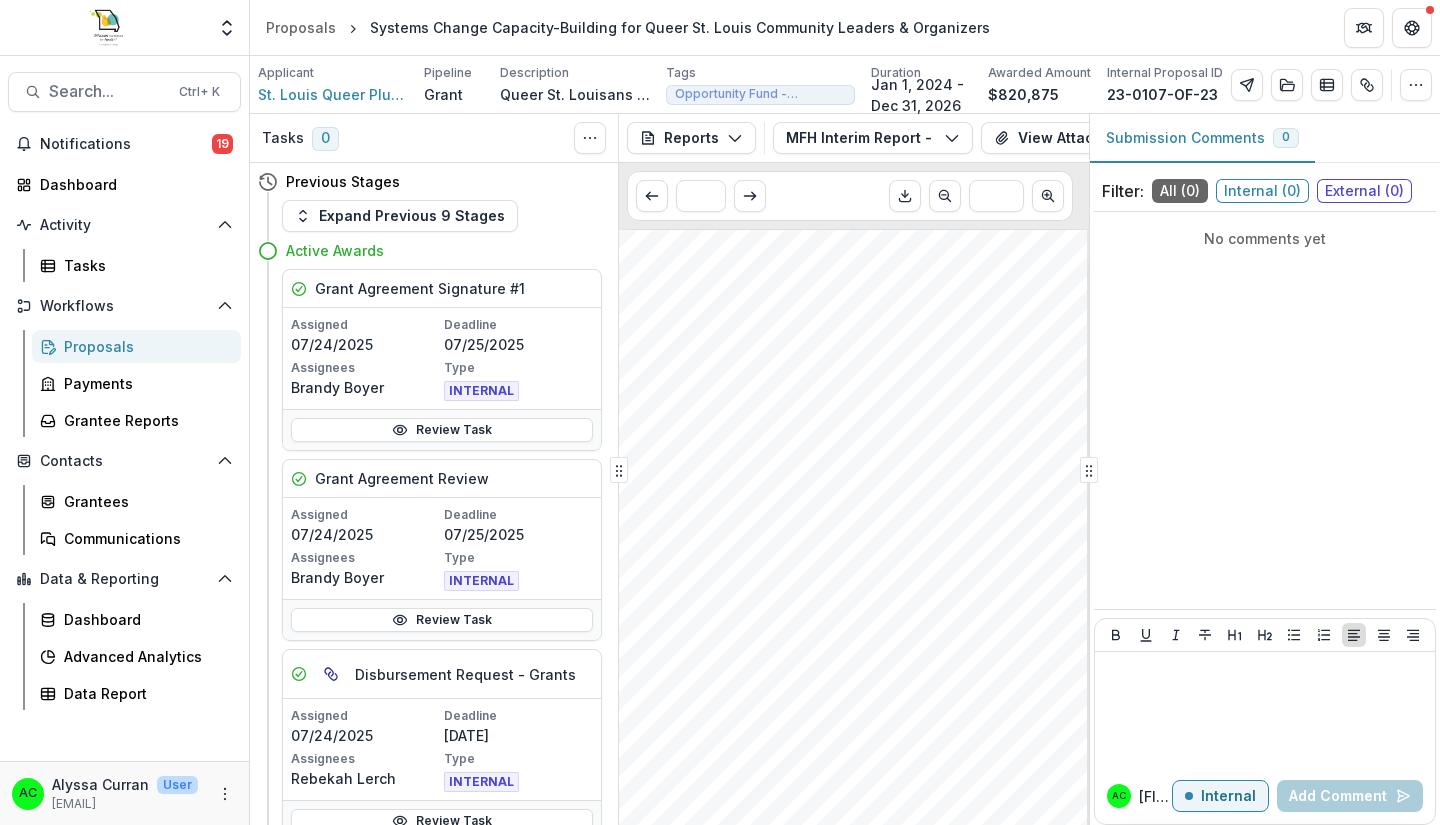 scroll, scrollTop: 674, scrollLeft: 8, axis: both 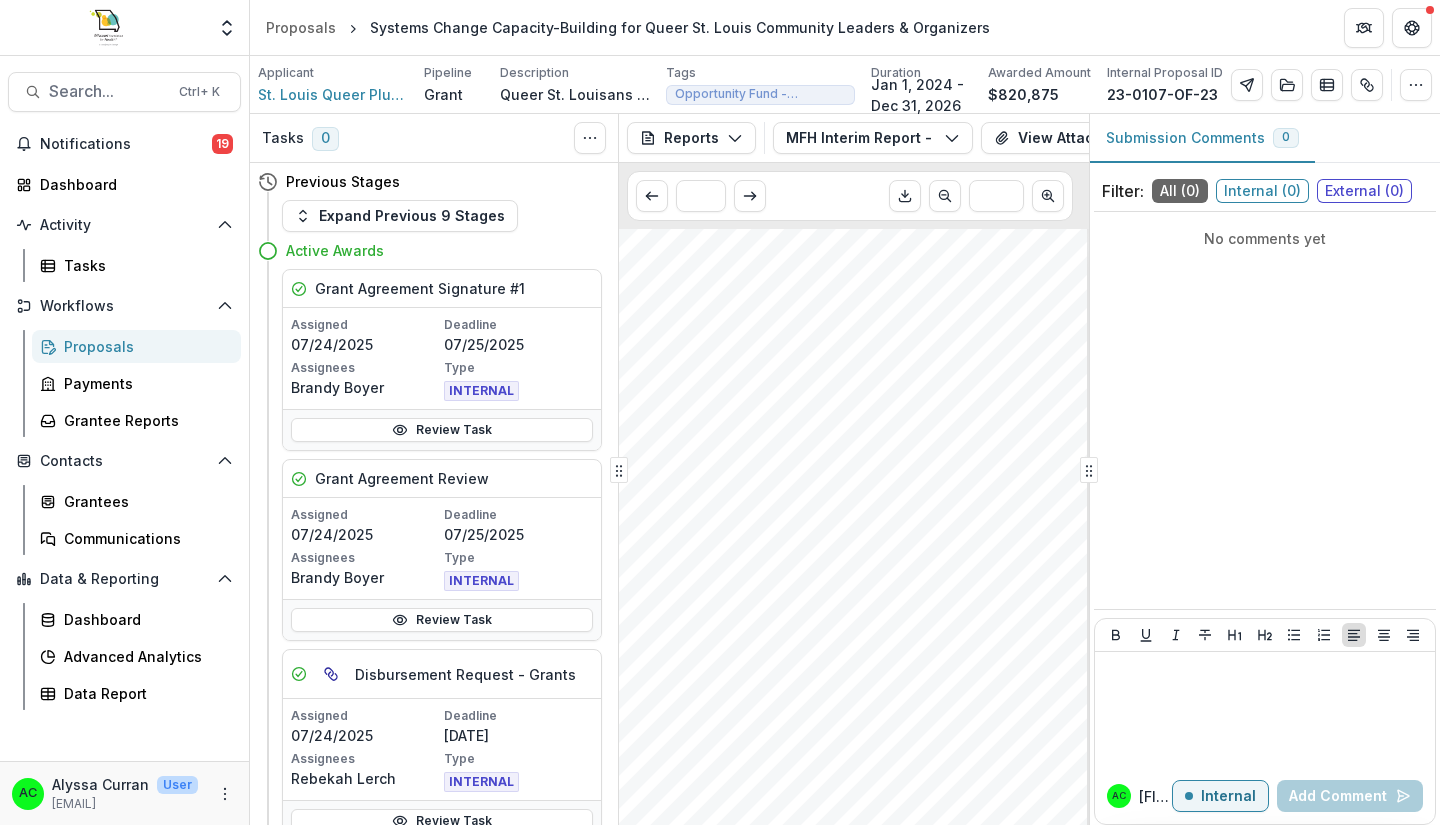 click 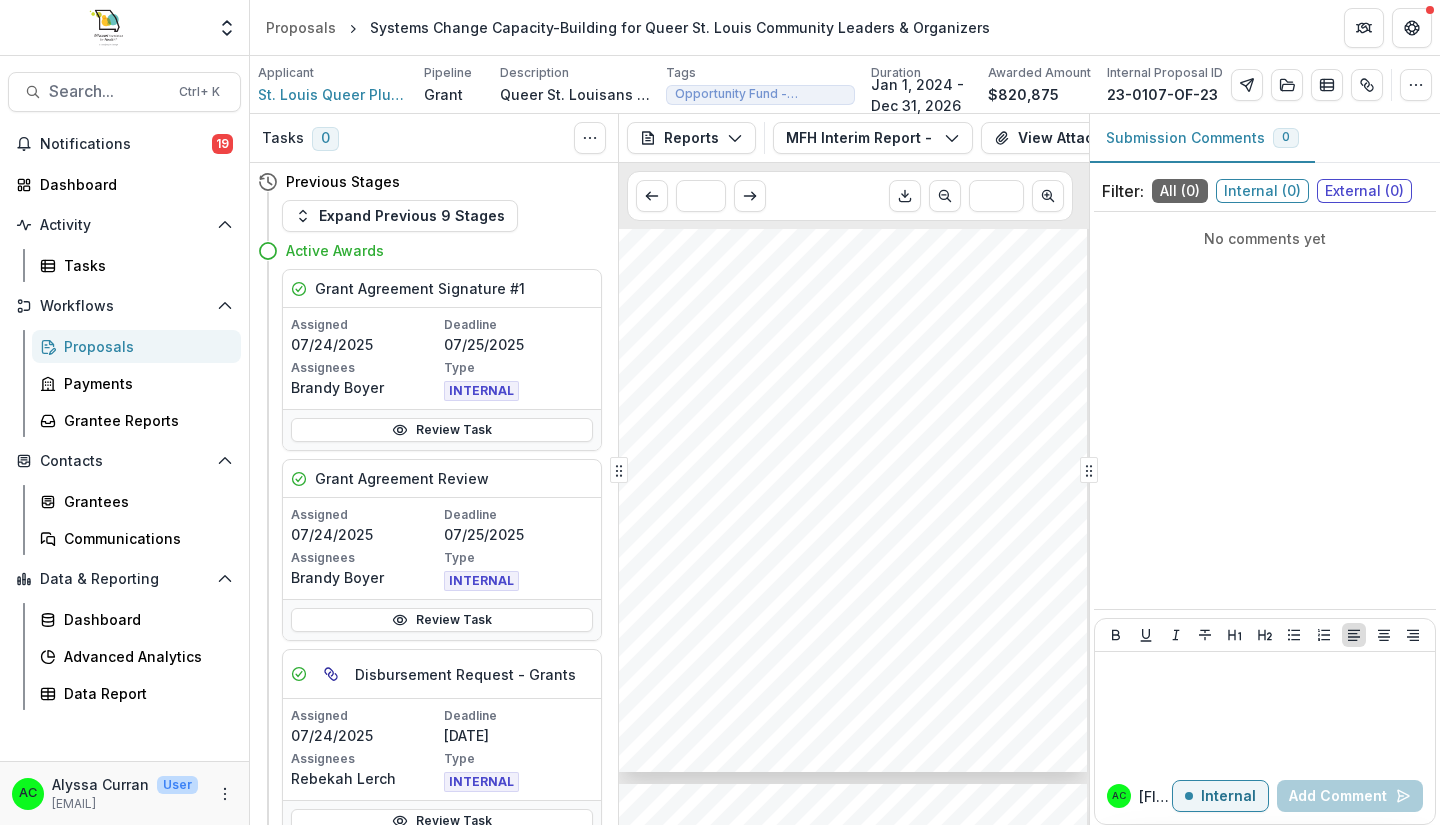 scroll, scrollTop: 0, scrollLeft: 8, axis: horizontal 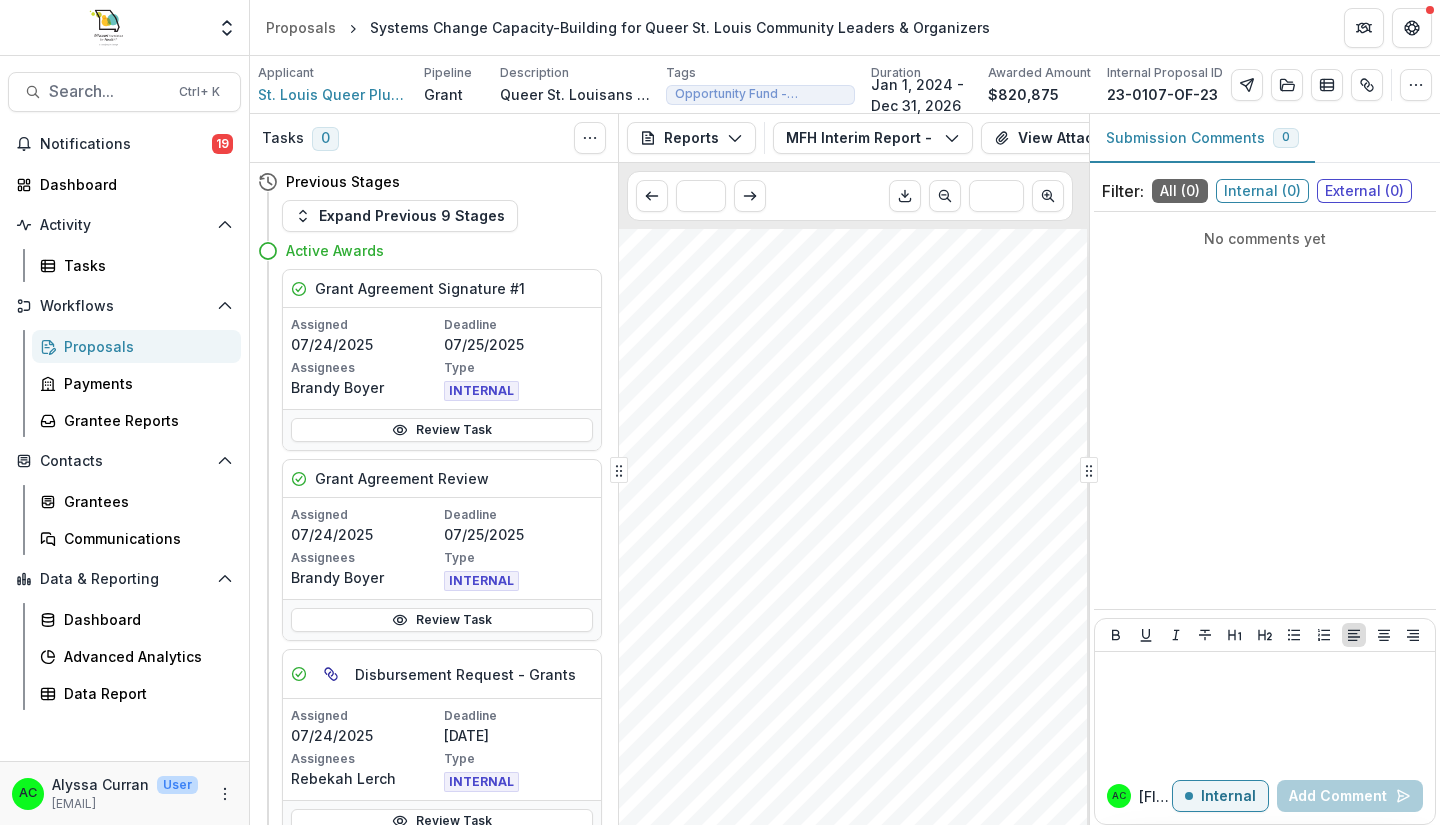 click 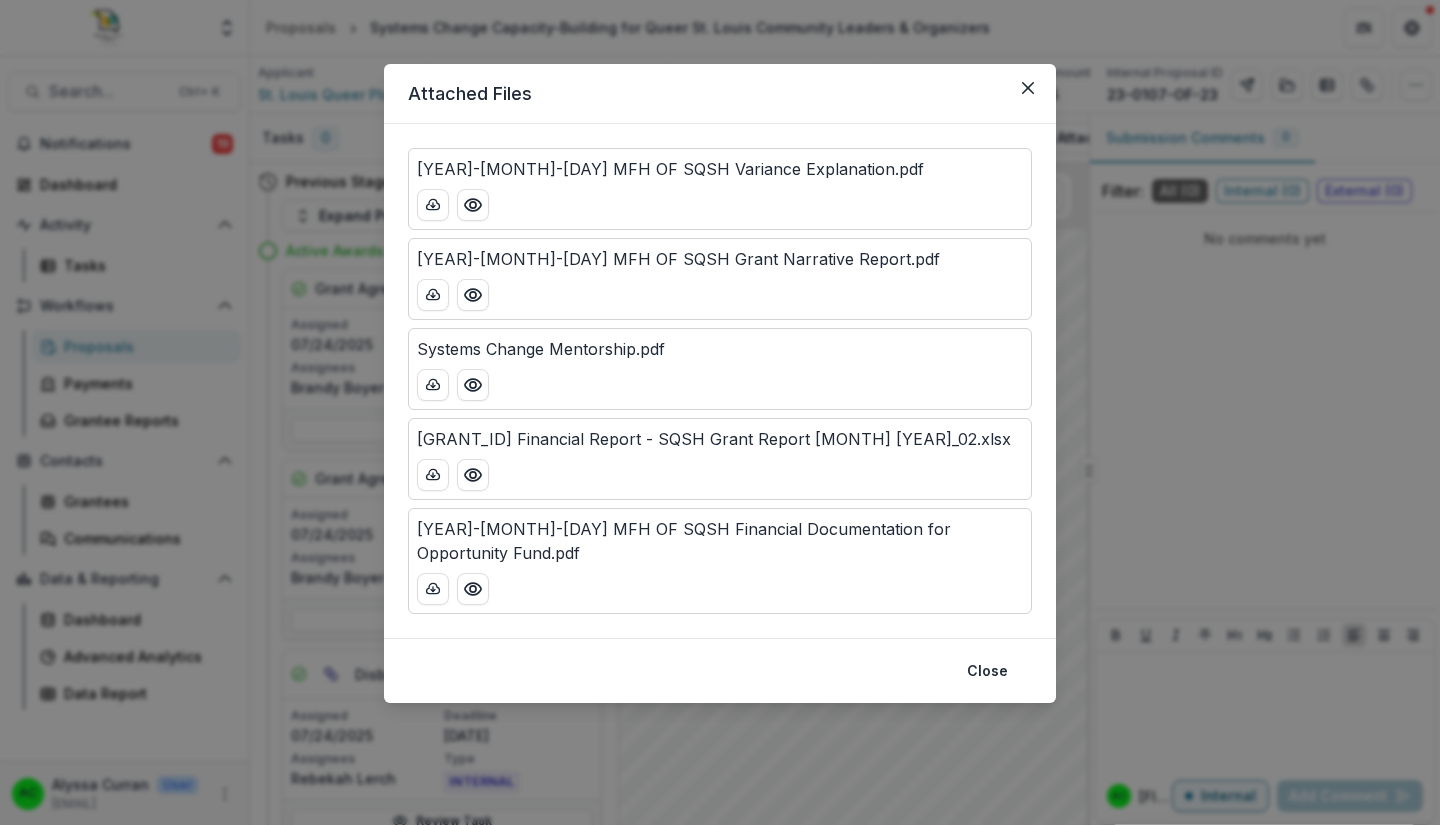 click on "[YEAR]-[MONTH]-[DAY] MFH OF SQSH Variance Explanation.pdf" at bounding box center (720, 169) 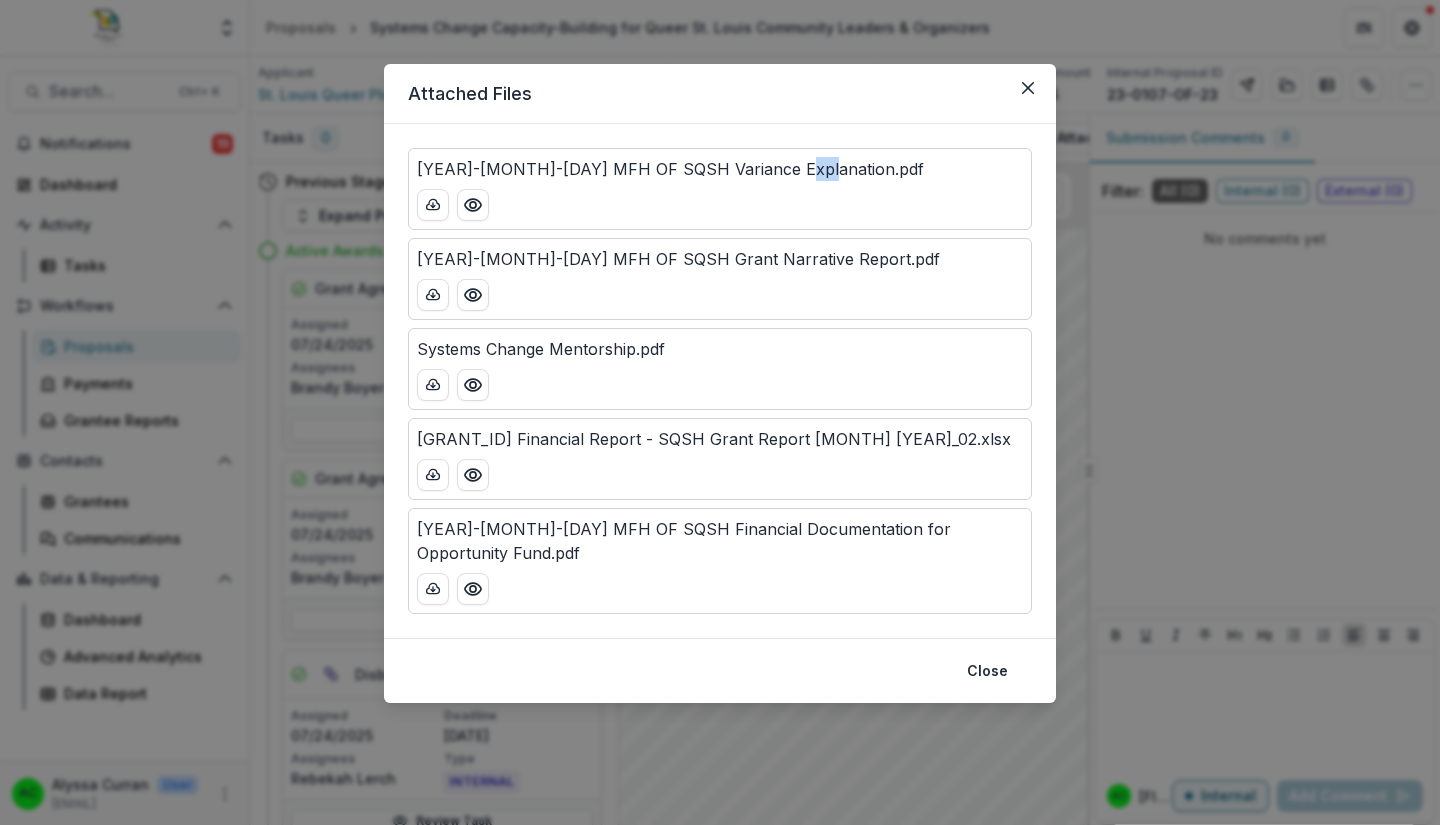 click 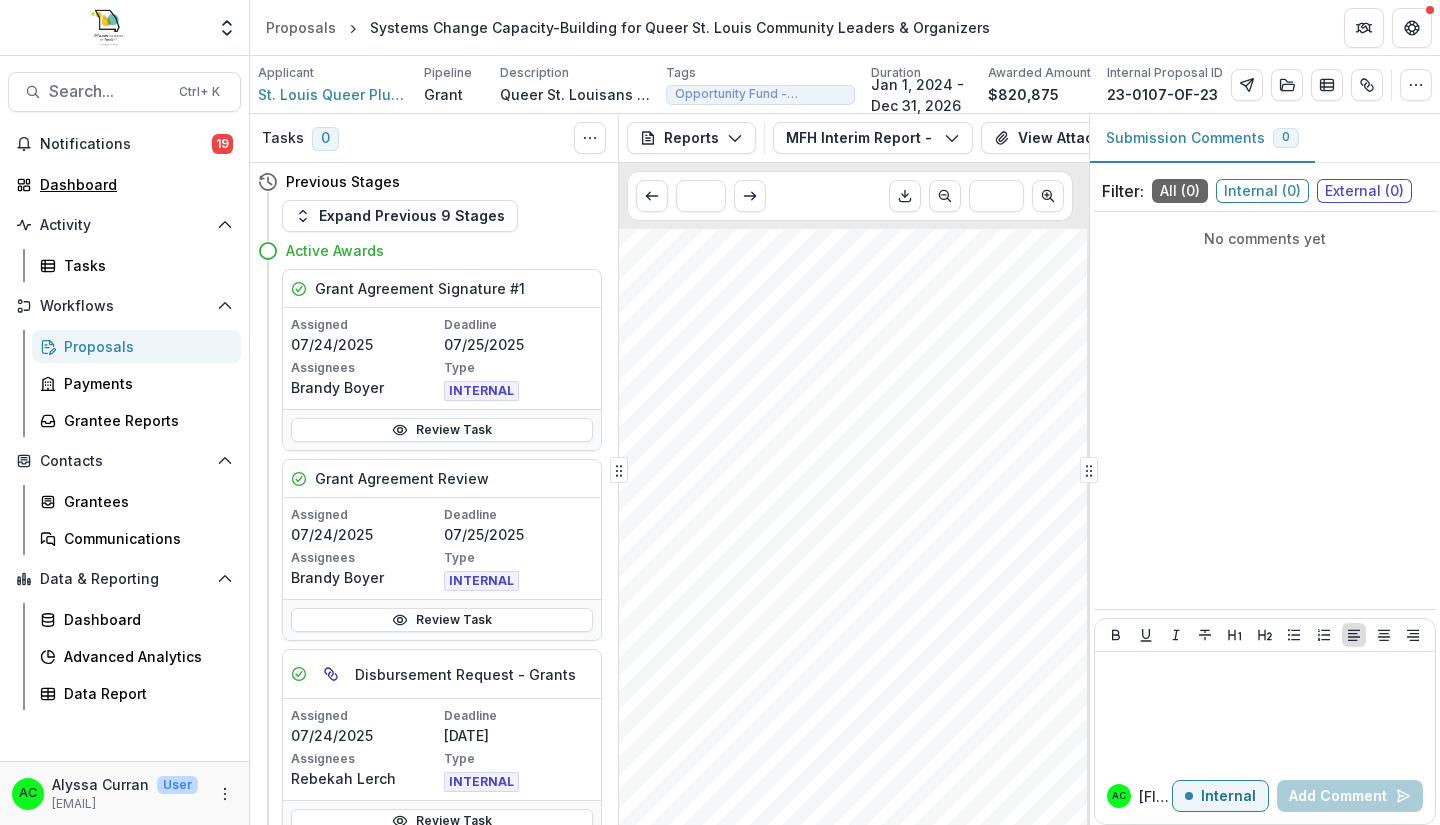 click on "Dashboard" at bounding box center (132, 184) 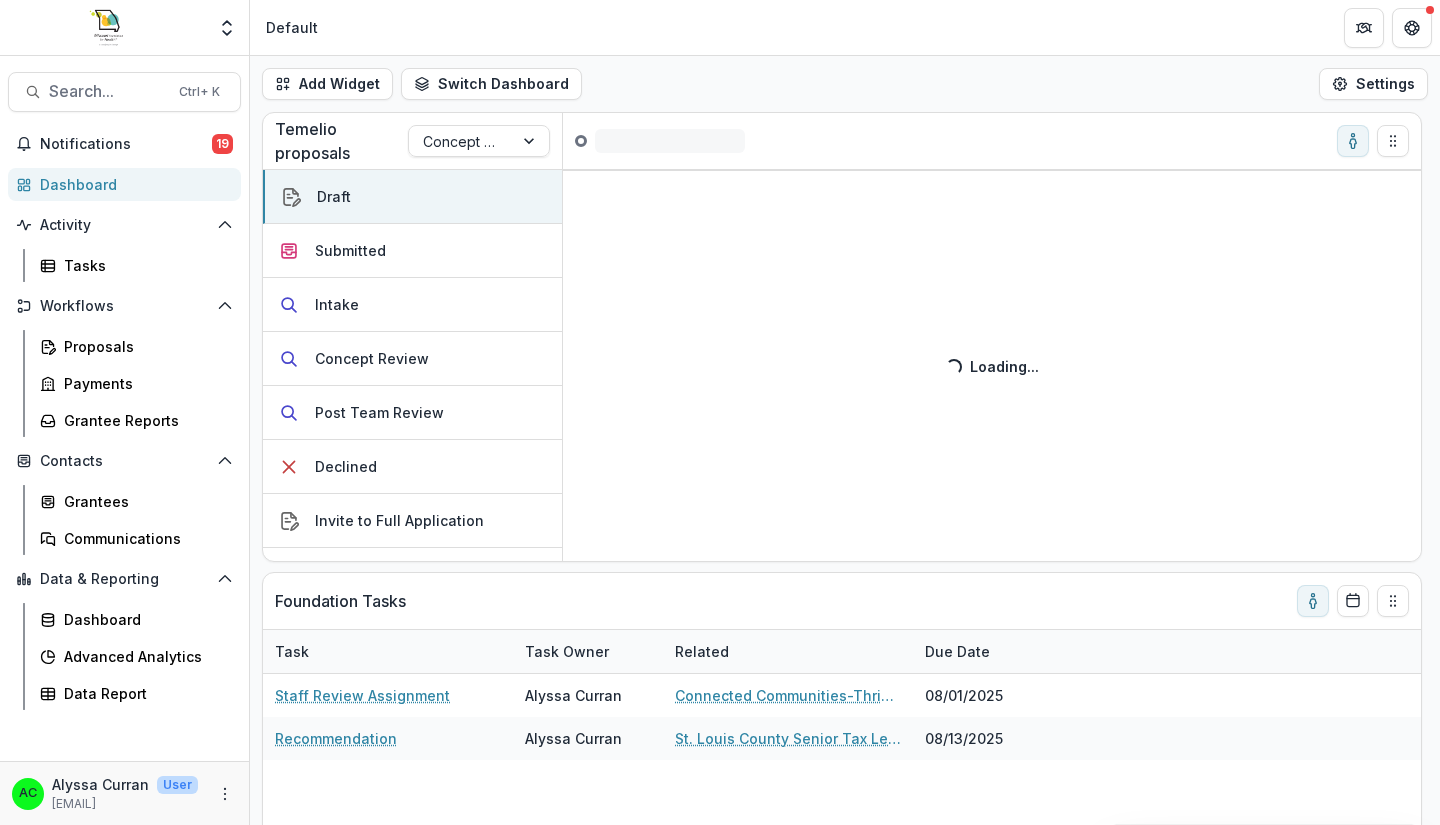 click on "Search..." at bounding box center (108, 91) 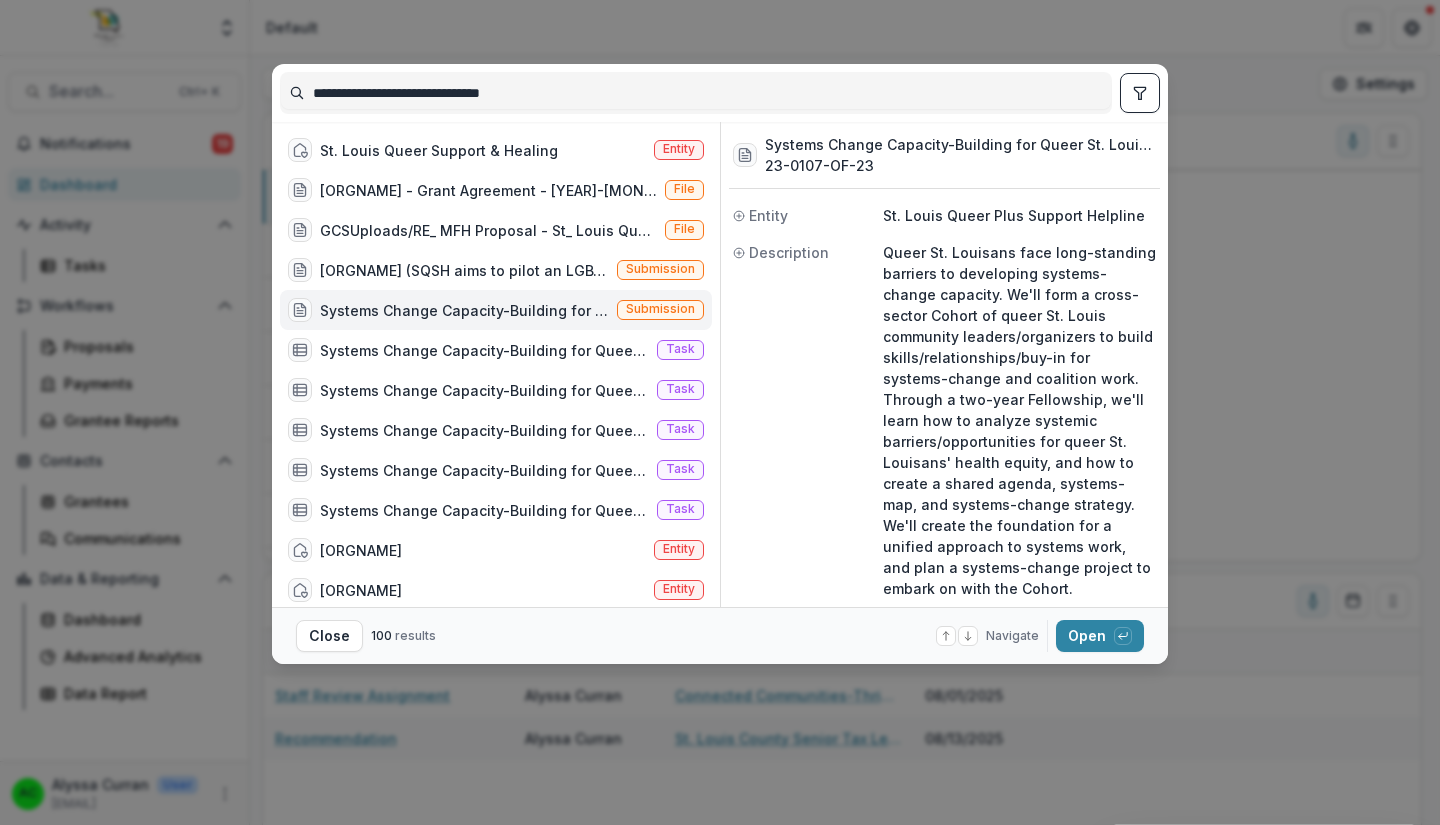 click on "Systems Change Capacity-Building for Queer St. Louis Community Leaders & Organizers (Queer St. Louisans face long-standing barriers to developing systems-change capacity. We'll form a cross-sector Cohort of queer St. Louis community leaders/organizers to build skills/relationships/buy-in for systems-change and coalition work. Through a two-year Fellowship, we'll learn how to analyze systemic barriers/opportunities for queer St. Louisans' health equity, and how to create a shared agenda, systems-map, and systems-change strategy. We'll create the foundation for a unified approach to systems work, and plan a systems-change project to embark on with the Cohort.)" at bounding box center (464, 310) 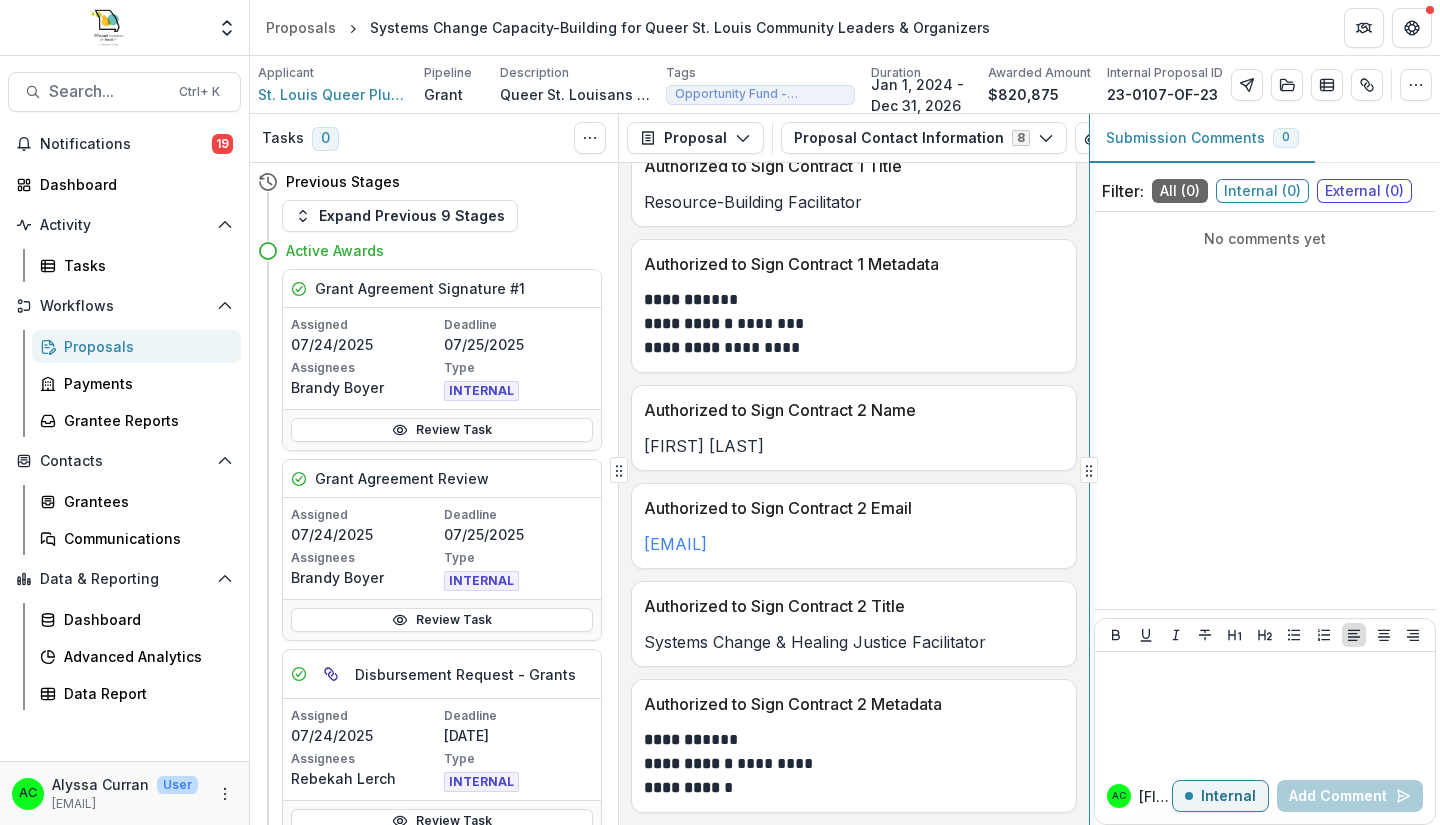 scroll, scrollTop: 0, scrollLeft: 0, axis: both 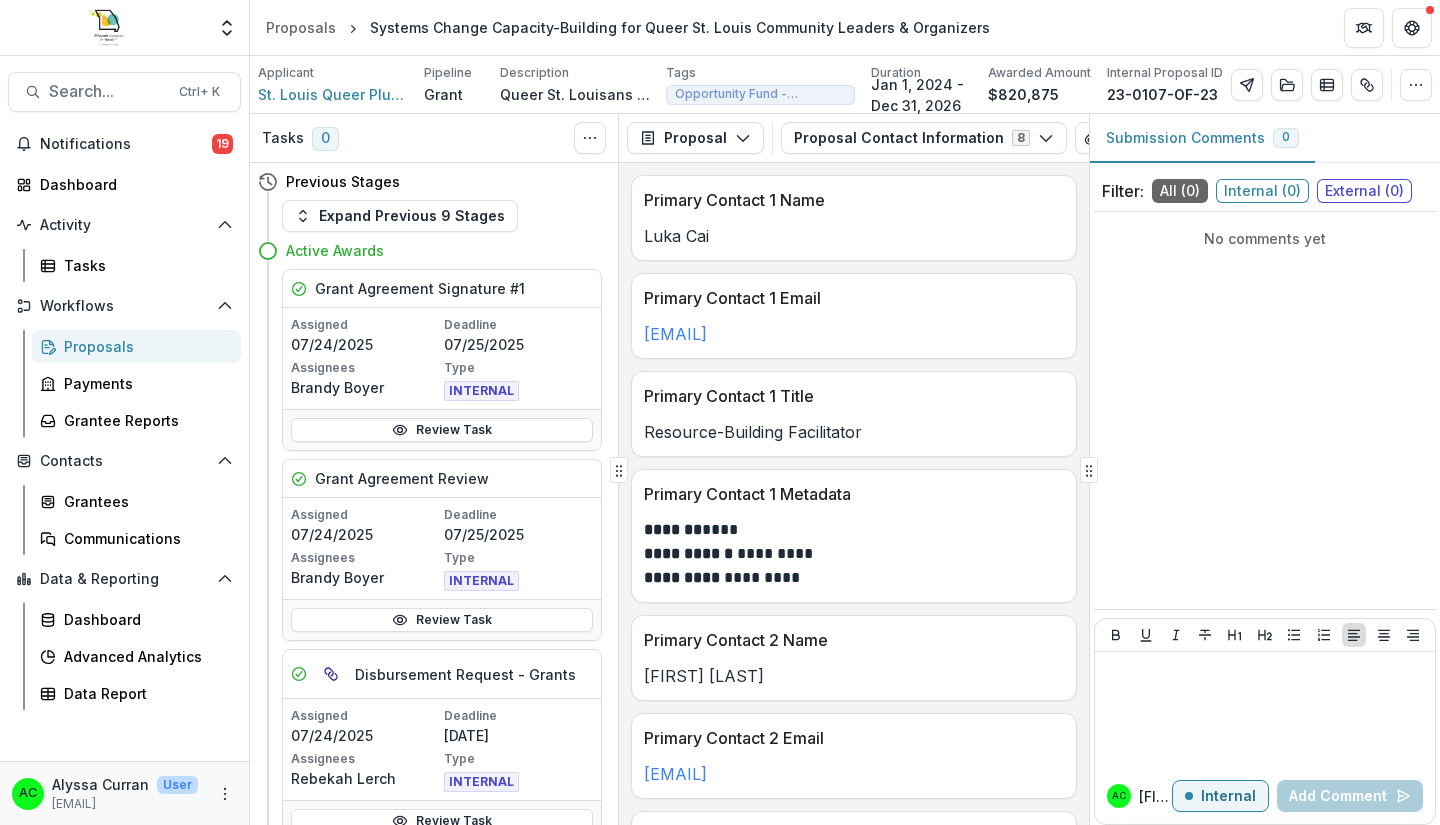 click 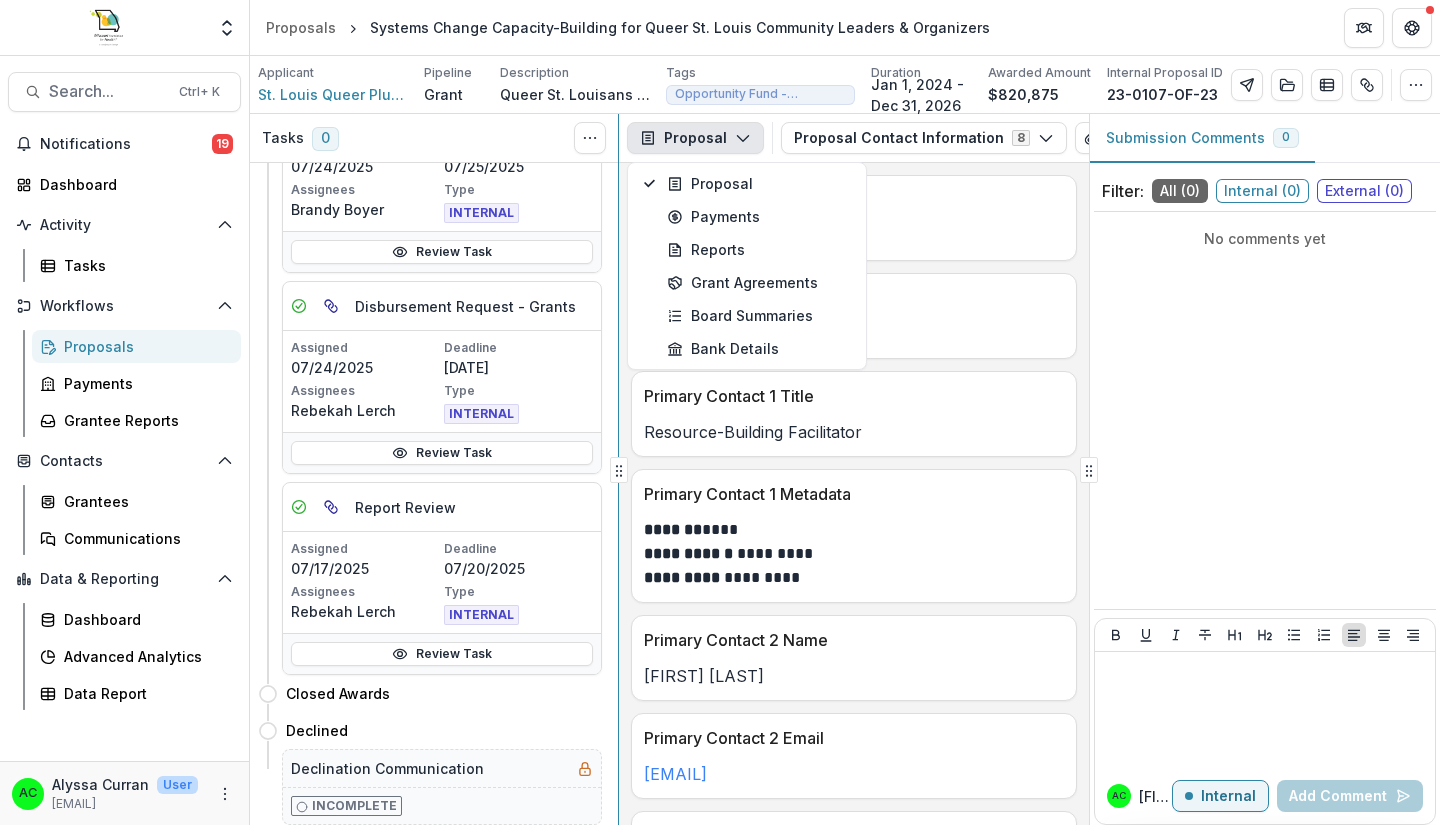 scroll, scrollTop: 0, scrollLeft: 0, axis: both 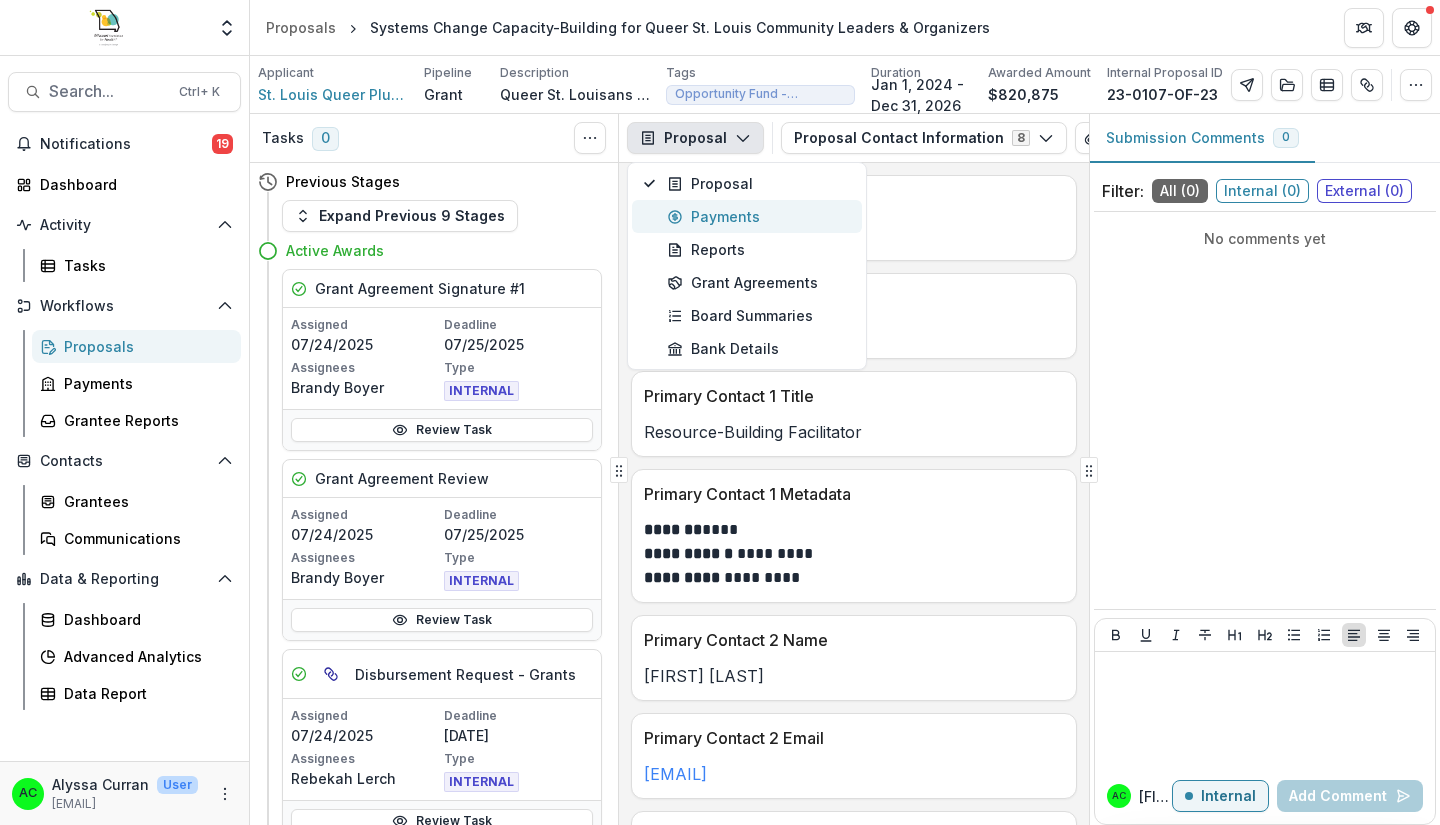 click on "Payments" at bounding box center (758, 216) 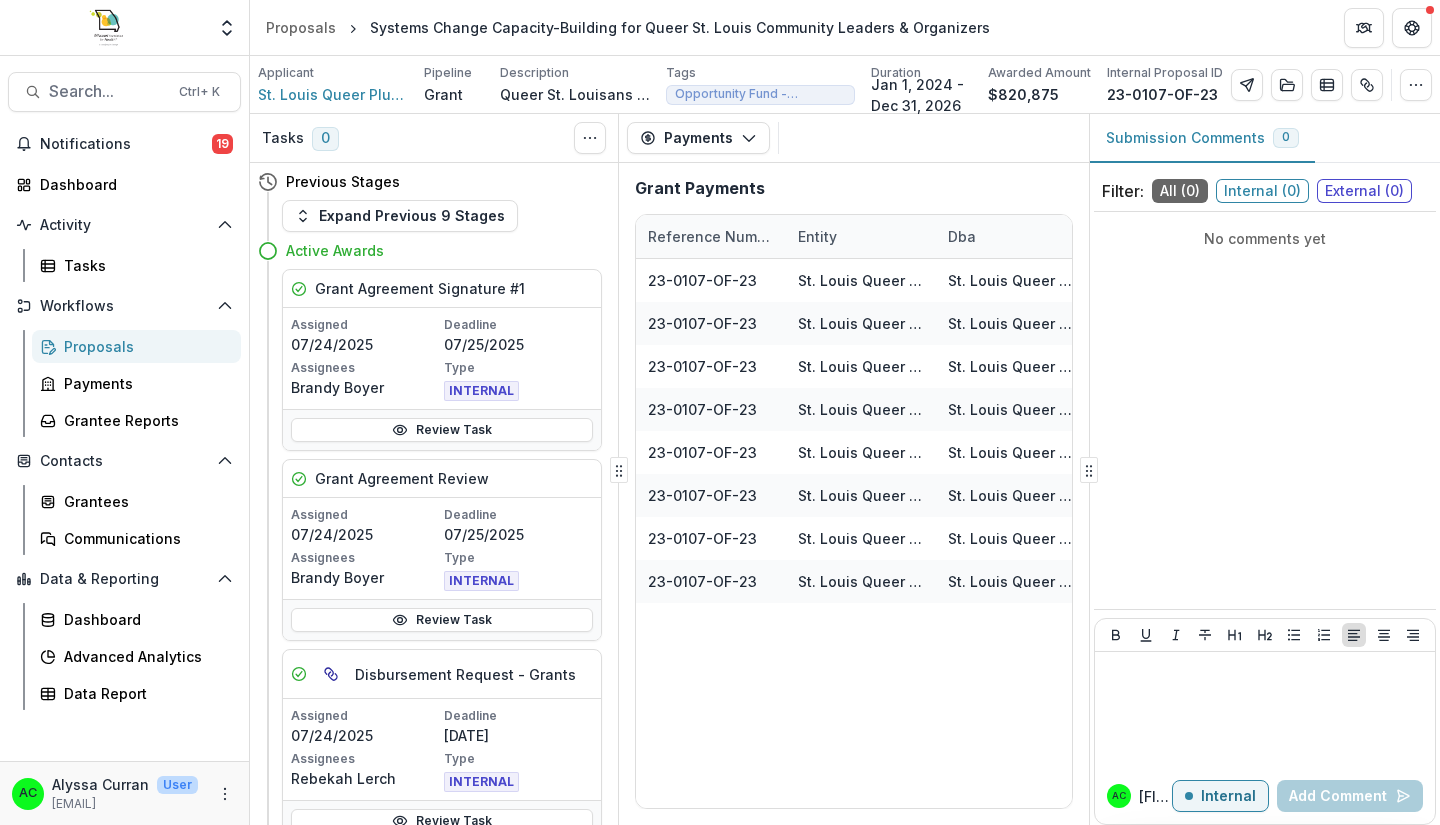 type 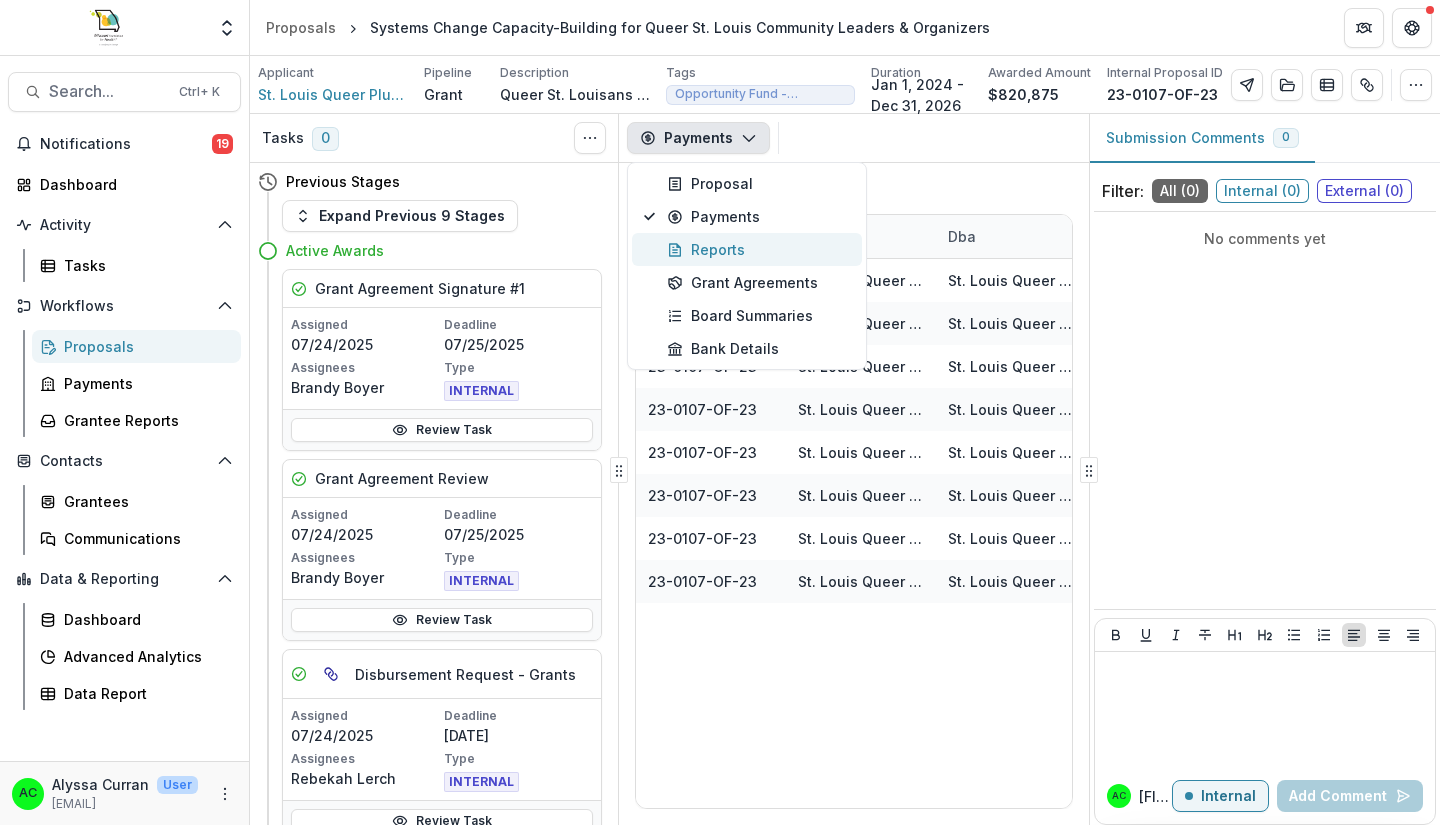 click on "Reports" at bounding box center (758, 249) 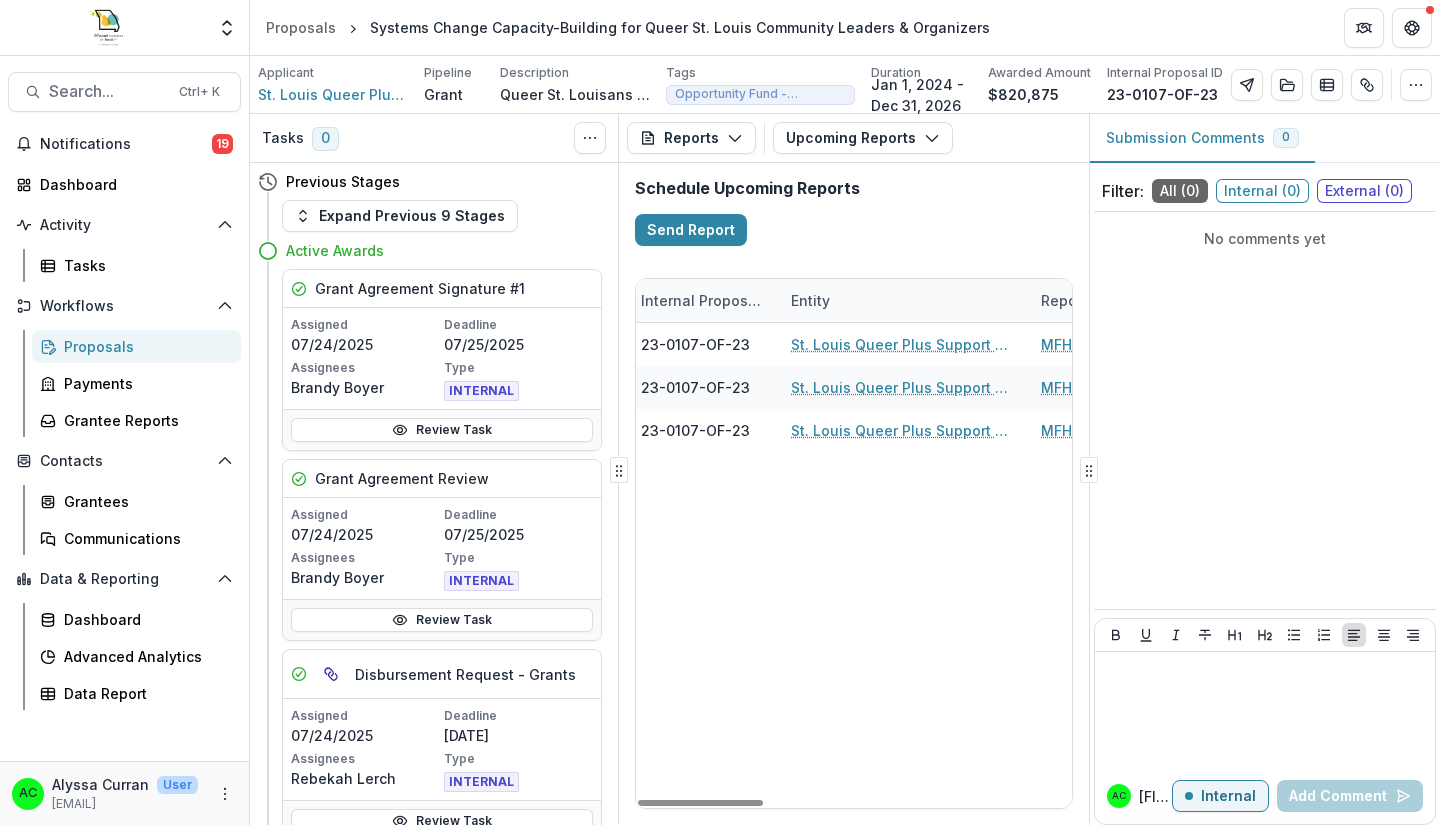 scroll, scrollTop: 0, scrollLeft: 0, axis: both 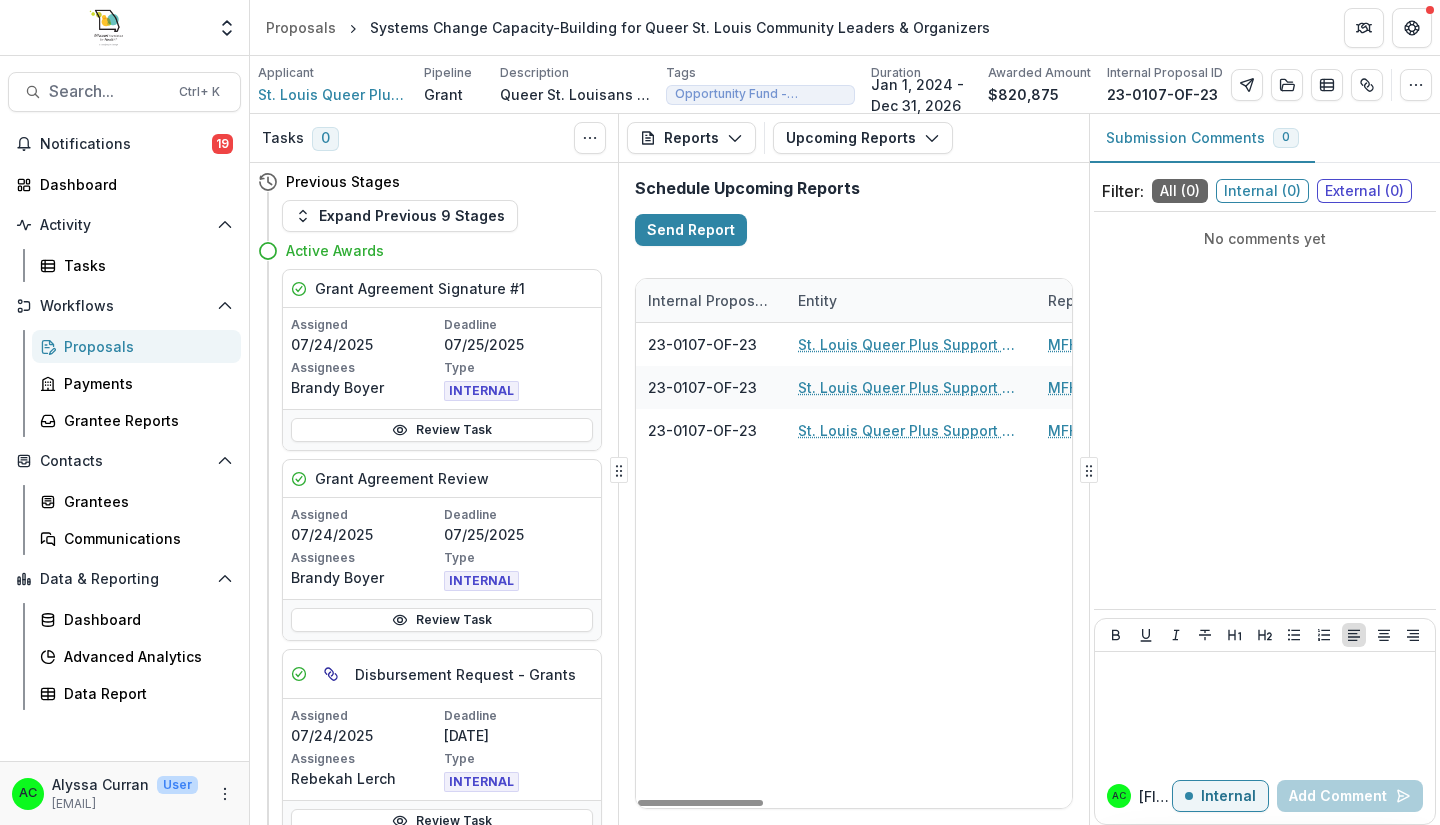 drag, startPoint x: 741, startPoint y: 801, endPoint x: 592, endPoint y: 858, distance: 159.53056 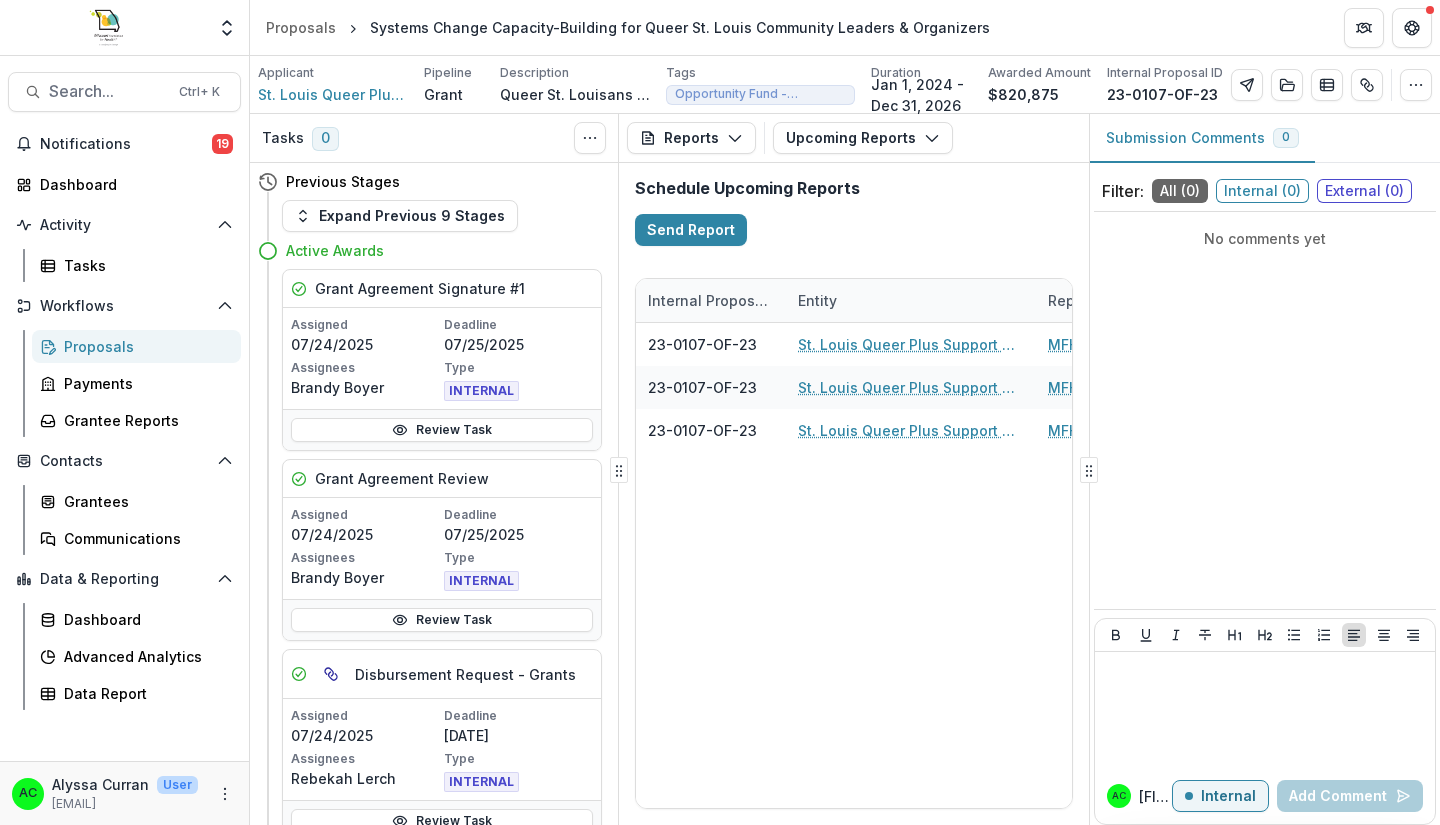 click 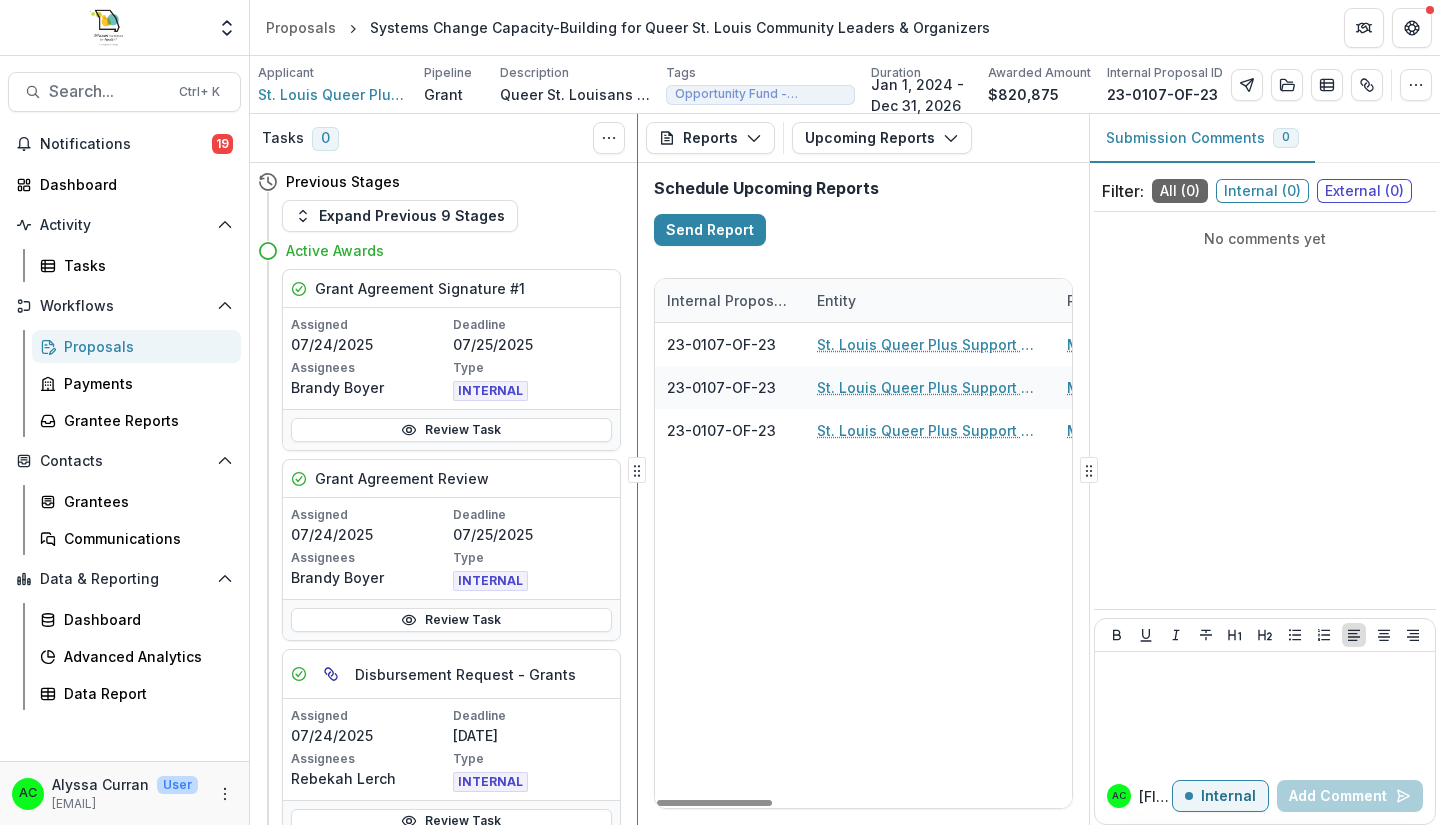 click on "Tasks 0 Show Cancelled Tasks Previous Stages Expand Previous 9 Stages Active Awards Grant Agreement Signature #1 Assigned [DATE] Deadline [DATE] Assignees [FIRST] [LAST] Type INTERNAL Review Task Grant Agreement Review Assigned [DATE] Deadline [DATE] Assignees [FIRST] [LAST] Type INTERNAL Review TaskDisbursement Request - Grants Assigned [DATE] Deadline [DATE] Assignees [FIRST] [LAST] Type INTERNAL Review Task Report Review Assigned [DATE] Deadline [DATE] Assignees [FIRST] [LAST] Type INTERNAL Review Task Closed Awards Declined Declination Communication Incomplete Reports Proposal Payments Reports Grant Agreements Board Summaries Bank Details Upcoming Reports Tables Upcoming Reports Completed Reports Reports Temelio Historical Report - [GRANT_ID] [YEAR]-[MONTH]-[DAY] MFH Interim Report - [GRANT_ID] [YEAR]-[MONTH]-[DAY] MFH Interim Report - [GRANT_ID] [YEAR]-[MONTH]-[DAY] Temelio Historical Report - [GRANT_ID] [YEAR]-[MONTH]-[DAY] MFH Interim Report - [GRANT_ID] [YEAR]-[MONTH]-[DAY] MFH Interim Report - [GRANT_ID] [YEAR]-[MONTH]-[DAY] MFH Interim Report - [GRANT_ID] [YEAR]-[MONTH]-[DAY]" at bounding box center (845, 469) 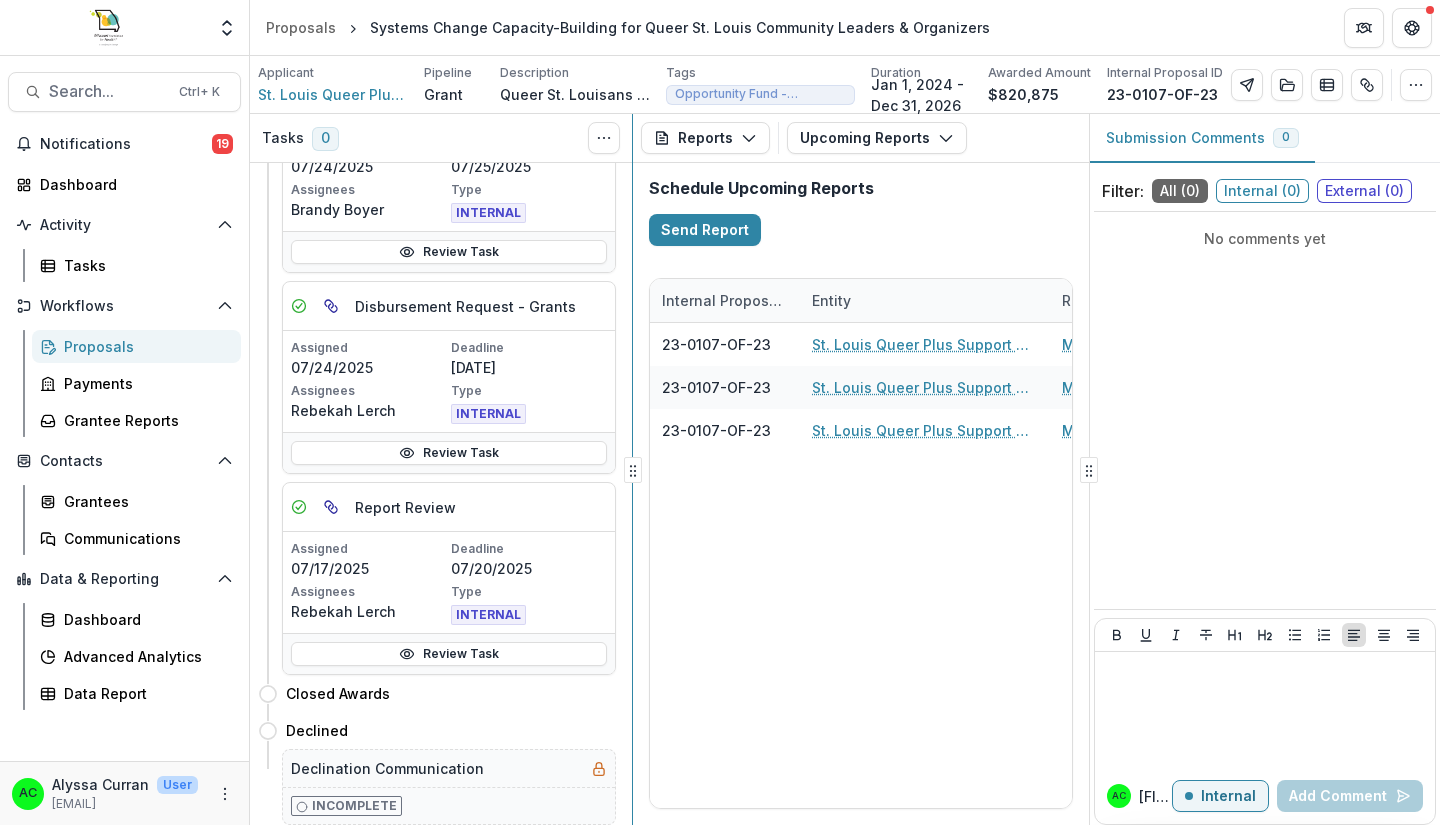 scroll, scrollTop: 0, scrollLeft: 0, axis: both 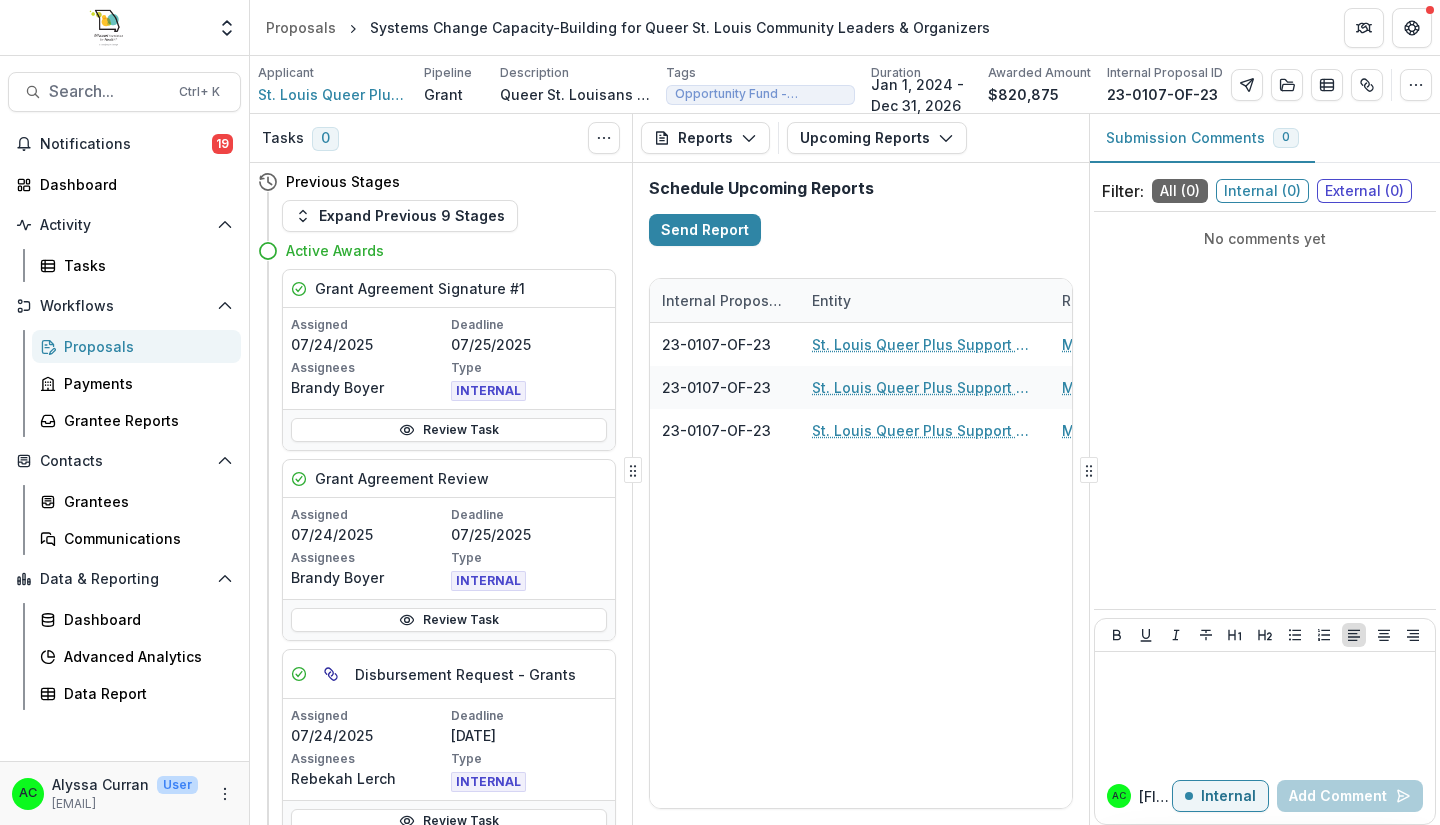 click on "Expand Previous 9 Stages" at bounding box center [400, 216] 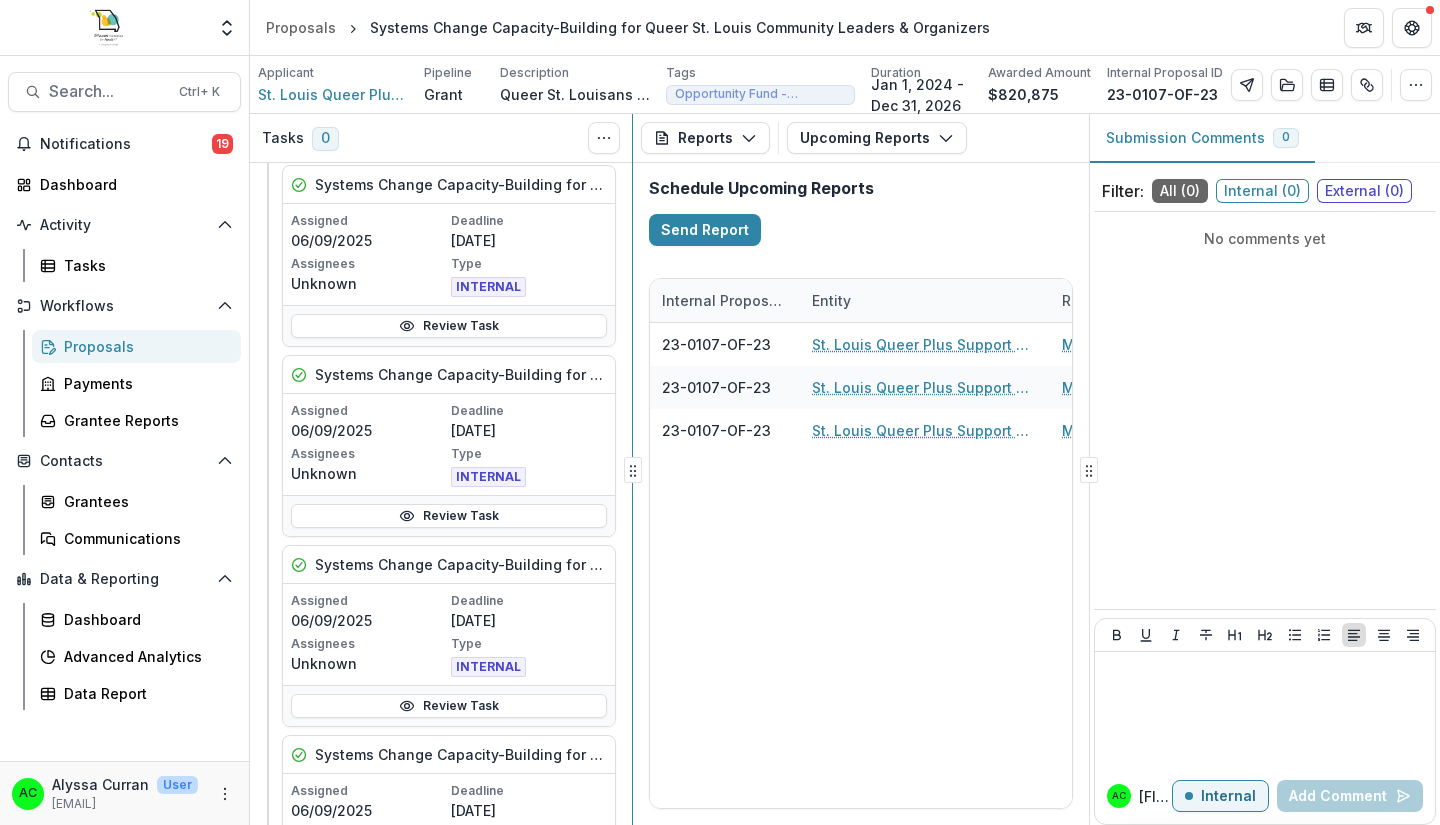 scroll, scrollTop: 0, scrollLeft: 0, axis: both 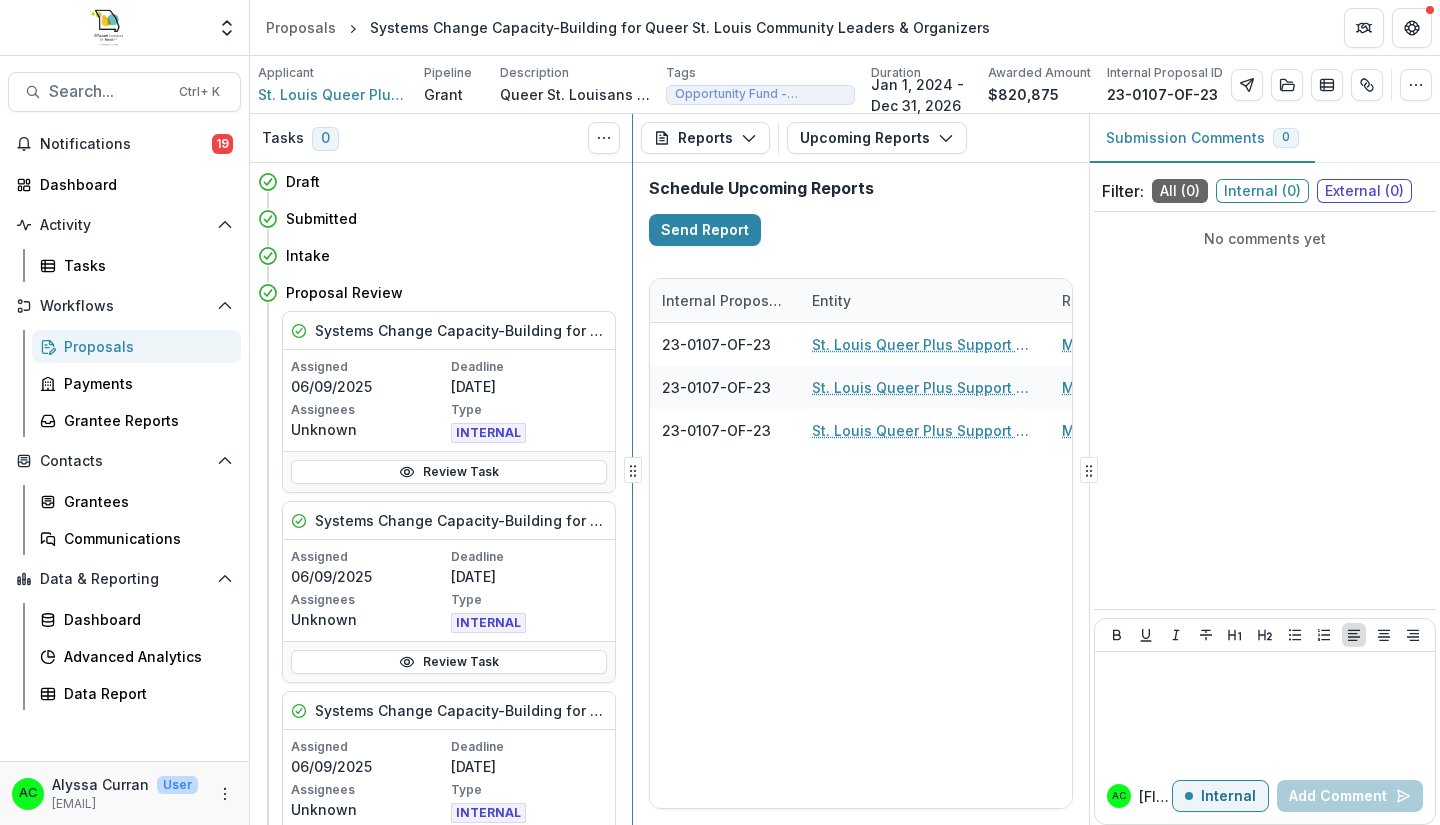 type 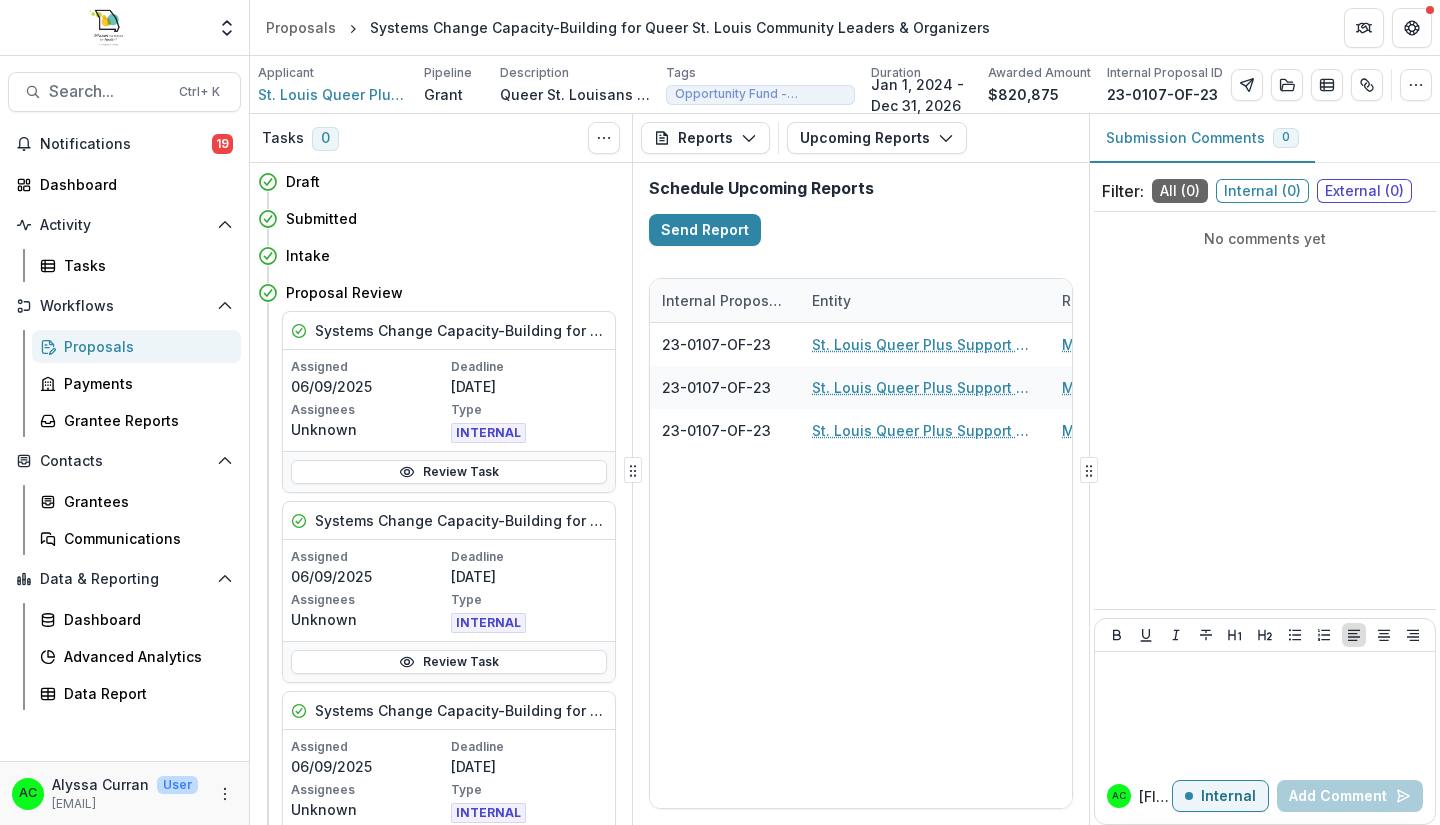 click on "Upcoming Reports" at bounding box center [877, 138] 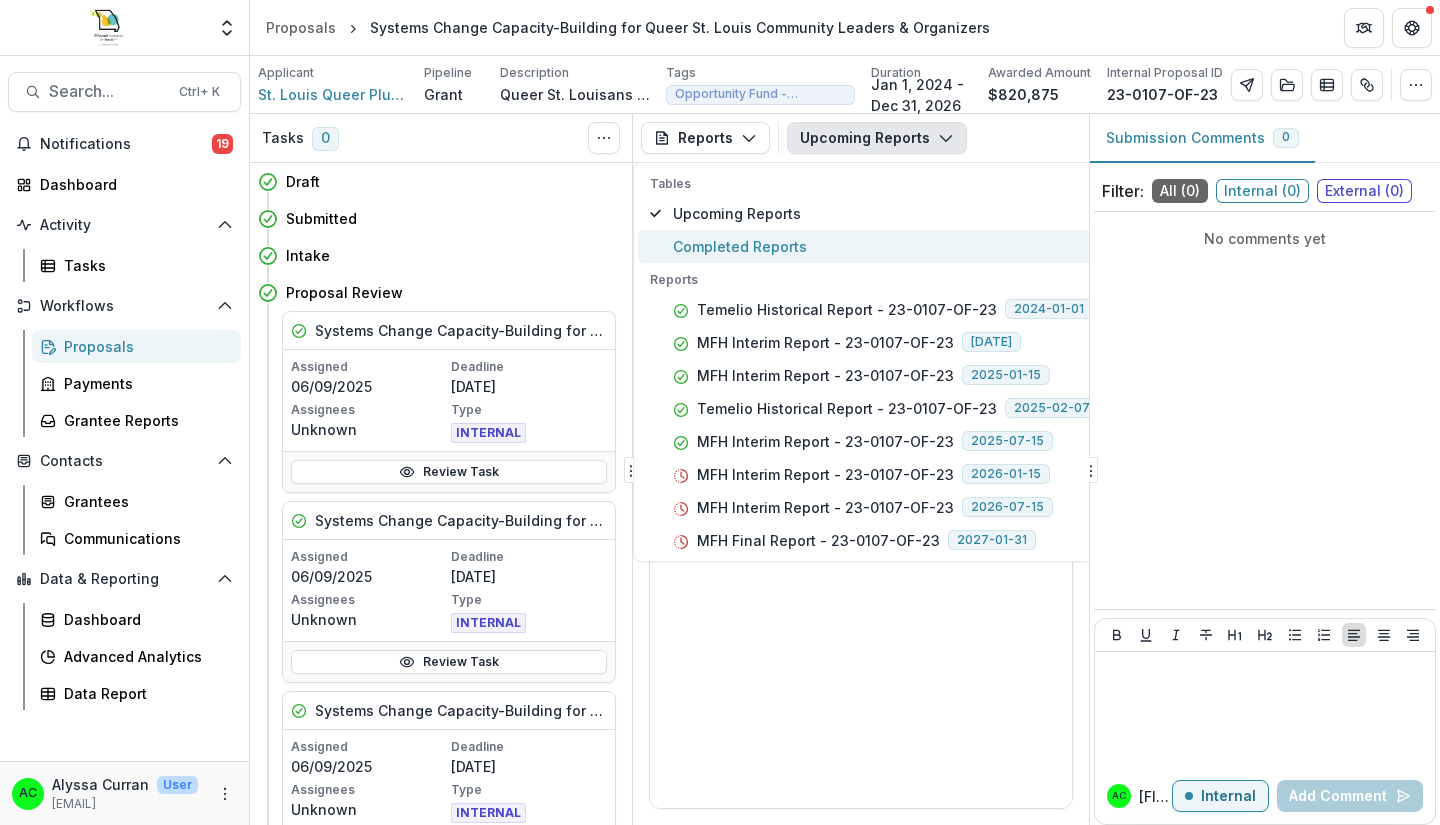 click on "Completed Reports" at bounding box center (886, 246) 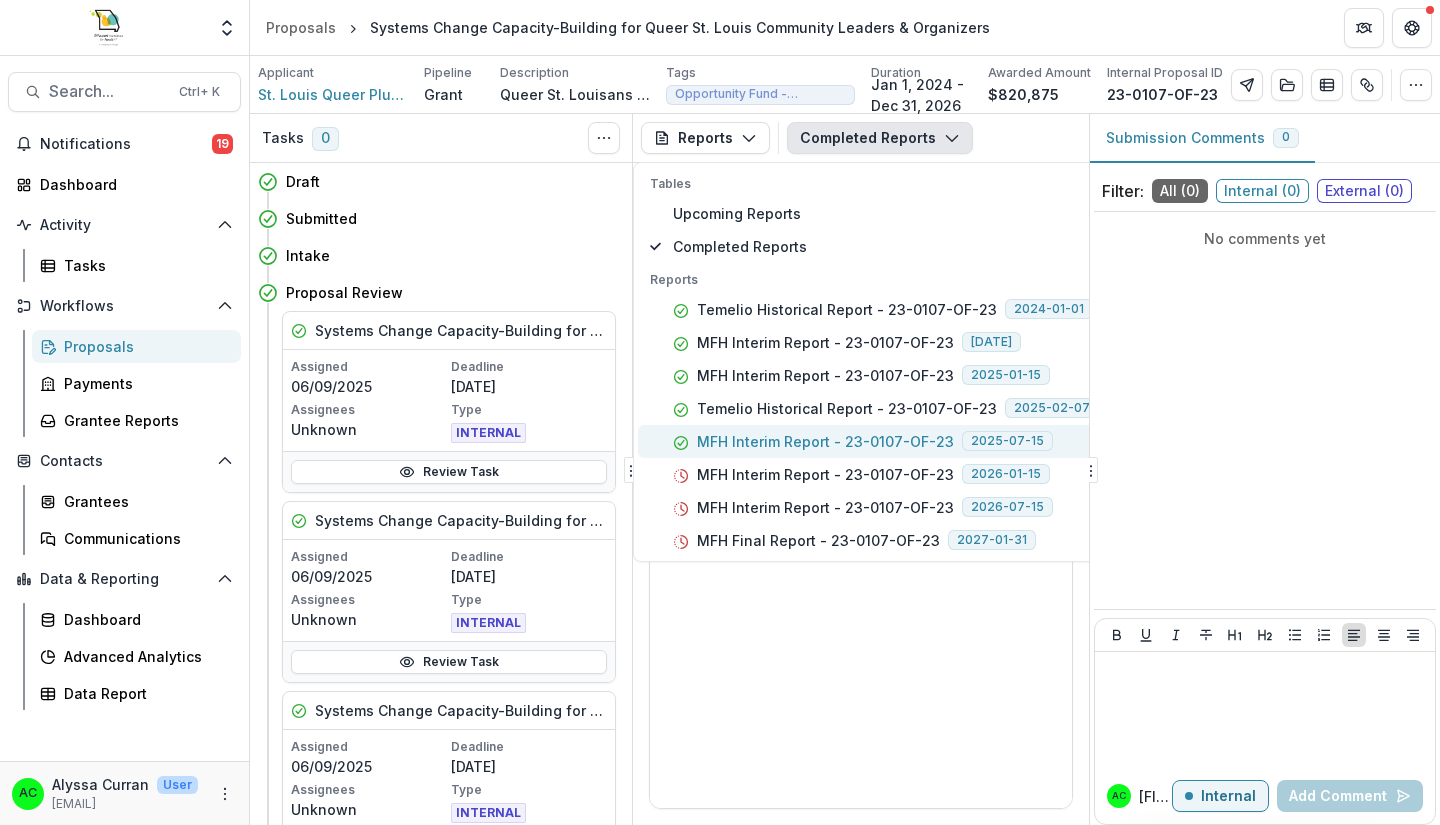 click on "MFH Interim Report - 23-0107-OF-23" at bounding box center (825, 441) 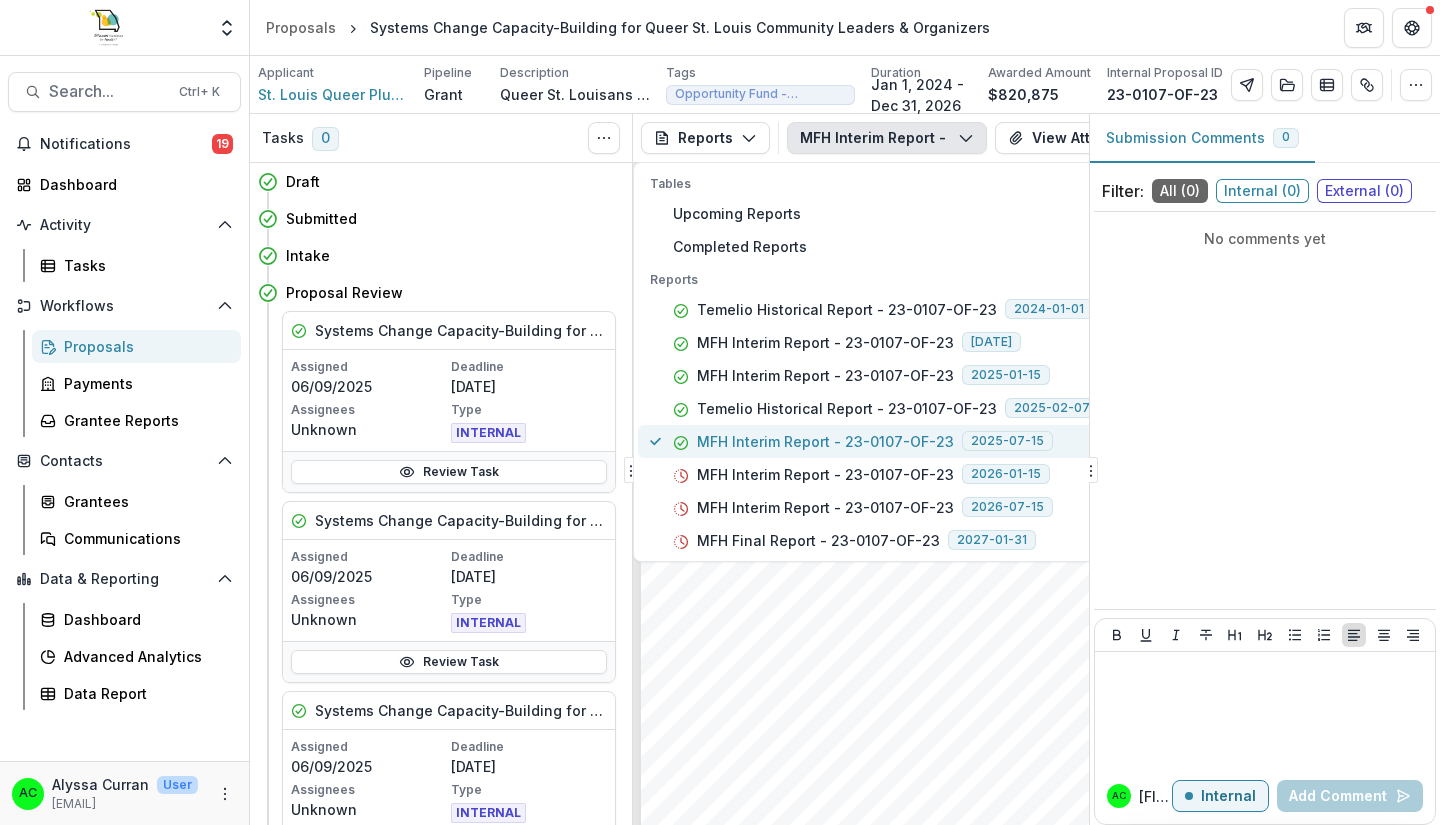 click on "MFH Interim Report - 23-0107-OF-23" at bounding box center [825, 441] 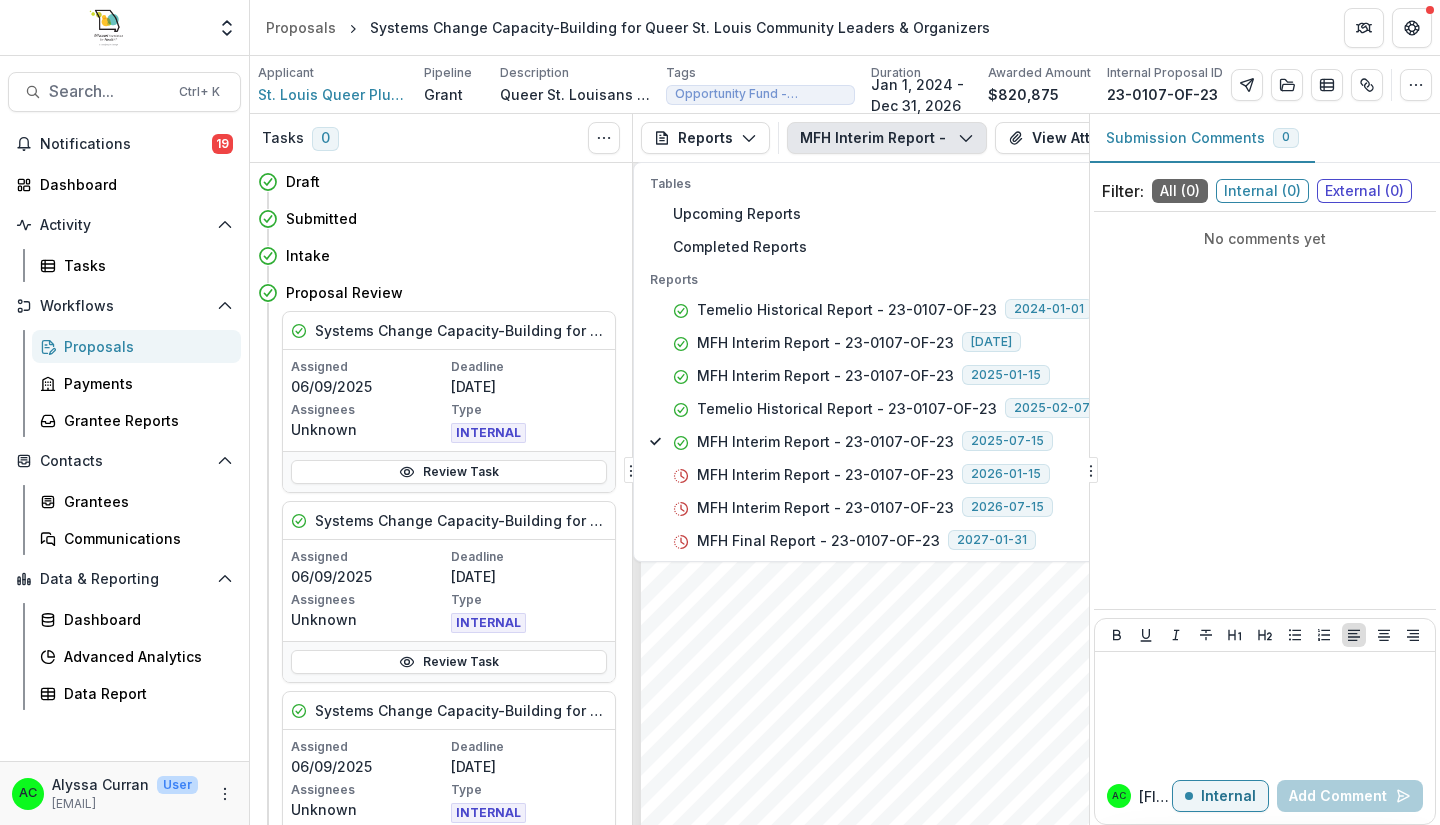 click on "Submission Responses Award Information MFH Agreement No. [GRANT_ID] Submitted By [FIRST] [LAST] Submitted By Title Systems Change & Healing Justice Facilitator Submitted By Email [EMAIL] Foundation Program Area Opportunity Fund,Opportunity Fund Foundation Tags Opportunity Fund - Opportunity Fund - Grants/Contracts Project Title Systems Change Capacity-Building for Queer St. Louis Community Leaders & Organizers Award Amount [PRICE] Duration in months [NUMBER] Start Date [YEAR]-[MONTH]-[DAY] End Date [YEAR]-[MONTH]-[DAY] Strategist [FIRST] [LAST] - [EMAIL] Project Analyst [FIRST] [LAST] - [EMAIL] Attachments" at bounding box center (875, 560) 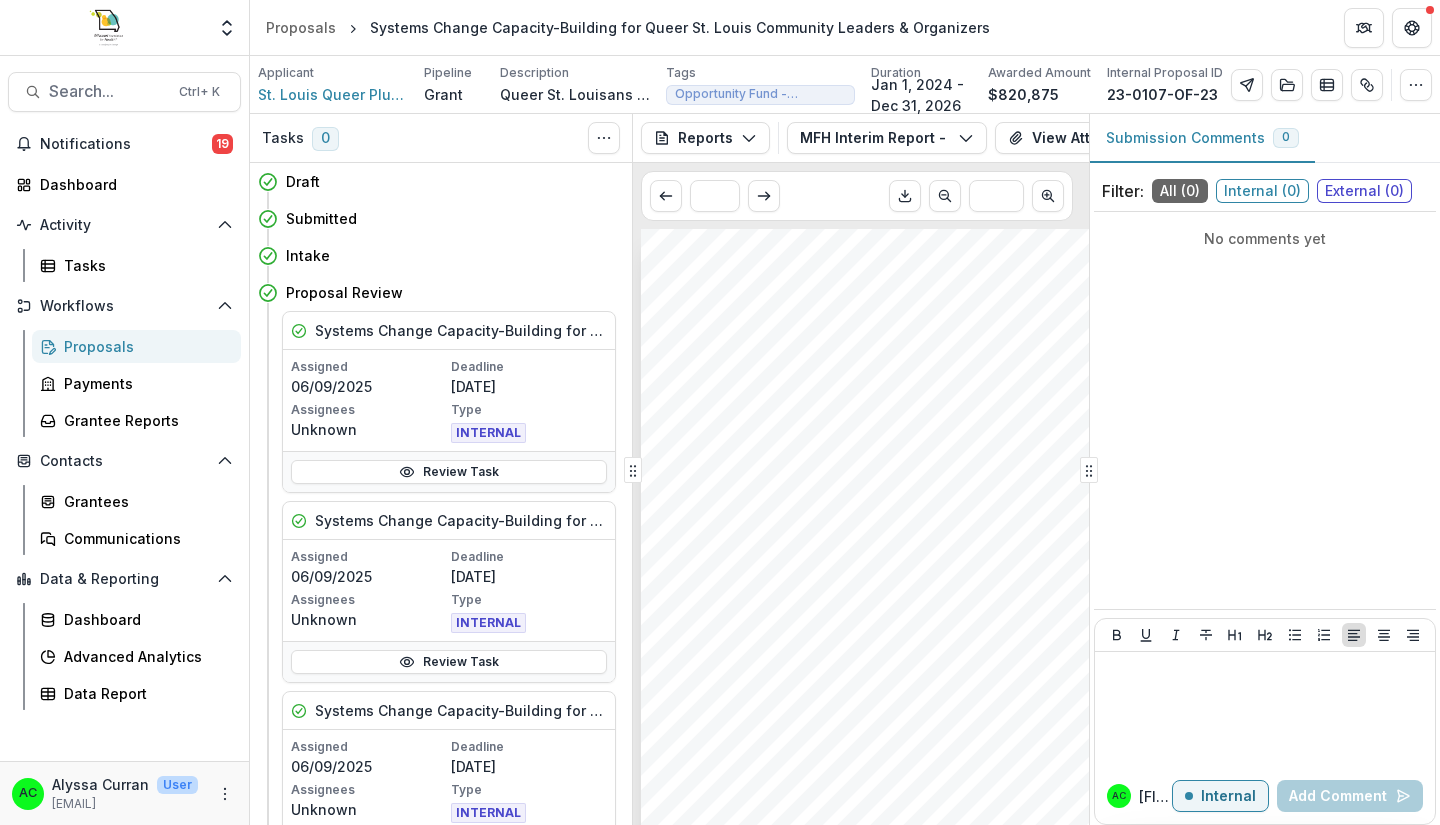 click on "View Attached Files" at bounding box center [1090, 138] 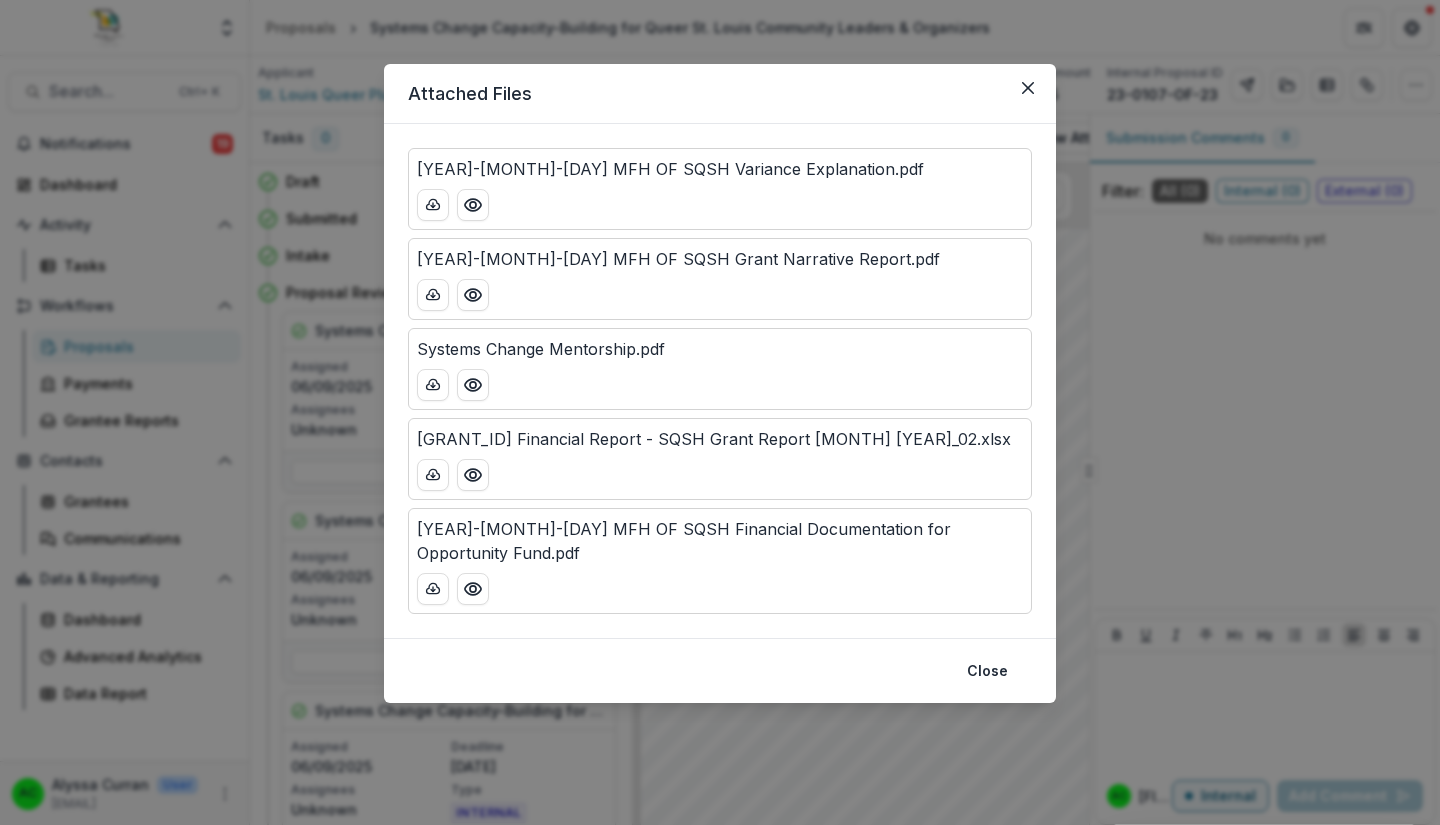 click at bounding box center (433, 295) 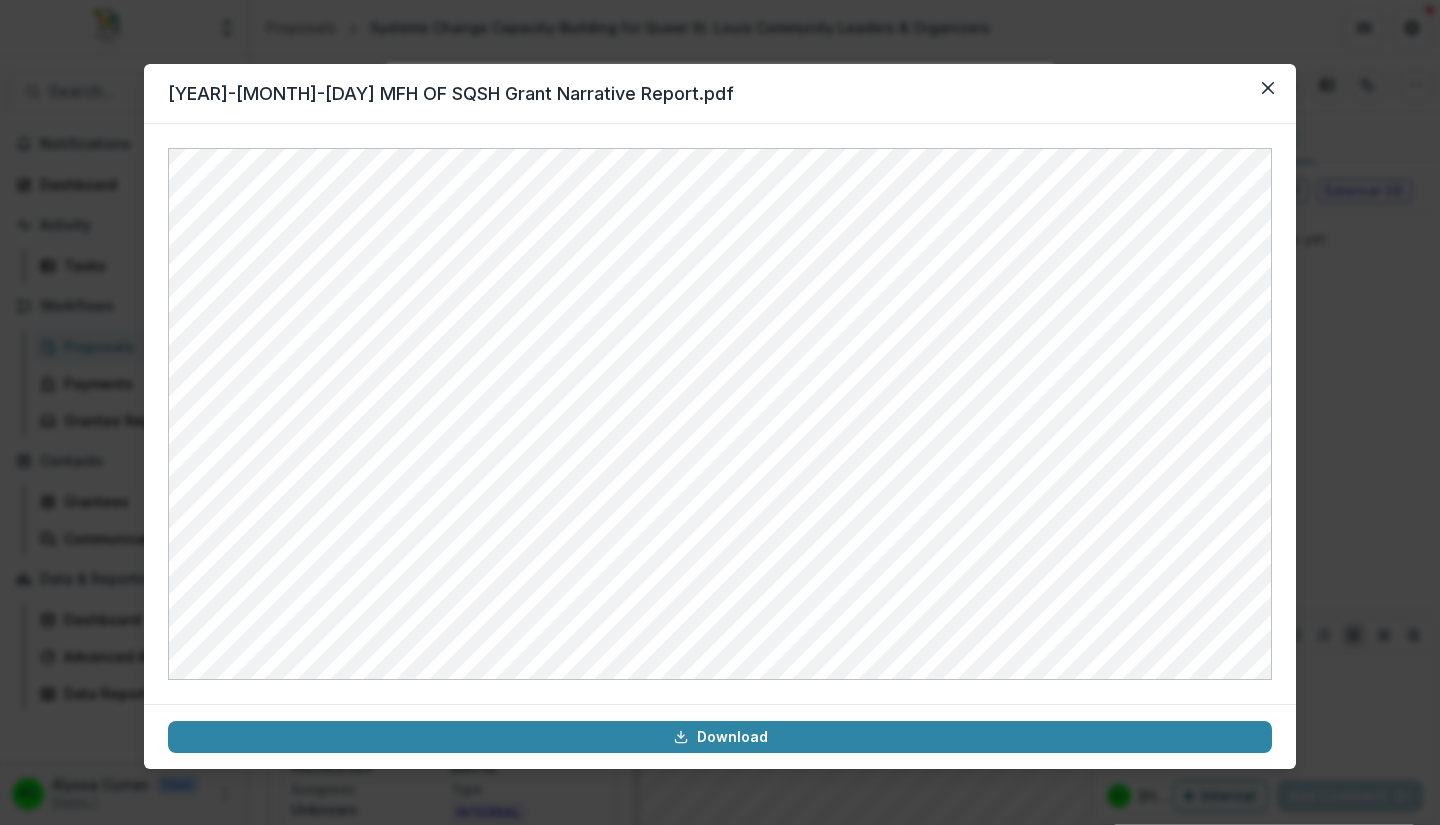 click 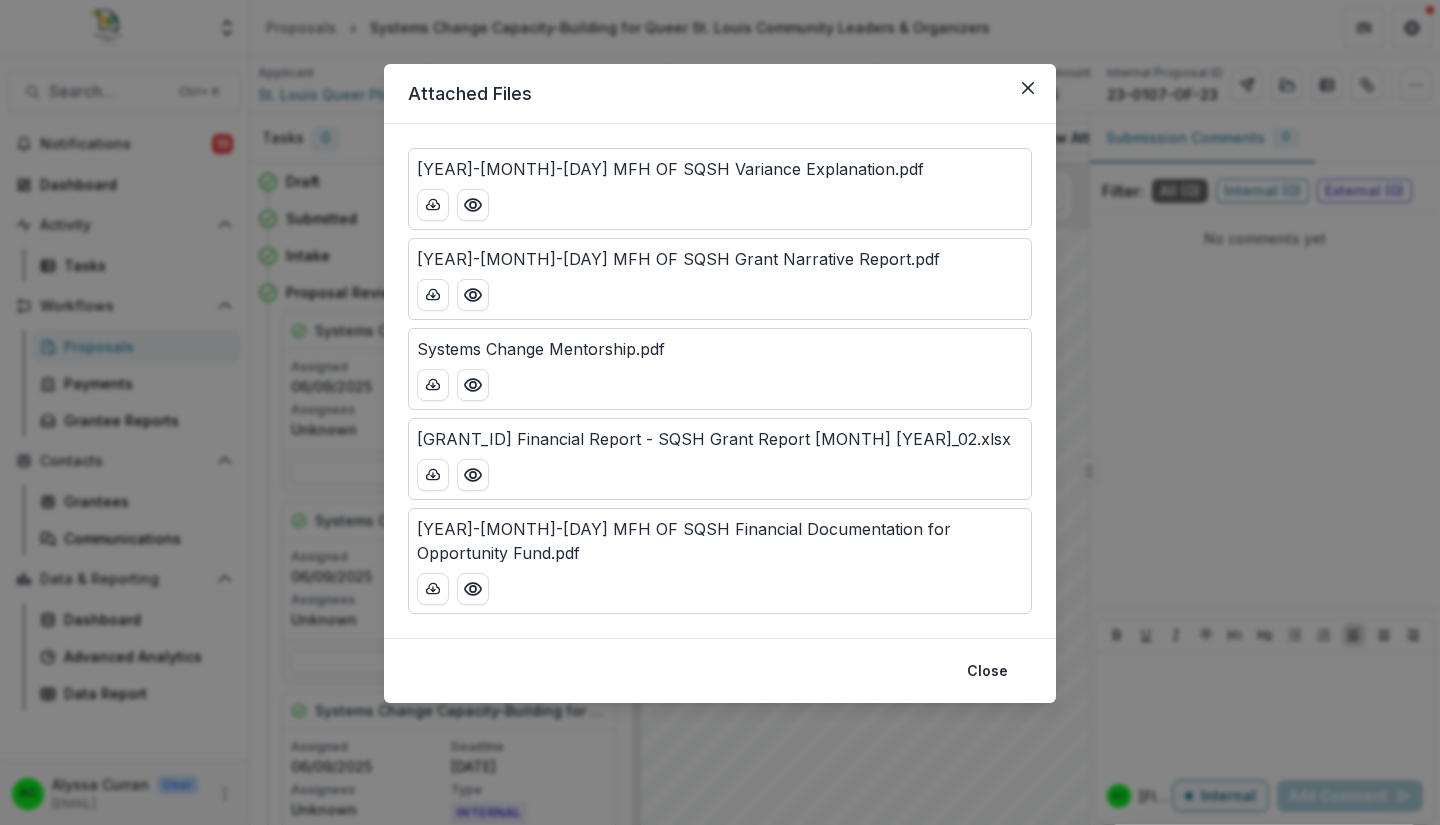 click 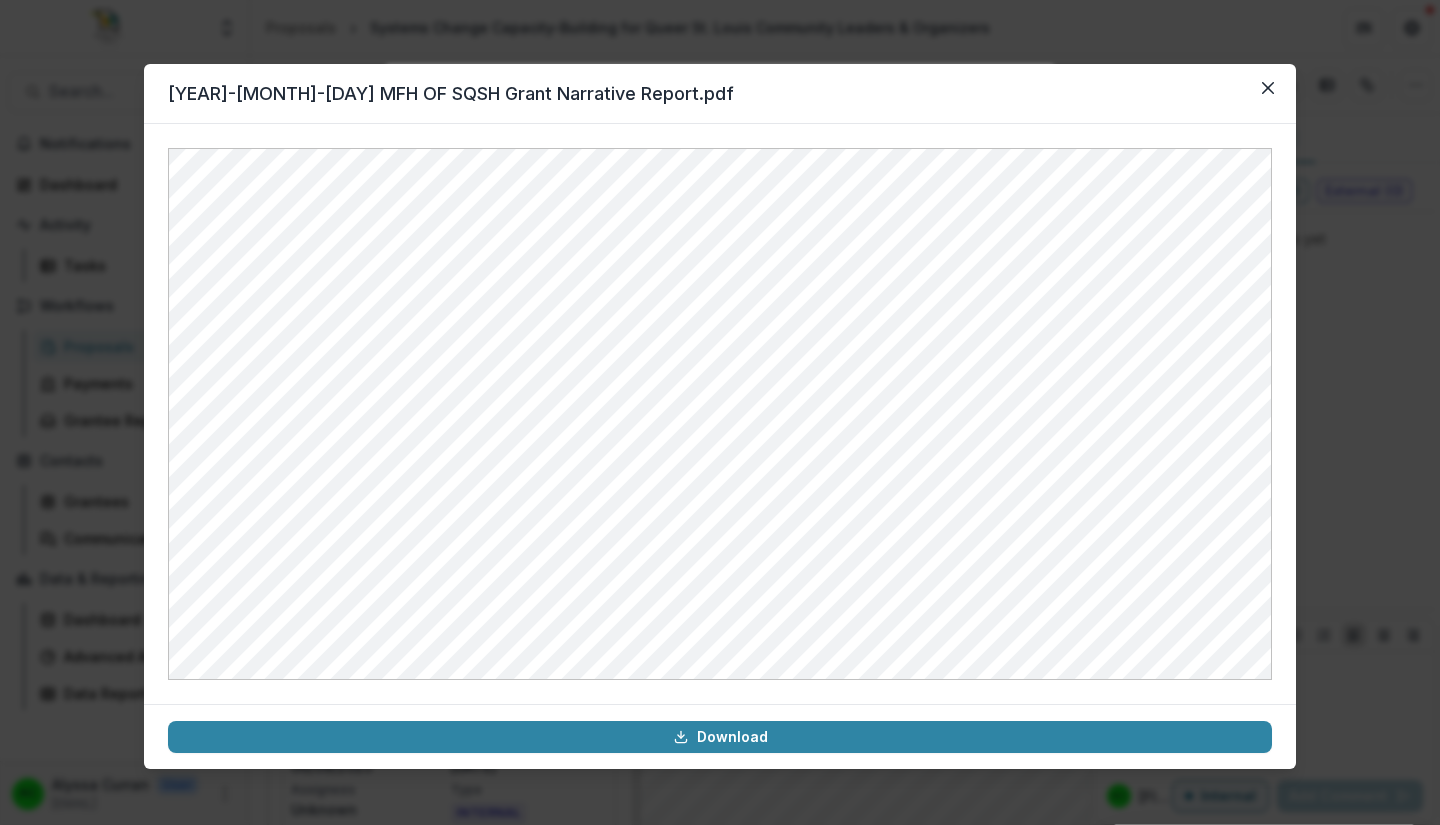 click at bounding box center [1268, 88] 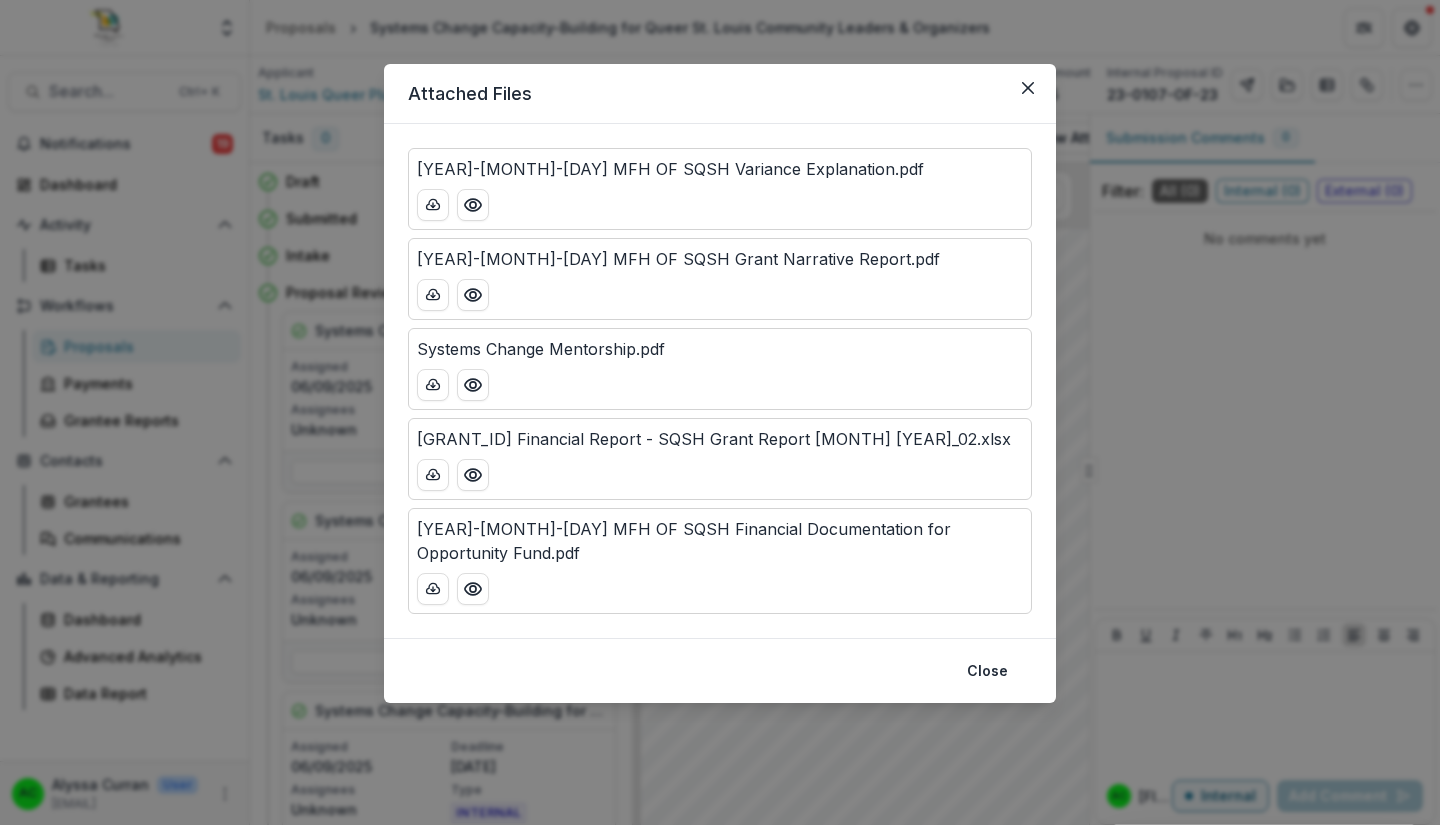 click at bounding box center [1028, 88] 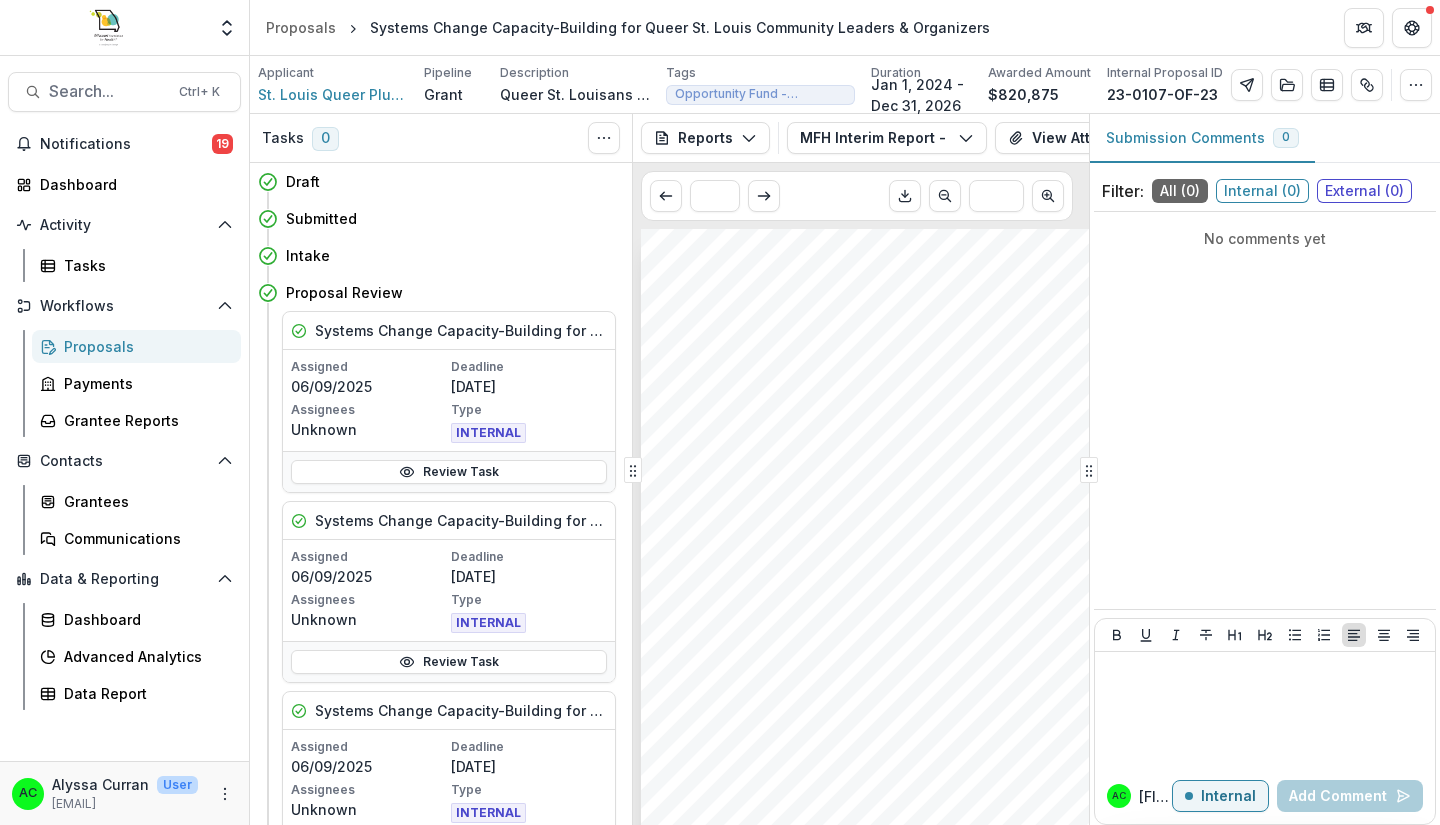 click on "Proposals" at bounding box center [301, 27] 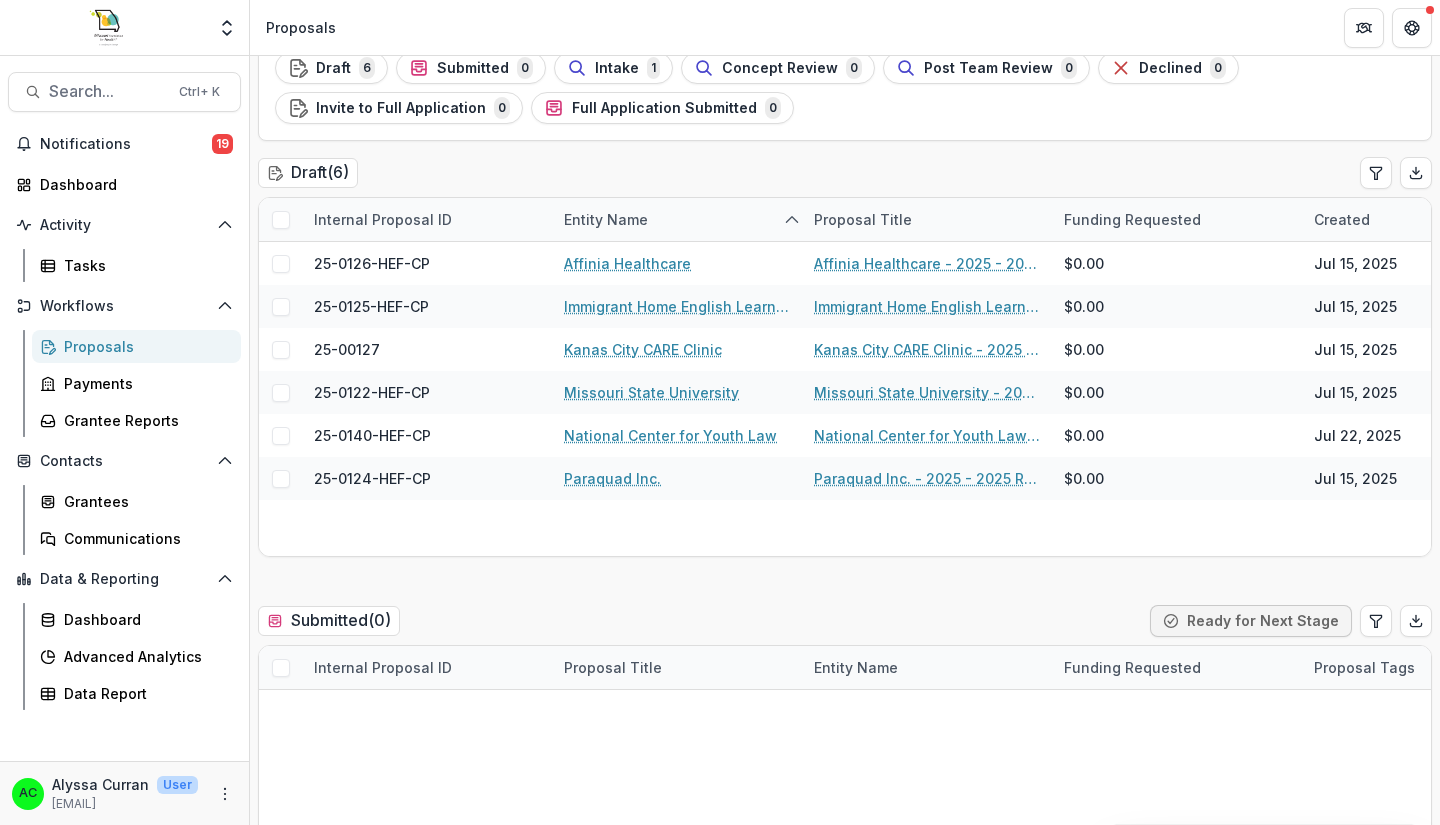 scroll, scrollTop: 105, scrollLeft: 0, axis: vertical 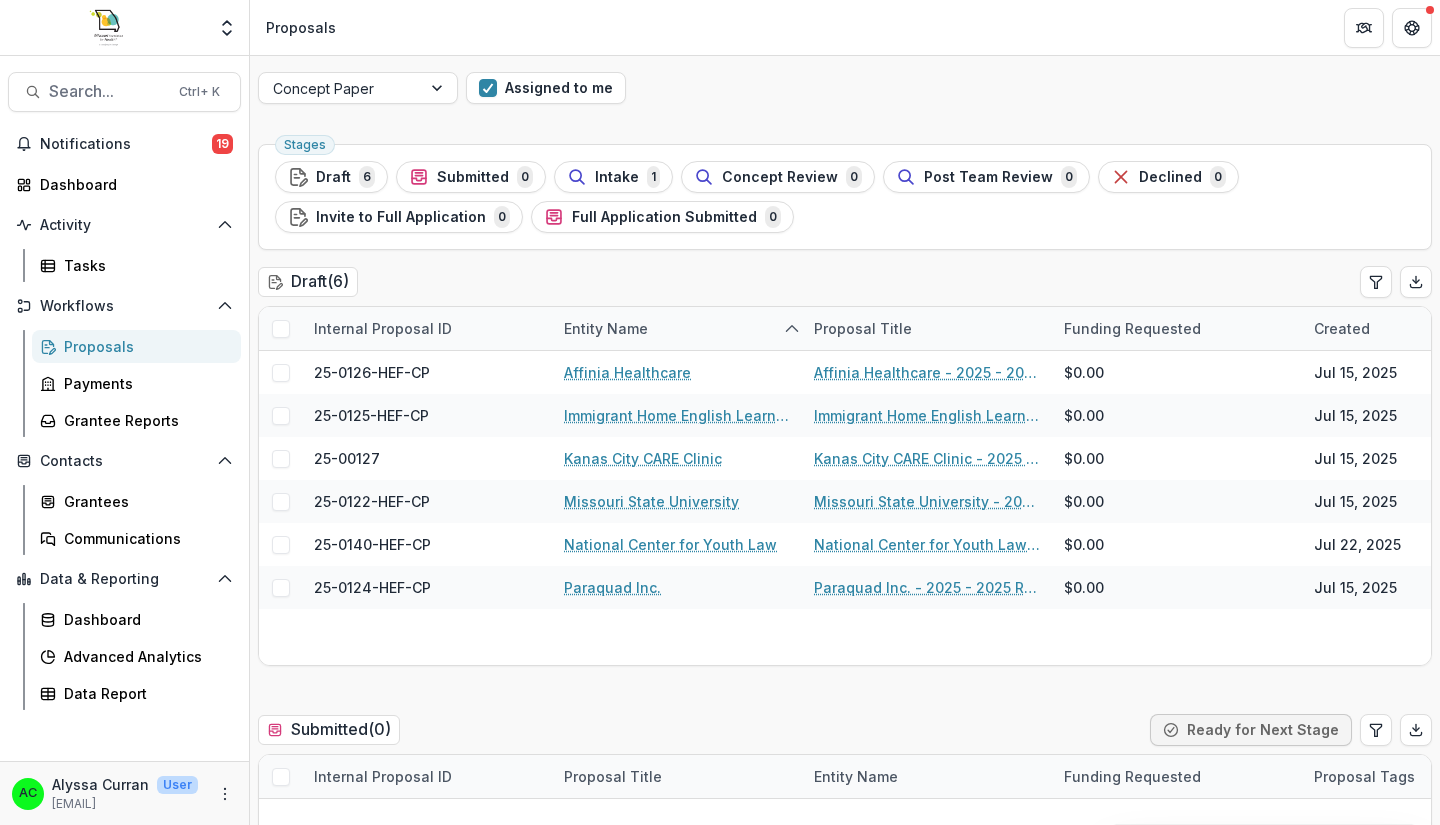 click at bounding box center [439, 88] 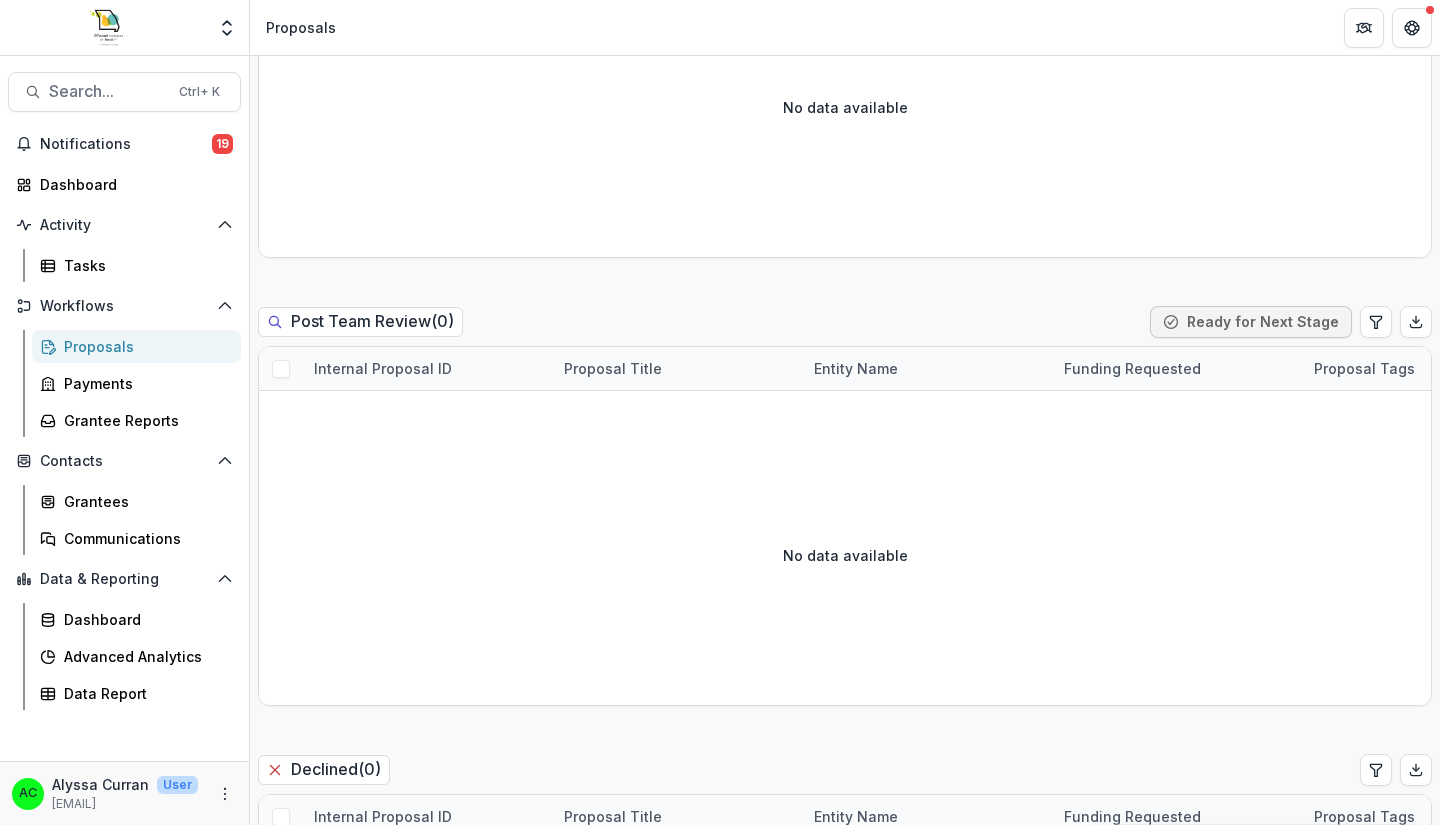scroll, scrollTop: 1535, scrollLeft: 0, axis: vertical 